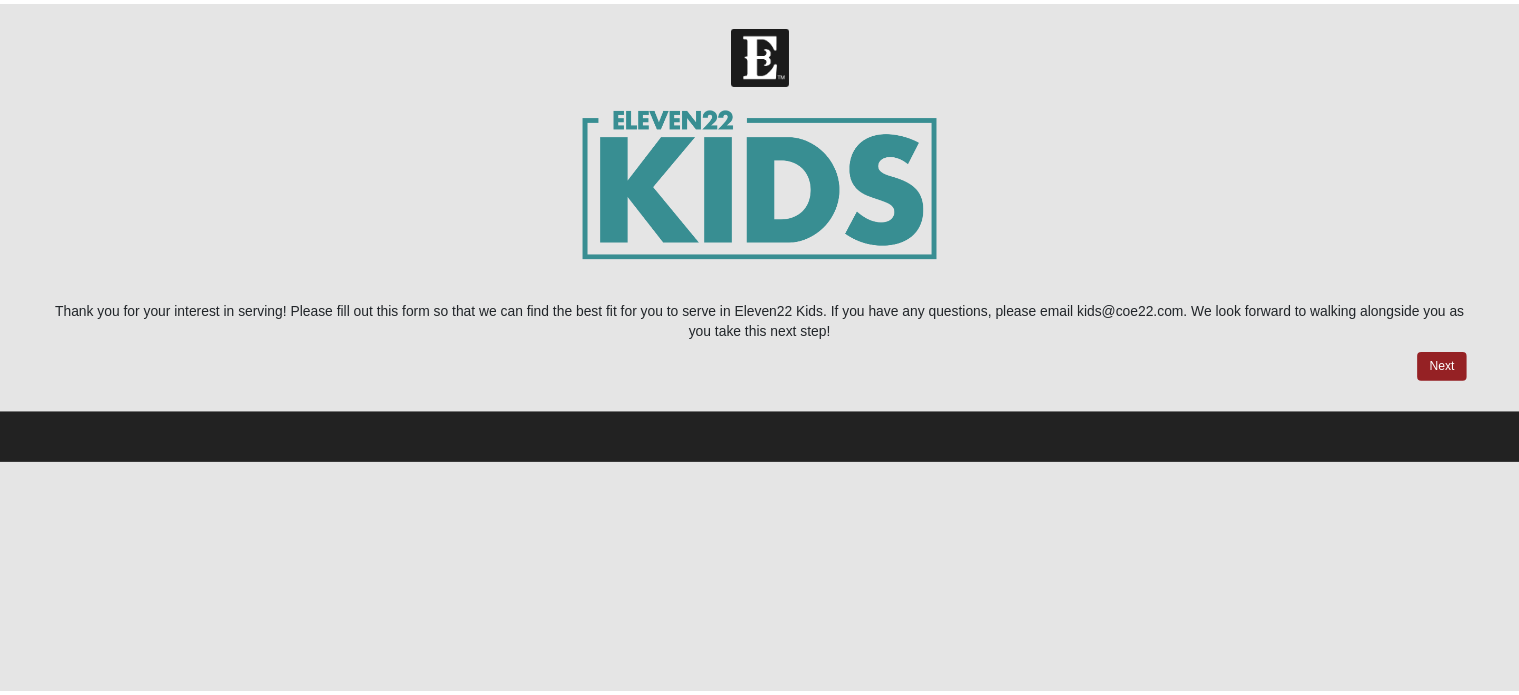scroll, scrollTop: 0, scrollLeft: 0, axis: both 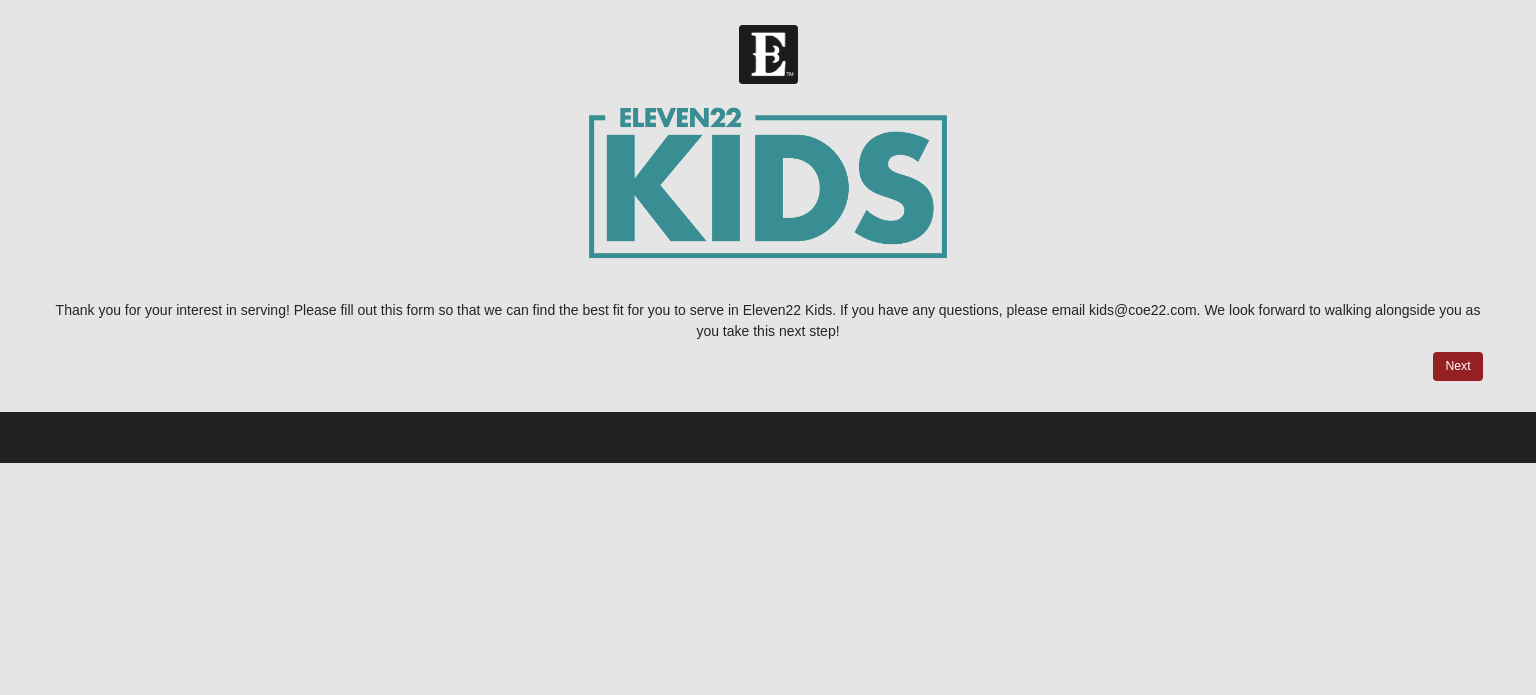 click at bounding box center [767, 197] 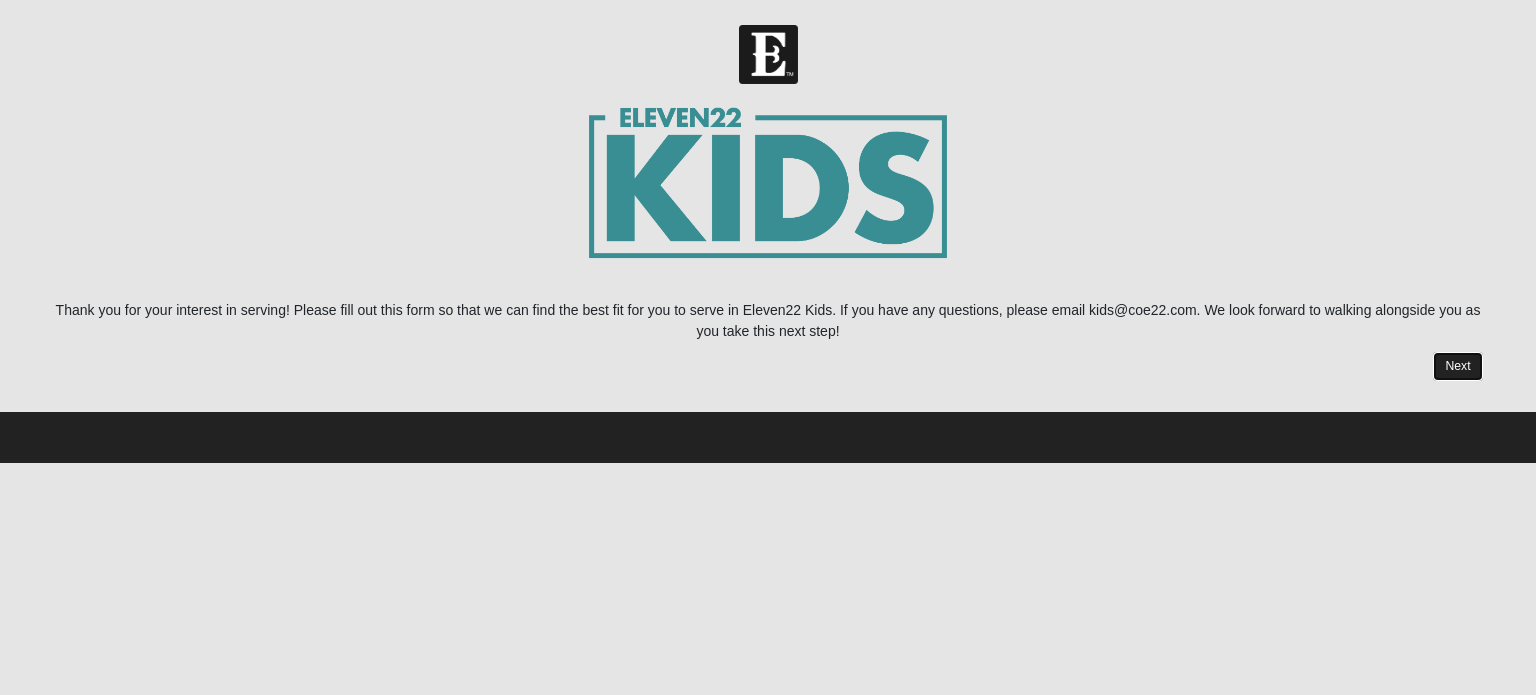 click on "Next" at bounding box center (1457, 366) 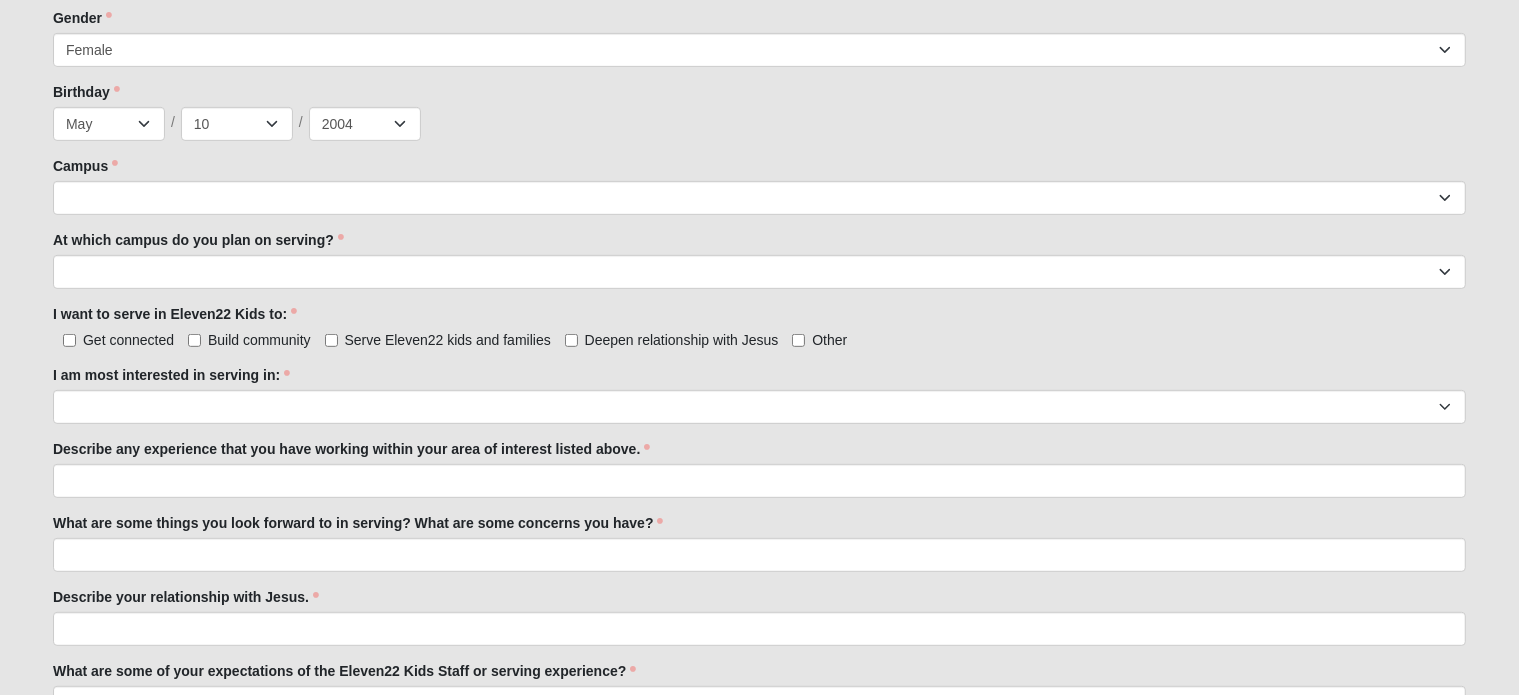 scroll, scrollTop: 866, scrollLeft: 0, axis: vertical 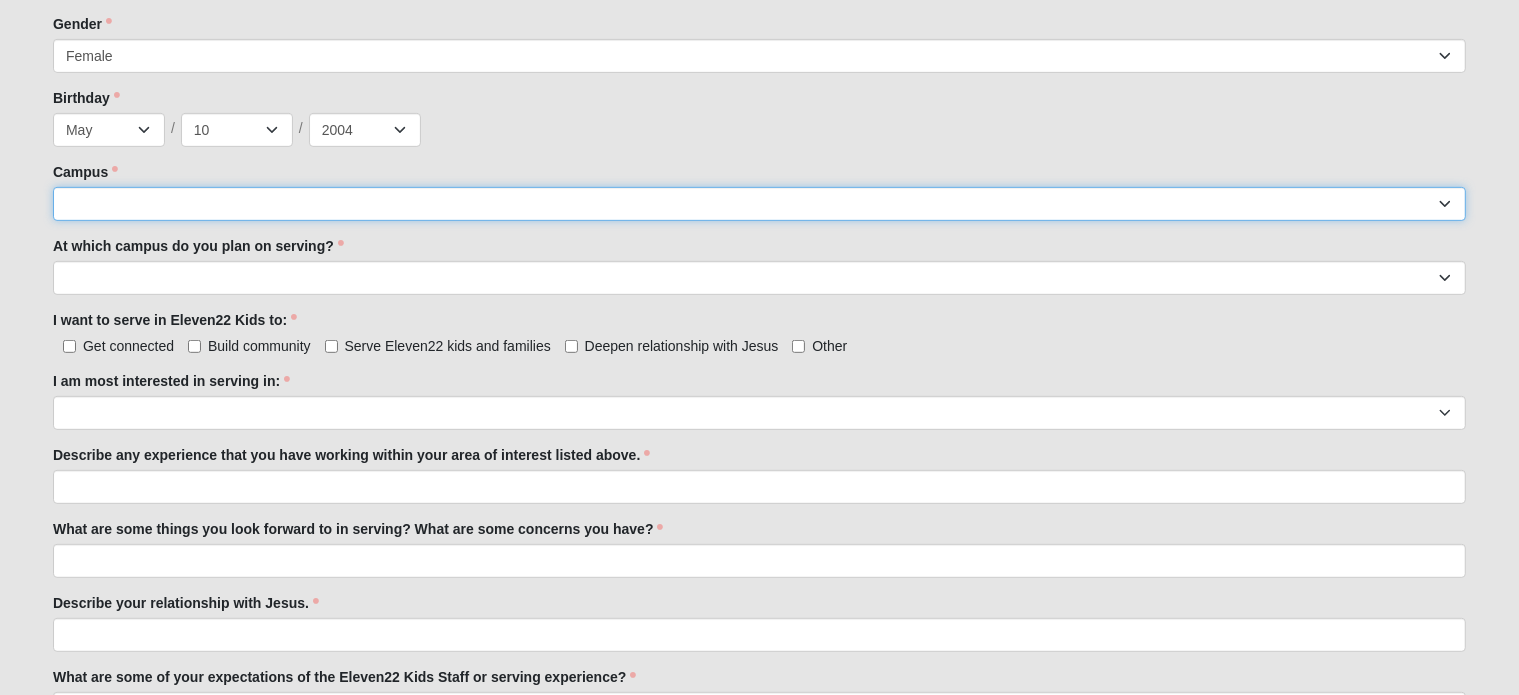 click on "Arlington
Baymeadows
Eleven22 Online
Fleming Island
Jesup
Mandarin
North Jax
Orange Park
Outpost
Palatka (Coming Soon)
Ponte Vedra
San Pablo
St. Johns
St. Augustine (Coming Soon)
Wildlight
NONE" at bounding box center (759, 204) 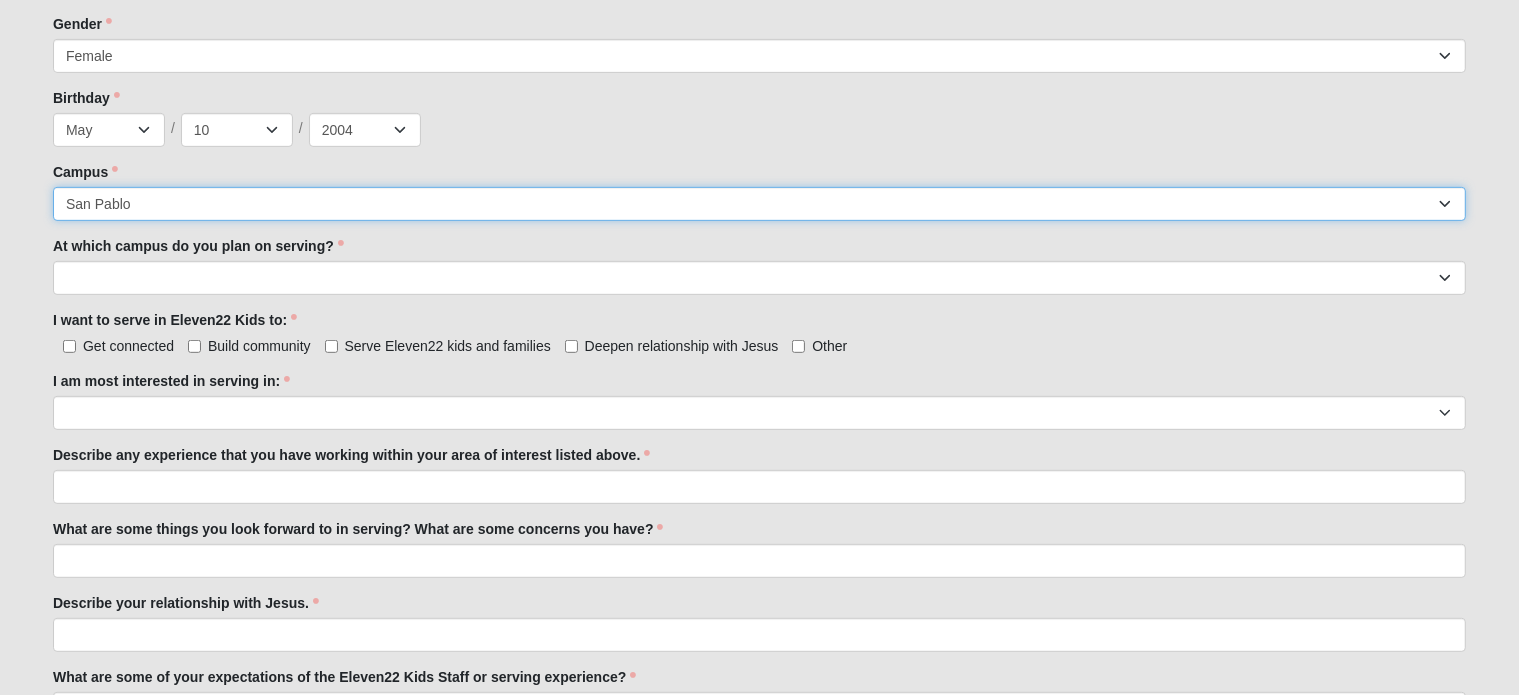 click on "Arlington
Baymeadows
Eleven22 Online
Fleming Island
Jesup
Mandarin
North Jax
Orange Park
Outpost
Palatka (Coming Soon)
Ponte Vedra
San Pablo
St. Johns
St. Augustine (Coming Soon)
Wildlight
NONE" at bounding box center (759, 204) 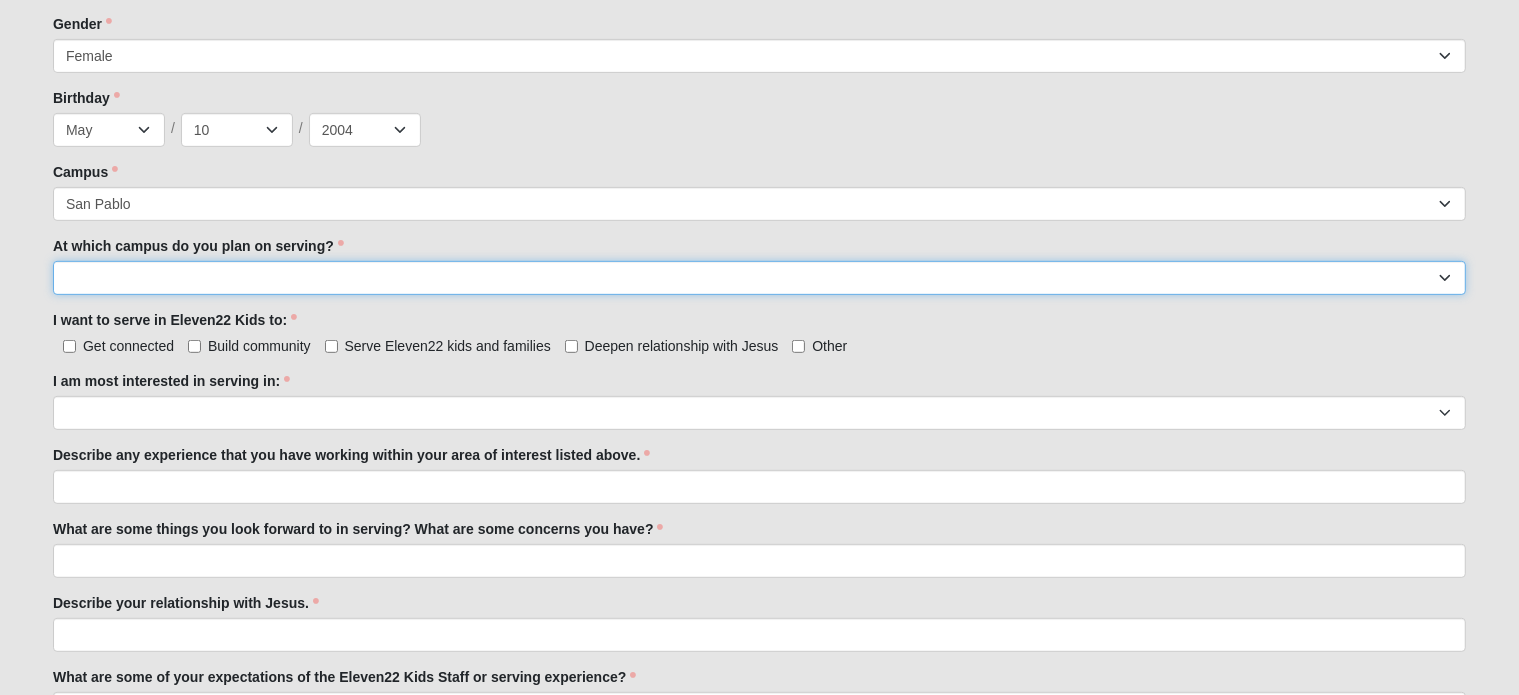 click on "Arlington
Baymeadows
Fleming Island
Jesup
Mandarin
North Jax
Orange Park
Palatka
Ponte Vedra
San Pablo
St. Augustine
St. Johns
Wildlight" at bounding box center [759, 278] 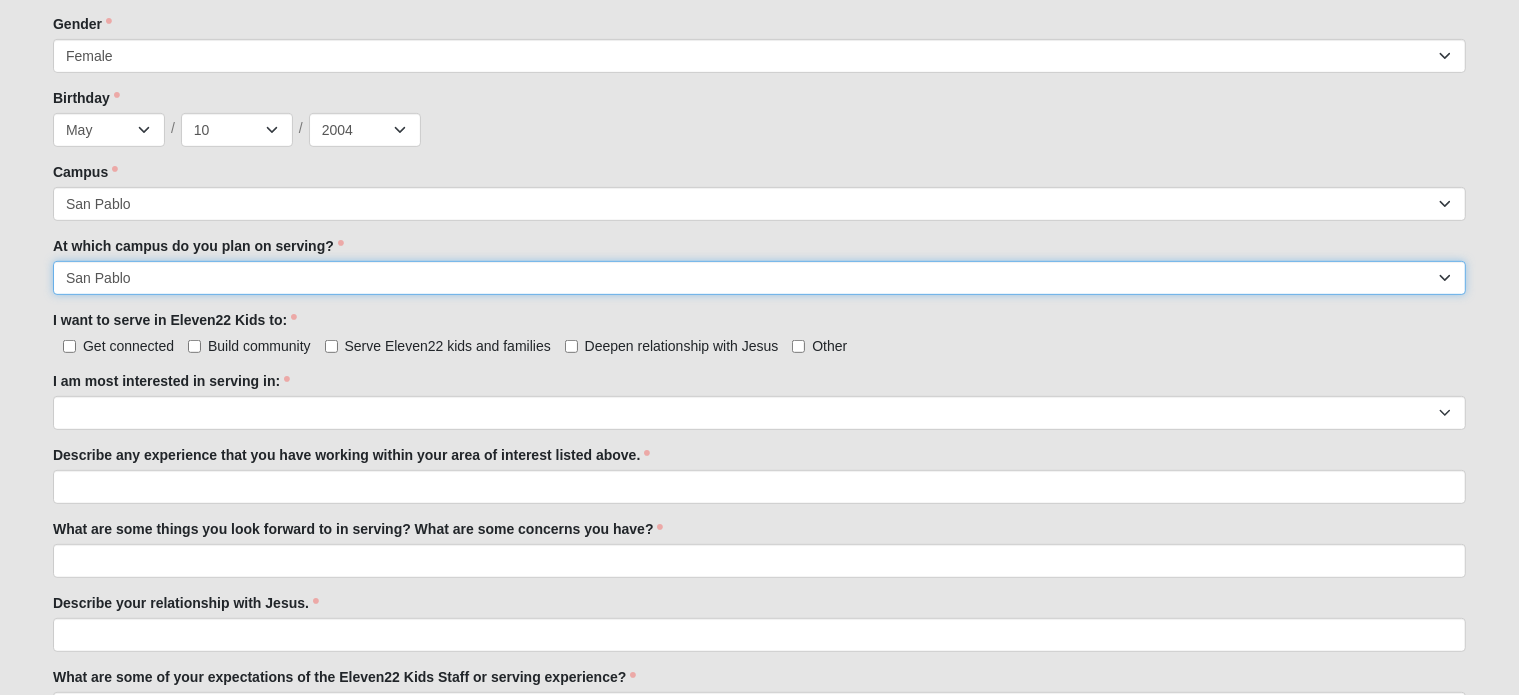 click on "Arlington
Baymeadows
Fleming Island
Jesup
Mandarin
North Jax
Orange Park
Palatka
Ponte Vedra
San Pablo
St. Augustine
St. Johns
Wildlight" at bounding box center [759, 278] 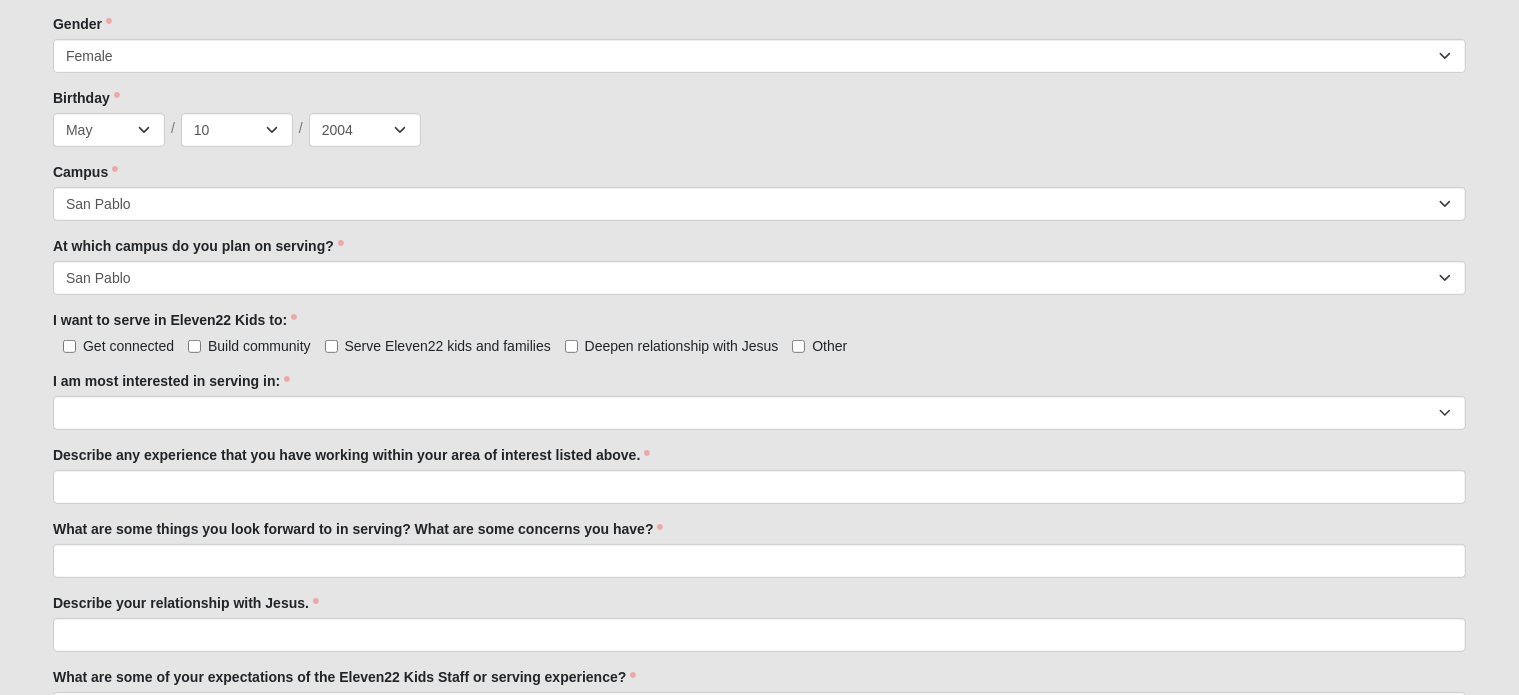 click on "Get connected" at bounding box center (113, 346) 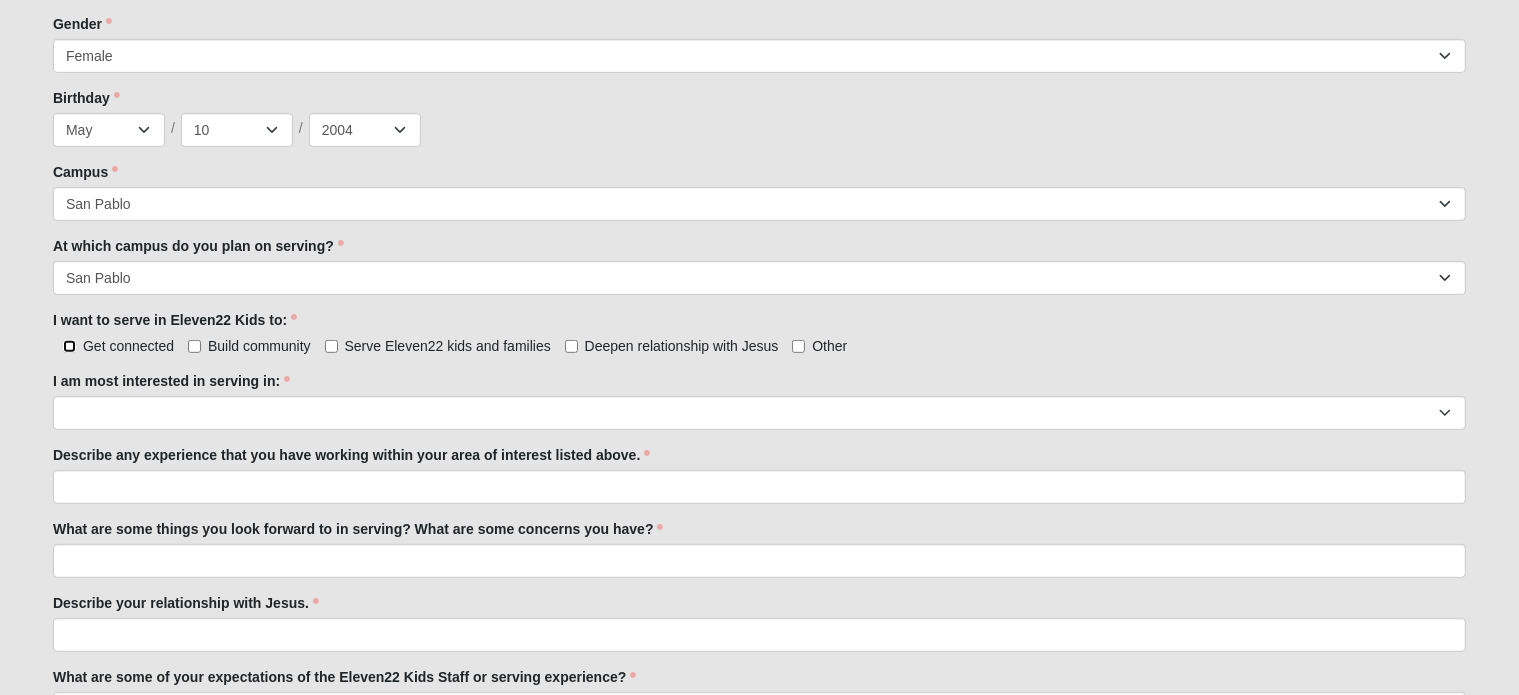 click on "Get connected" at bounding box center [69, 346] 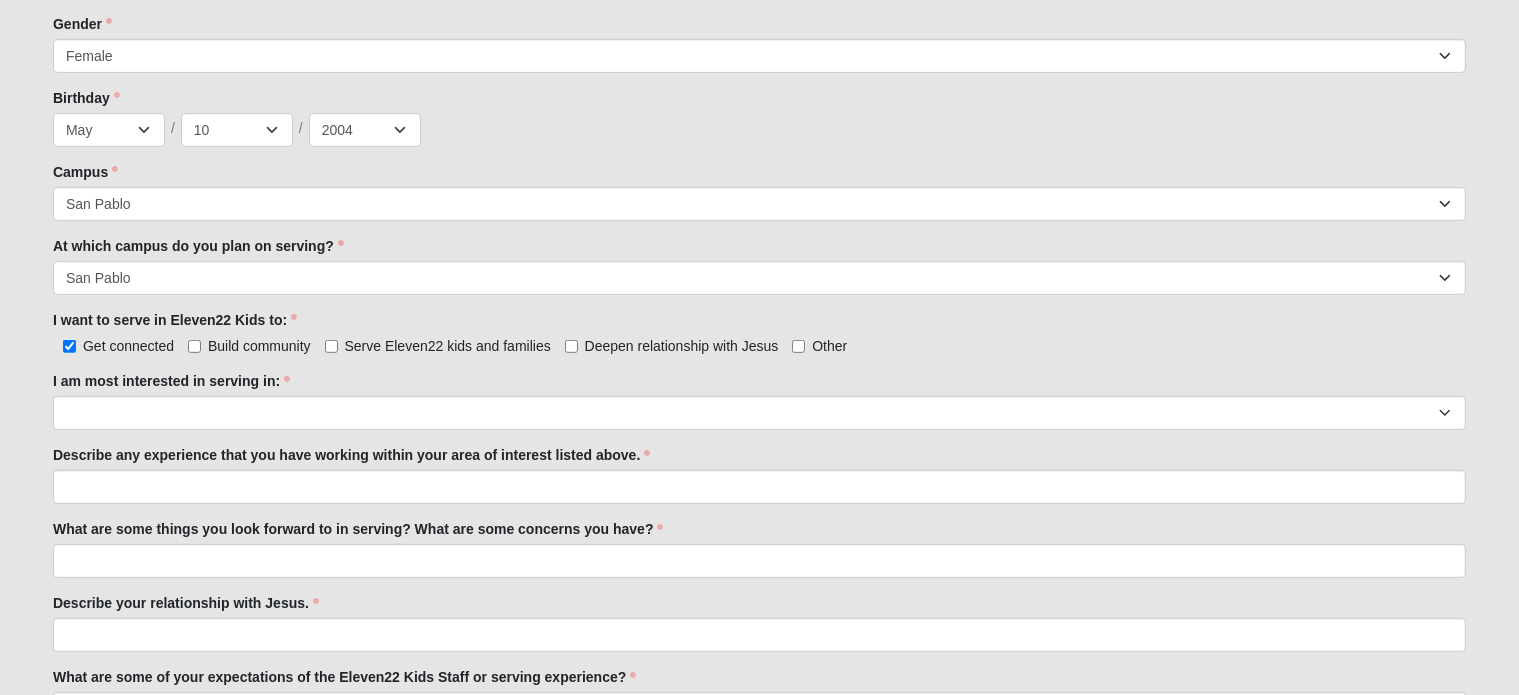 click on "Build community" at bounding box center [259, 346] 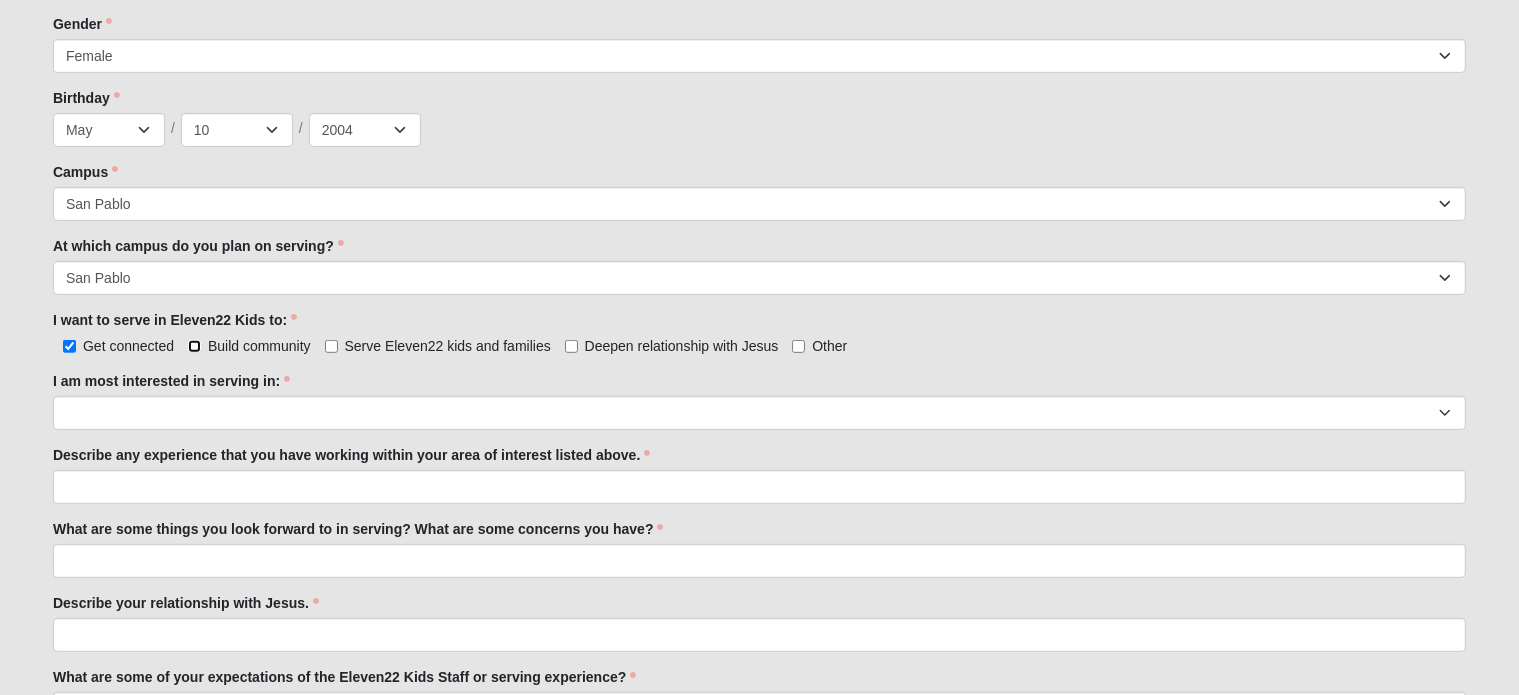 click on "Build community" at bounding box center (194, 346) 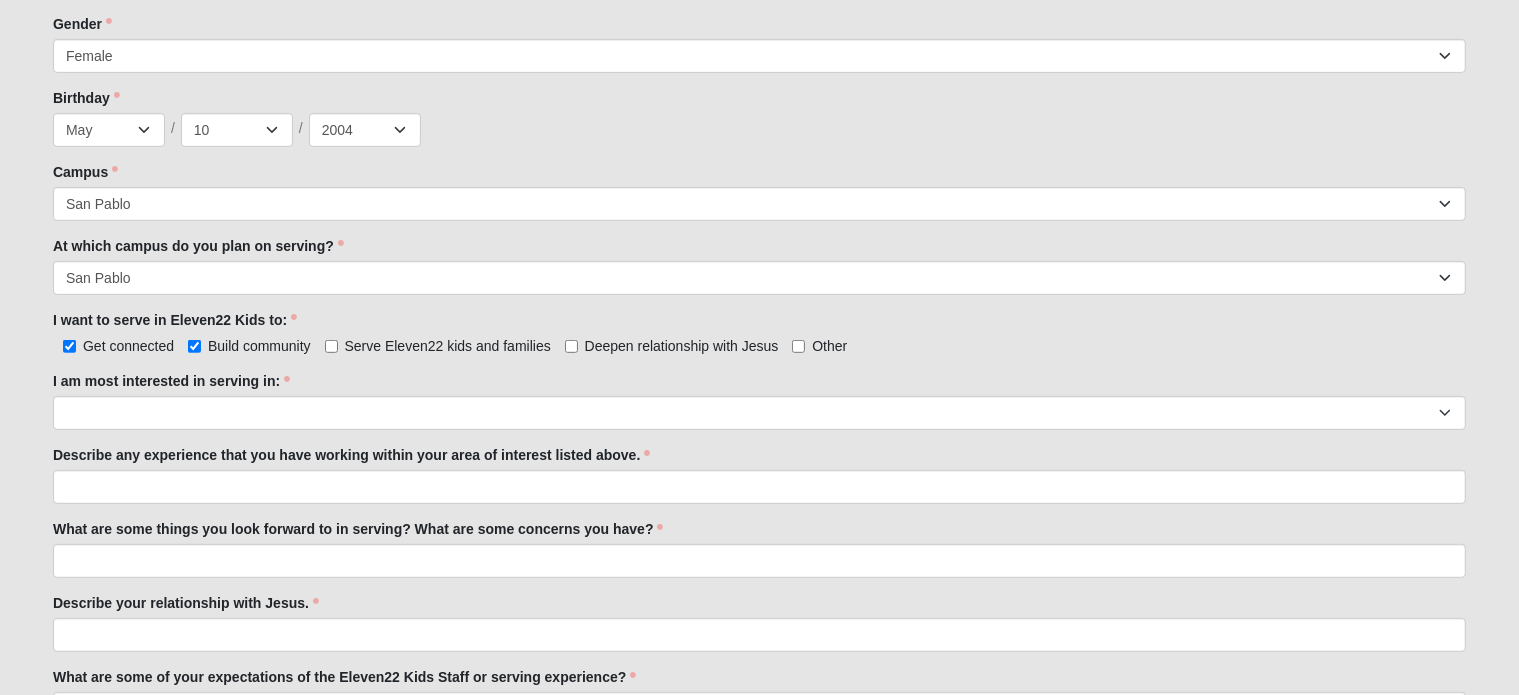 click on "Serve Eleven22 kids and families" at bounding box center [448, 346] 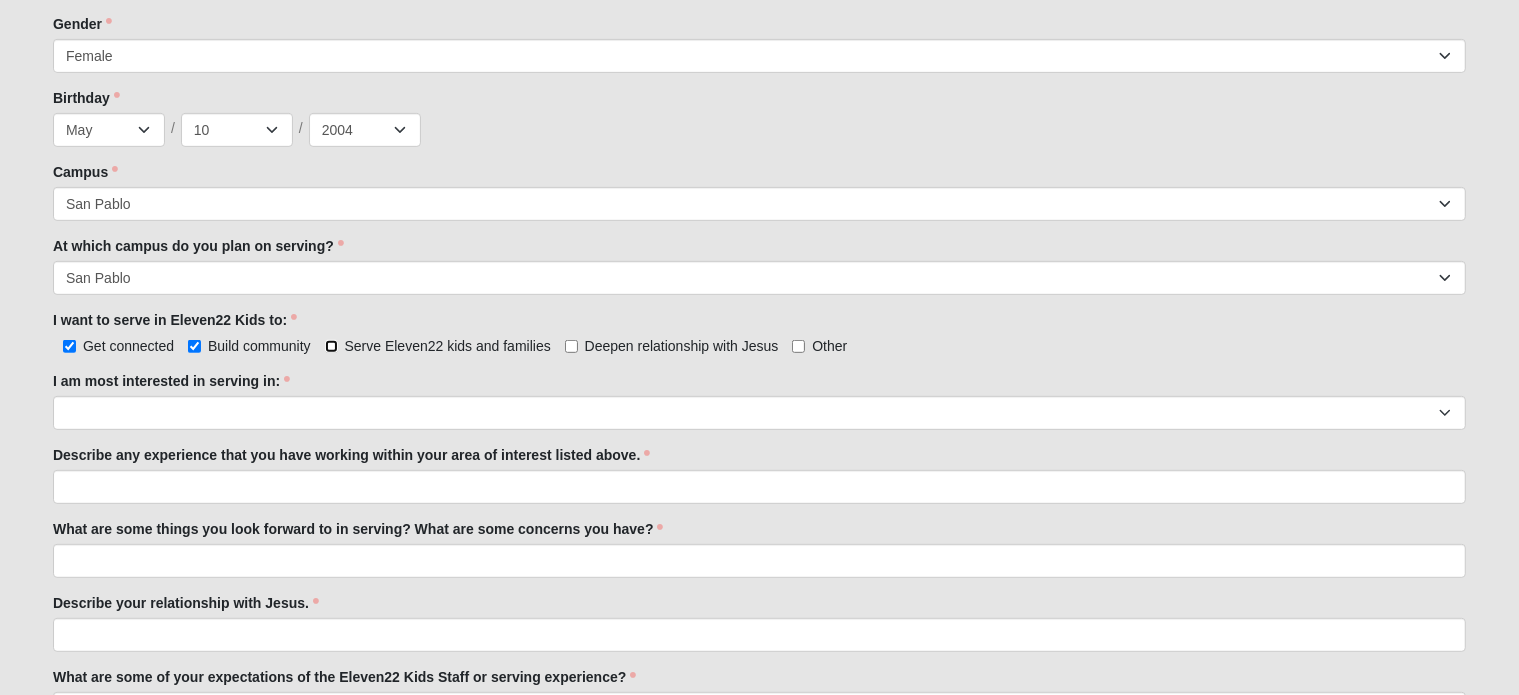 click on "Serve Eleven22 kids and families" at bounding box center [331, 346] 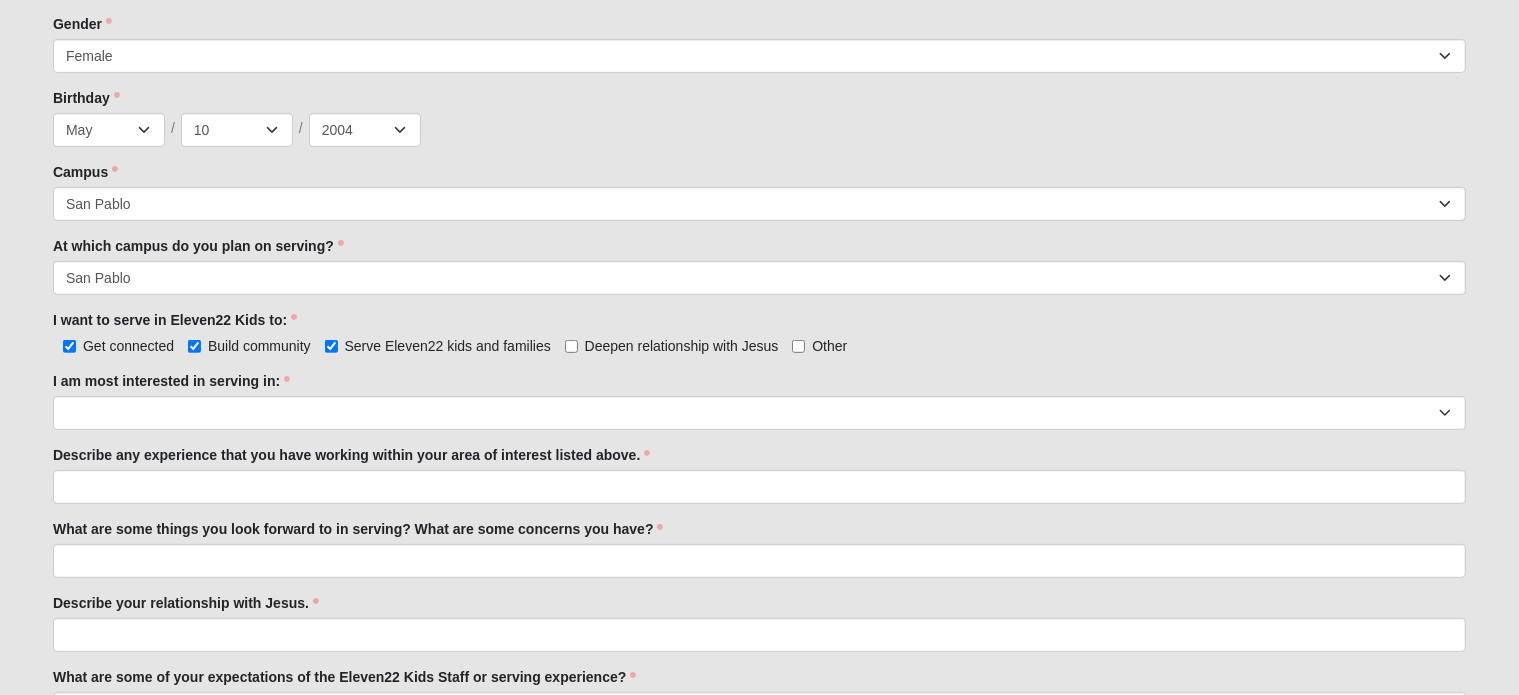 click on "Deepen relationship with Jesus" at bounding box center [682, 346] 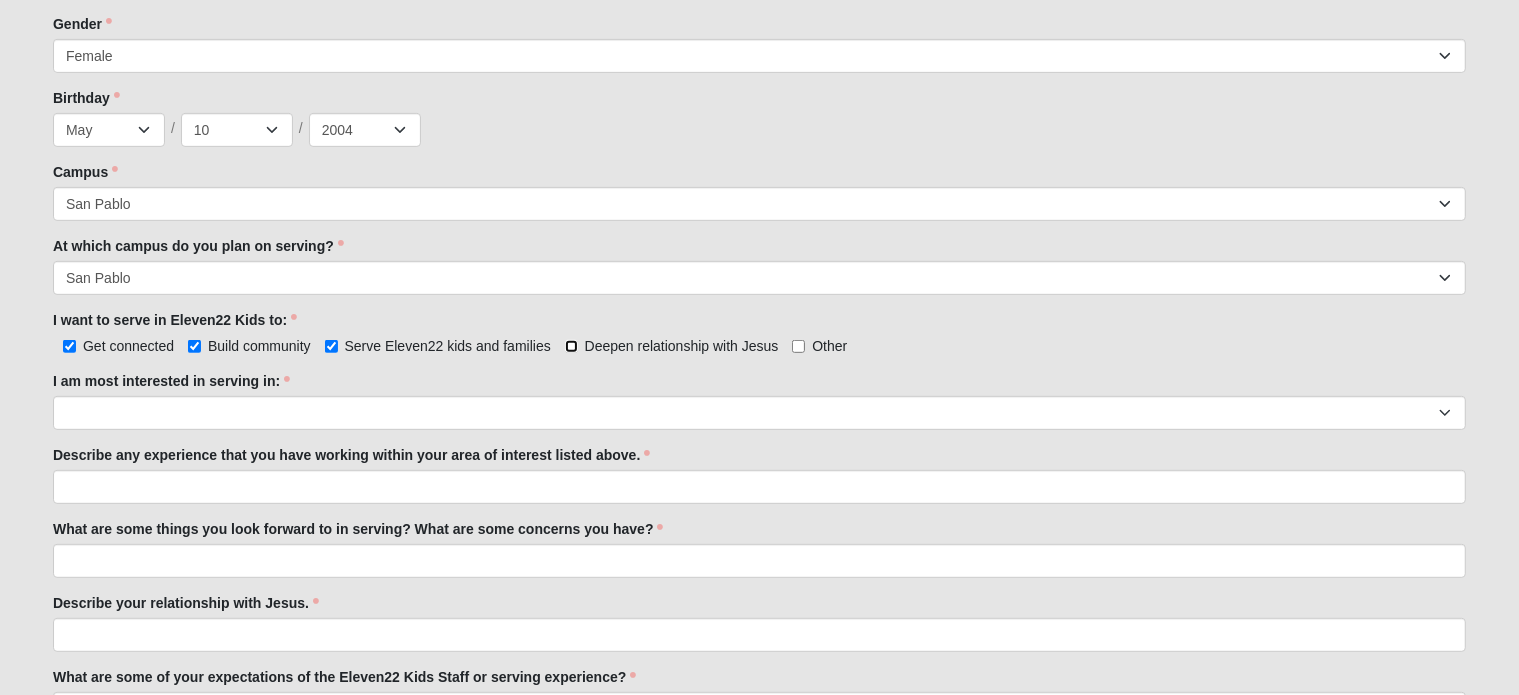 click on "Deepen relationship with Jesus" at bounding box center (571, 346) 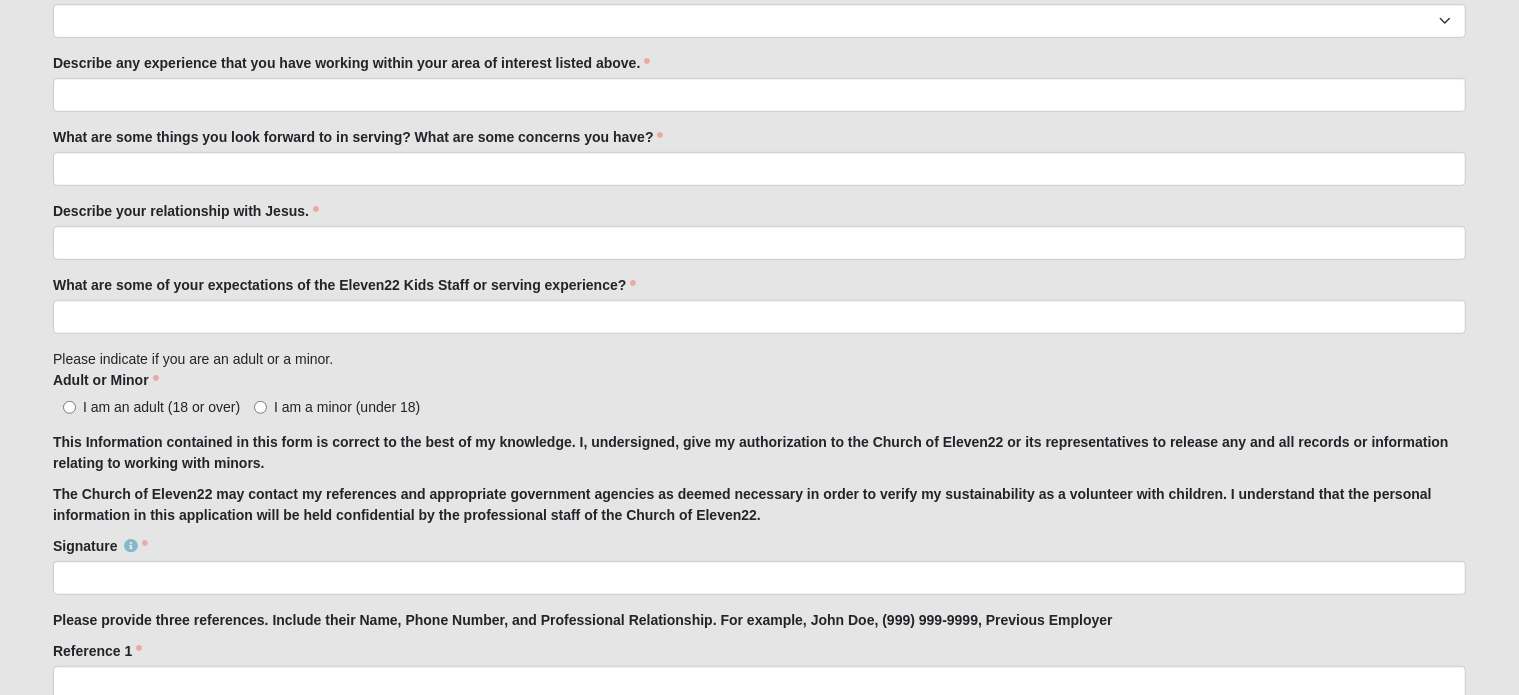 scroll, scrollTop: 1259, scrollLeft: 0, axis: vertical 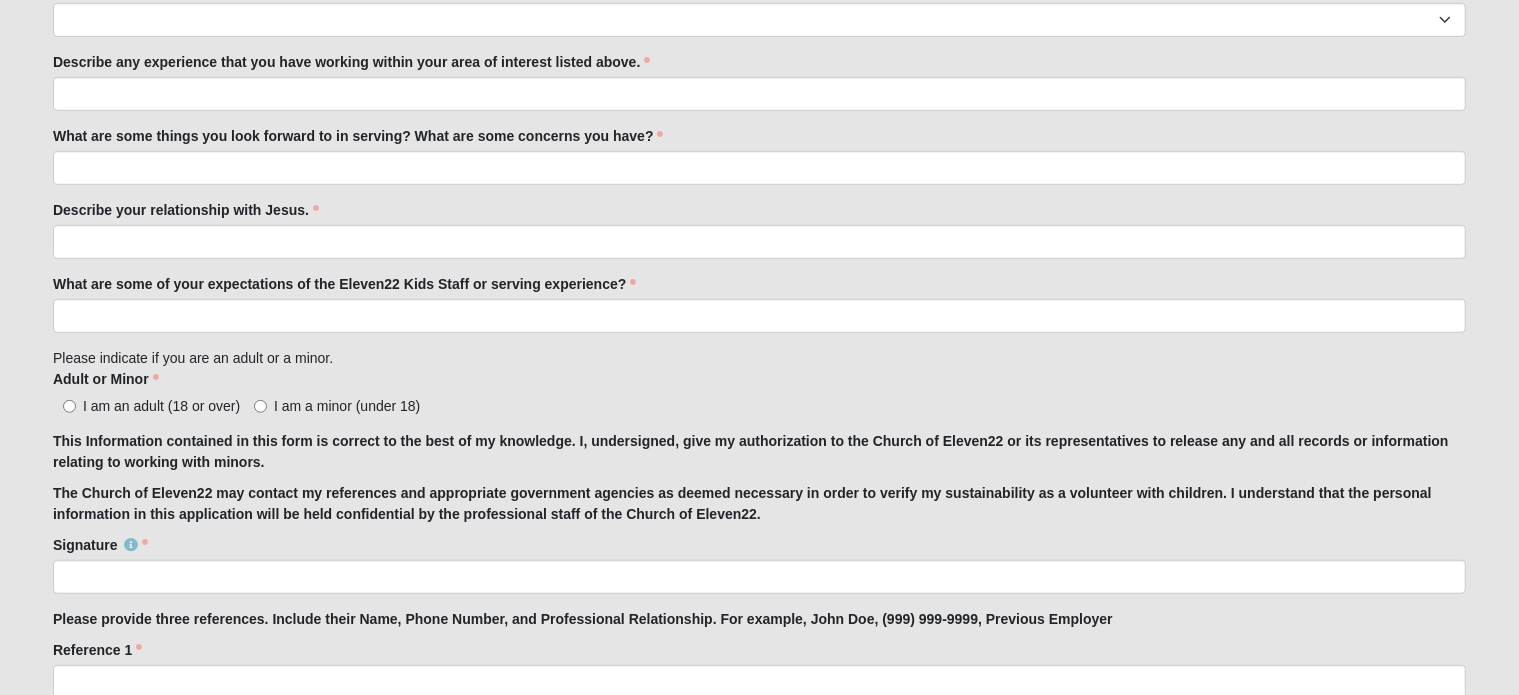 click on "I am an adult (18 or over)" at bounding box center (161, 406) 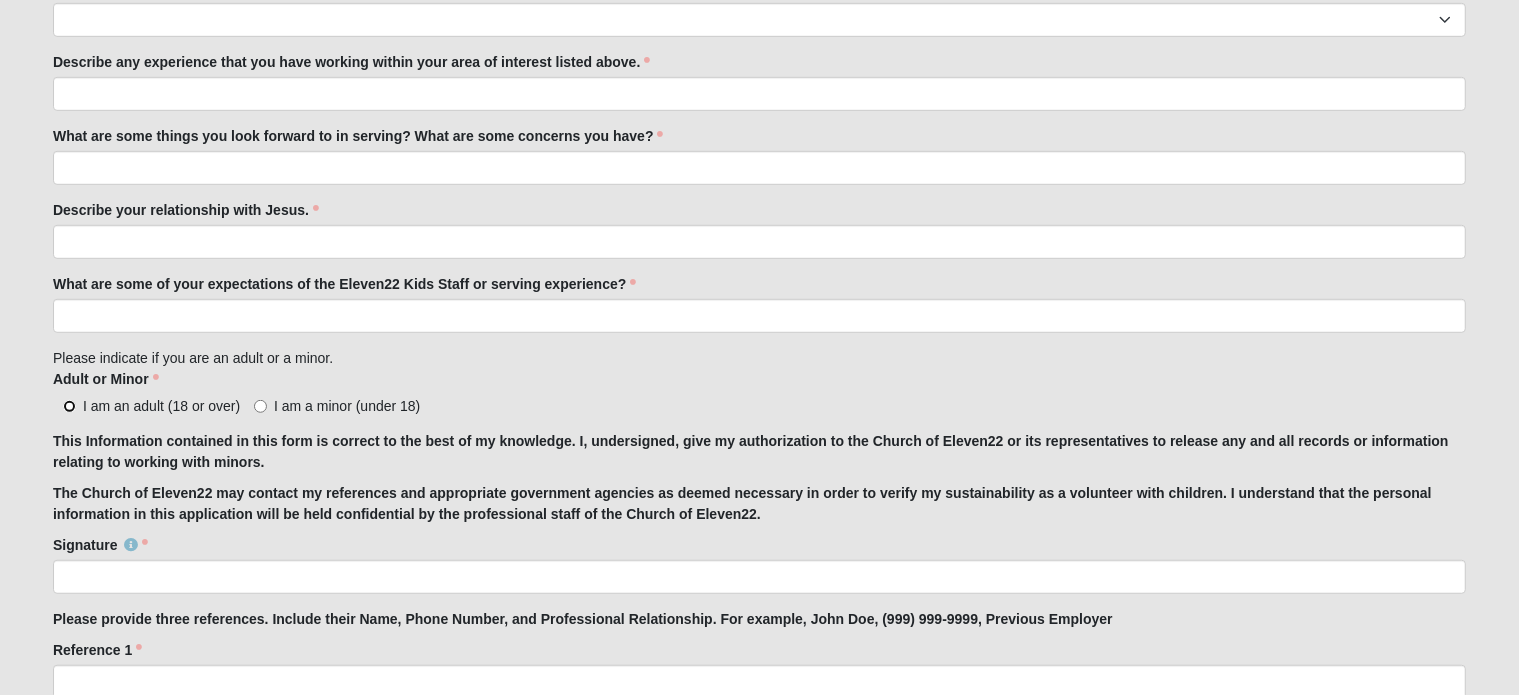 click on "I am an adult (18 or over)" at bounding box center [69, 406] 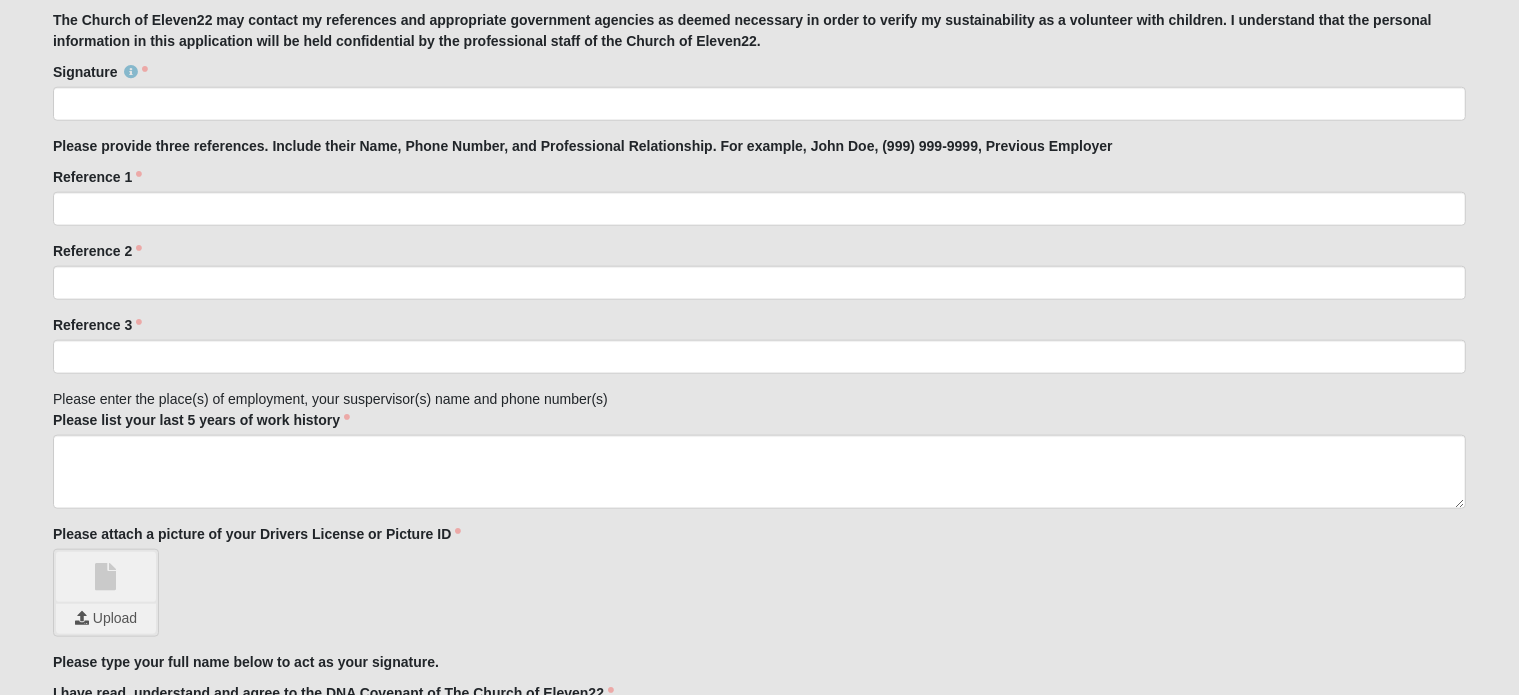 scroll, scrollTop: 2098, scrollLeft: 0, axis: vertical 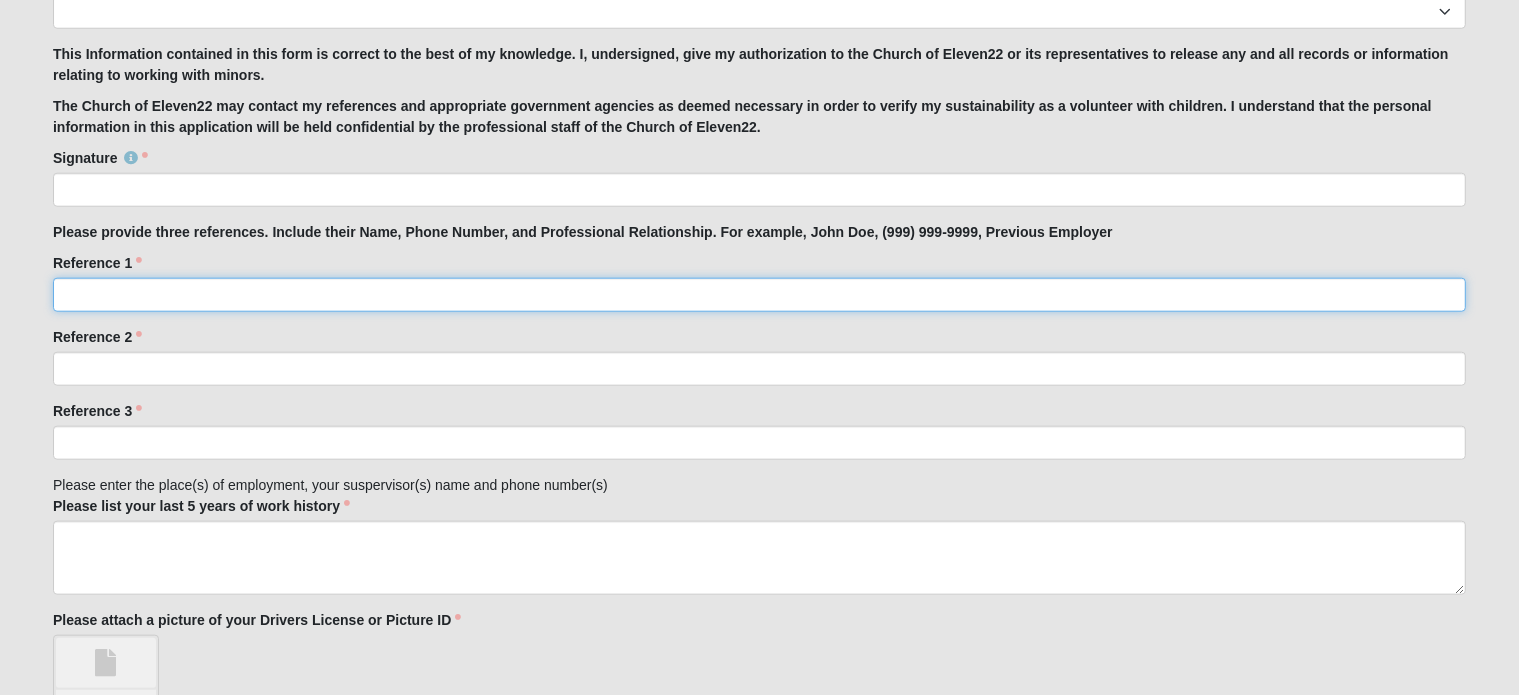 click on "Reference 1" at bounding box center (759, 295) 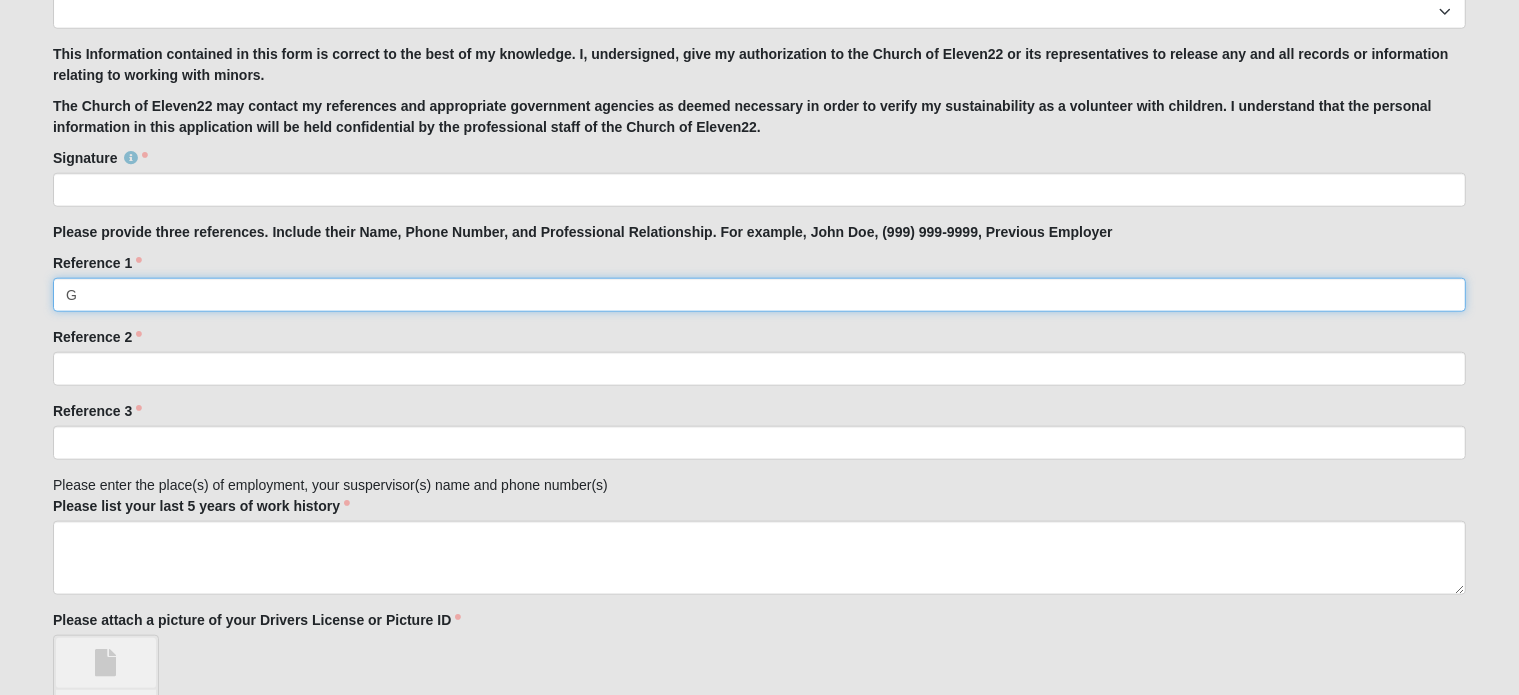 type 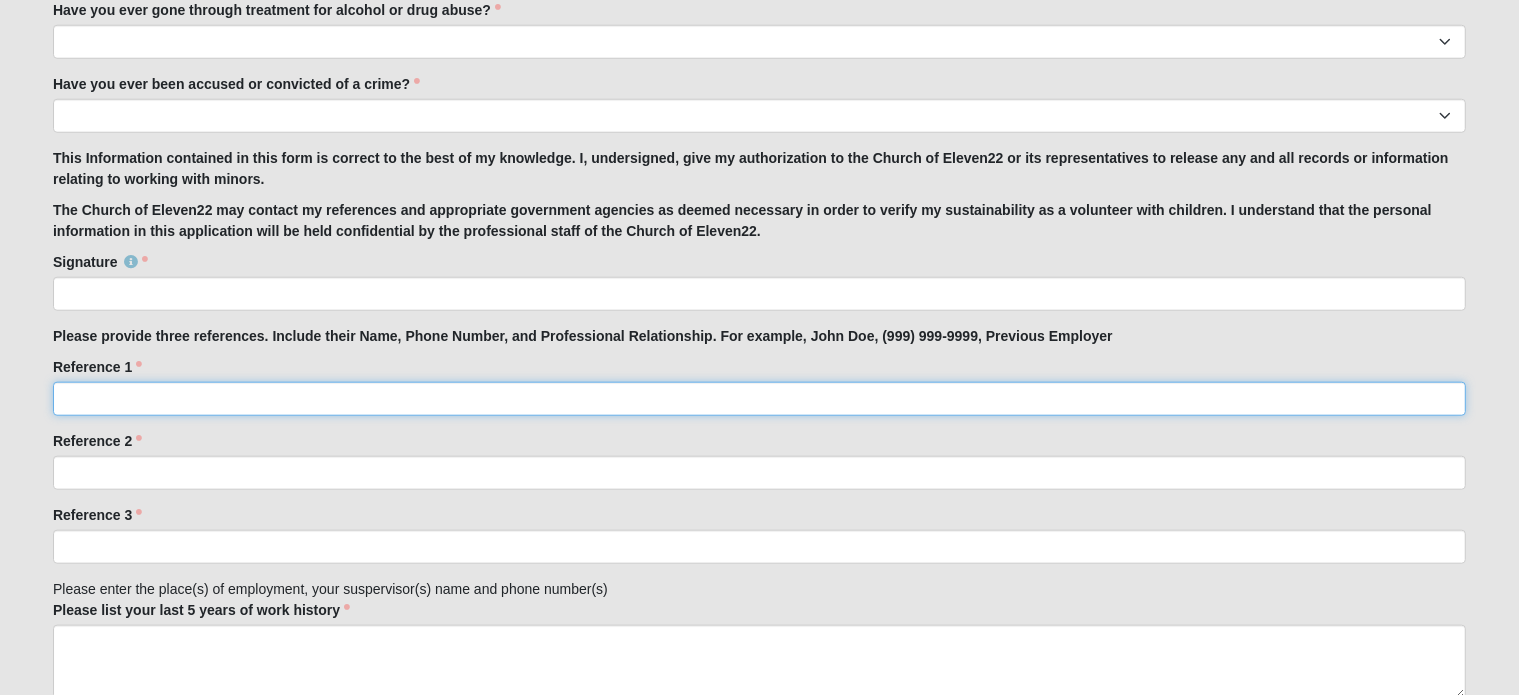scroll, scrollTop: 1837, scrollLeft: 0, axis: vertical 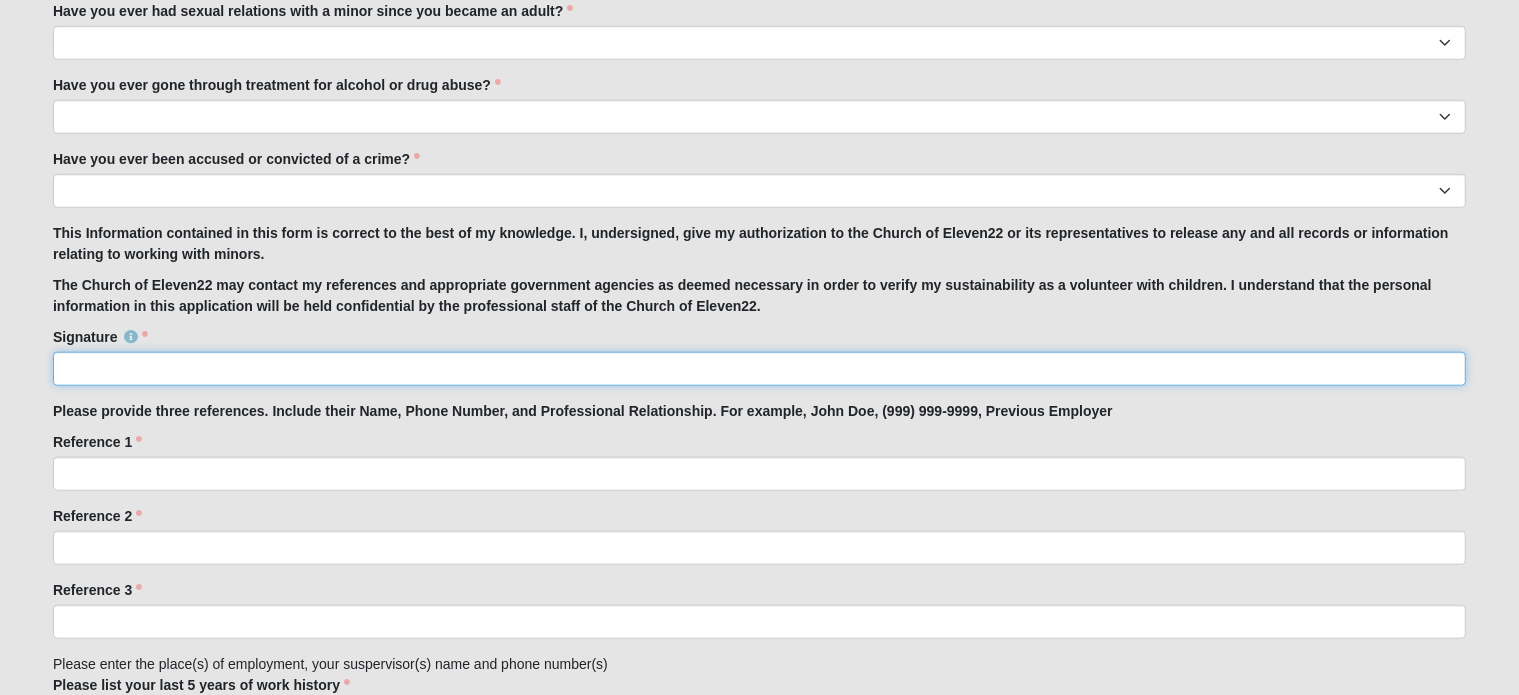 click on "Signature" at bounding box center [759, 369] 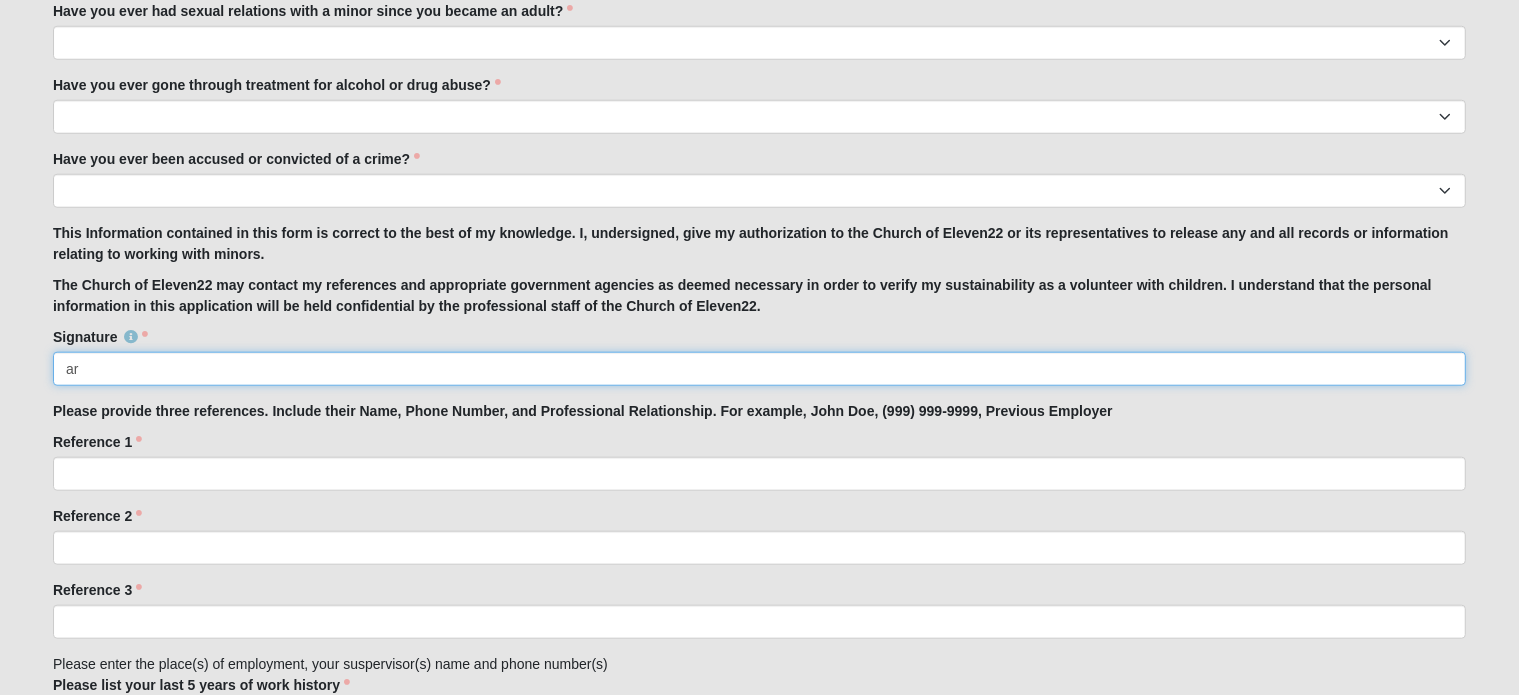 click on "ar" at bounding box center [759, 369] 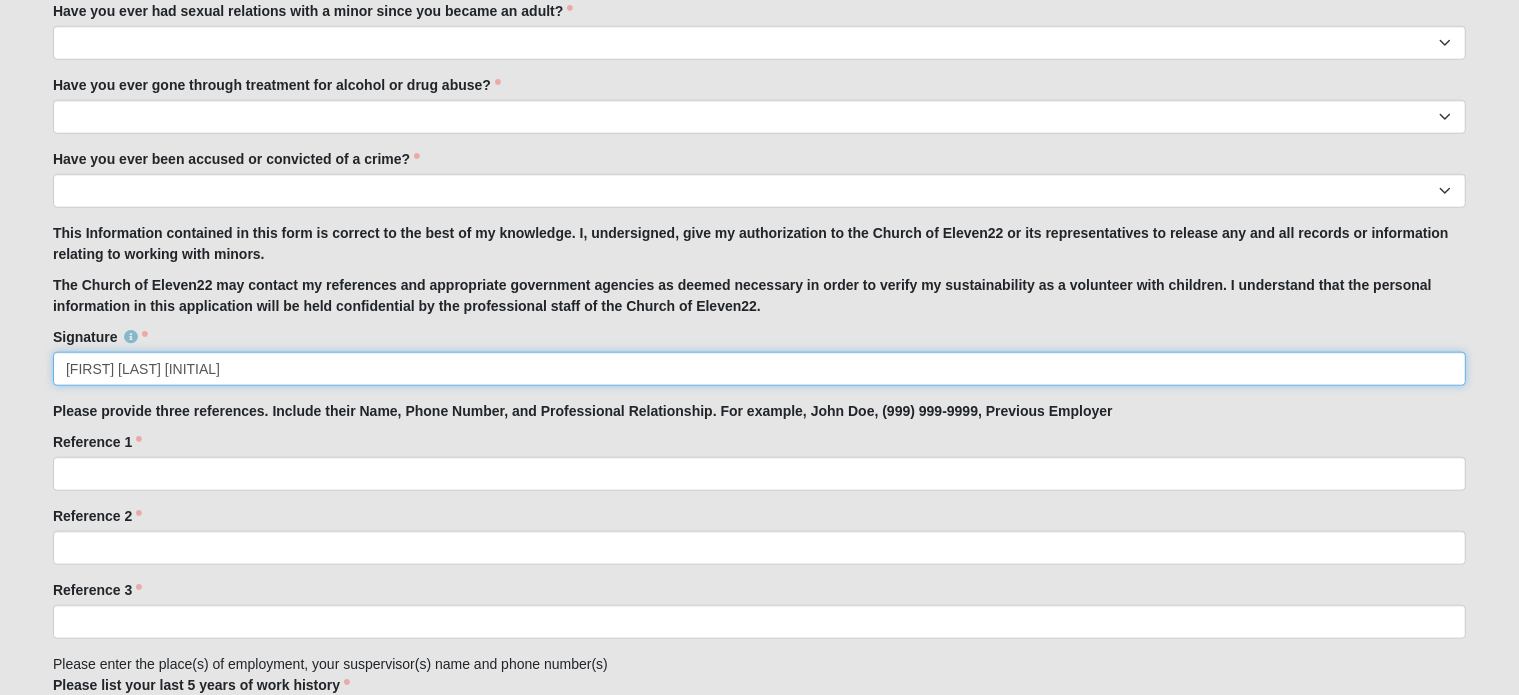 type on "[FIRST] [LAST] [INITIAL]" 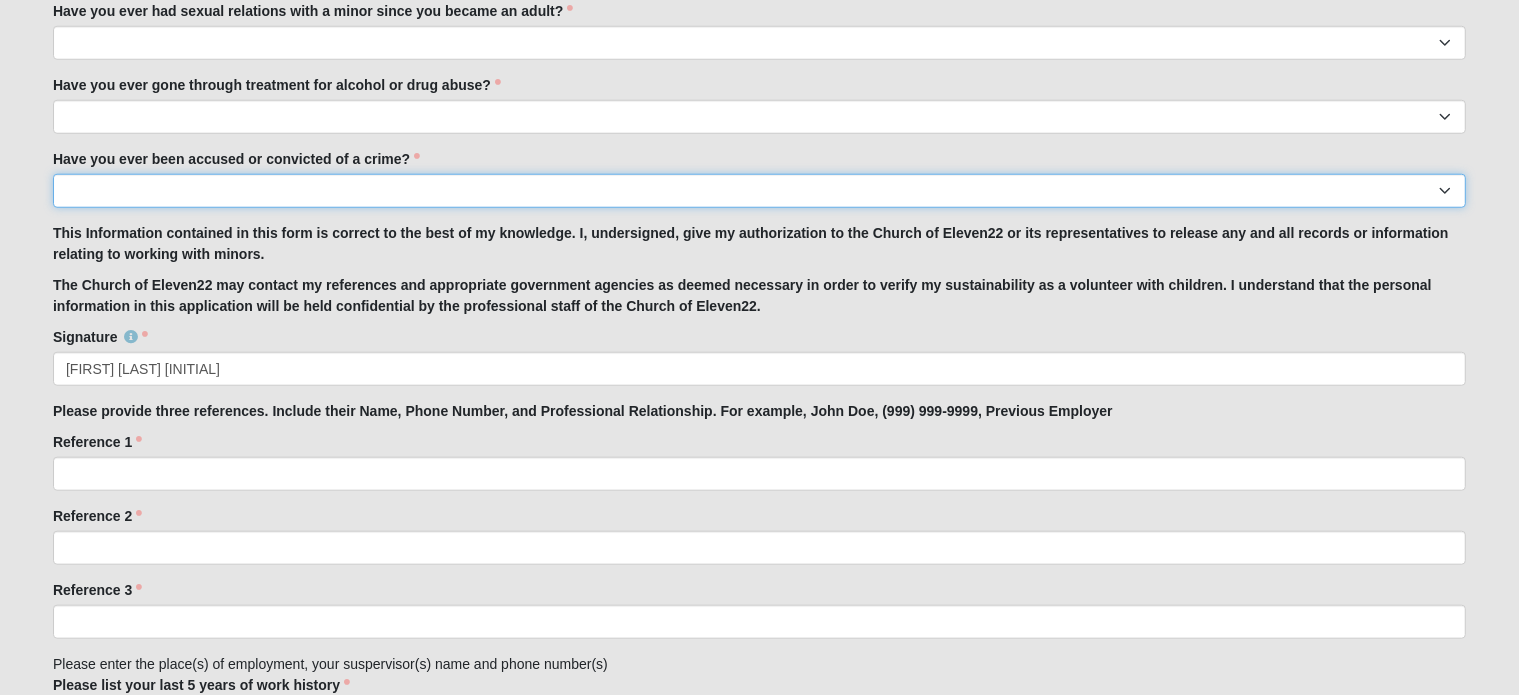 click on "Yes
No" at bounding box center [759, 191] 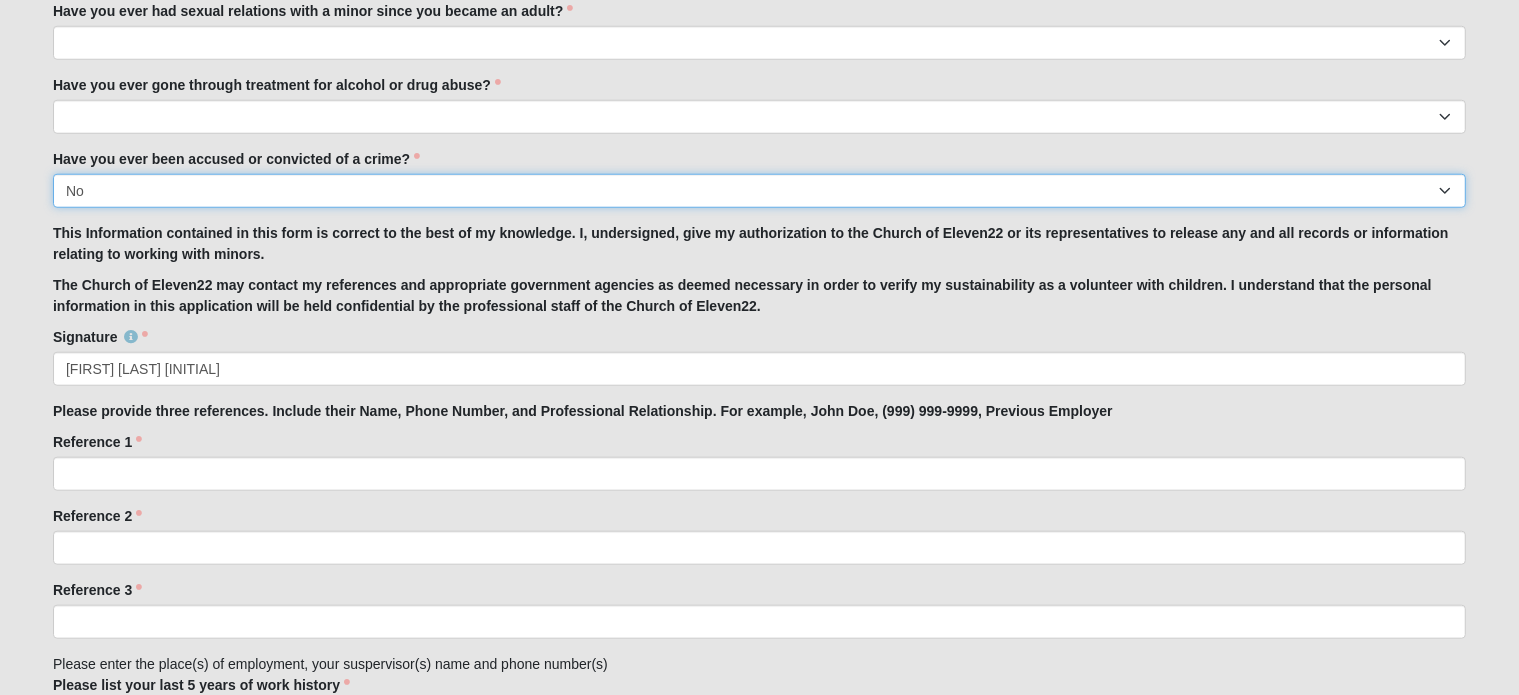 click on "Yes
No" at bounding box center [759, 191] 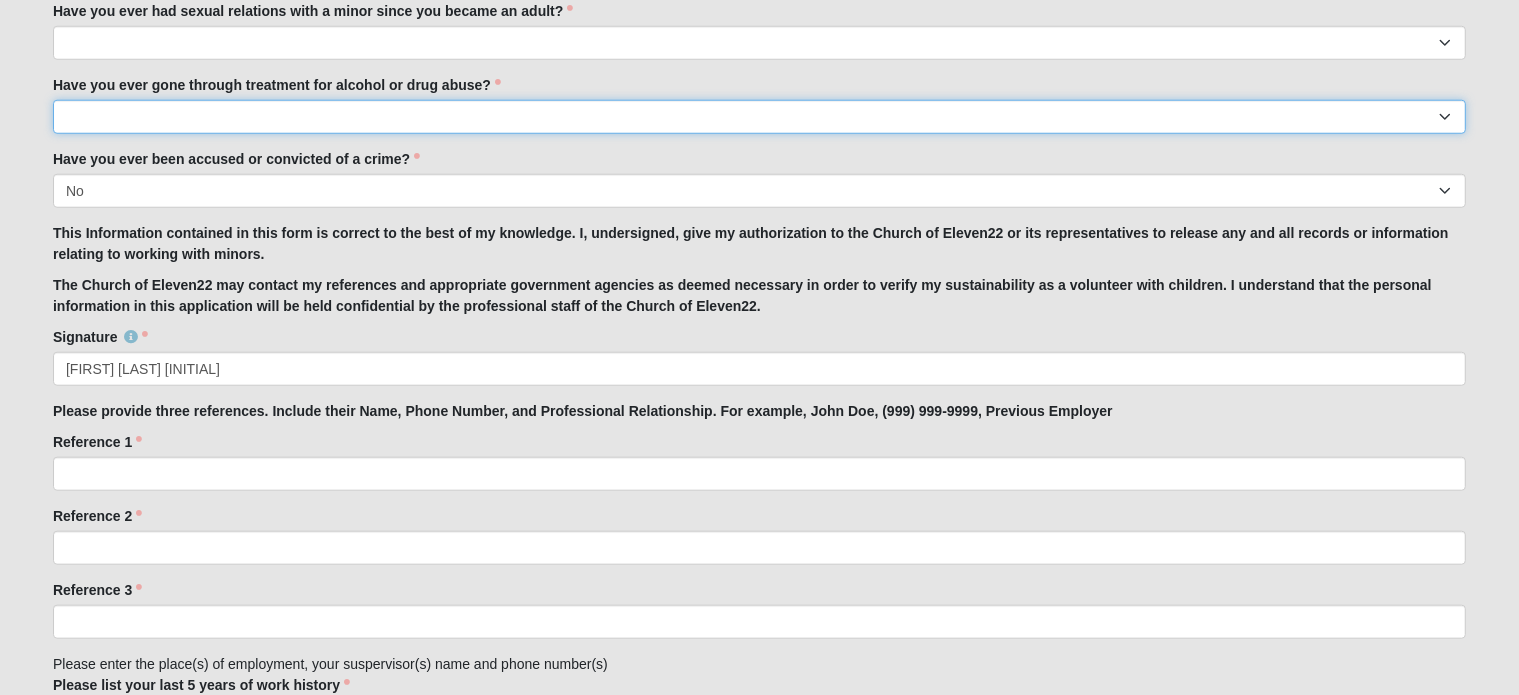 click on "Yes
No" at bounding box center [759, 117] 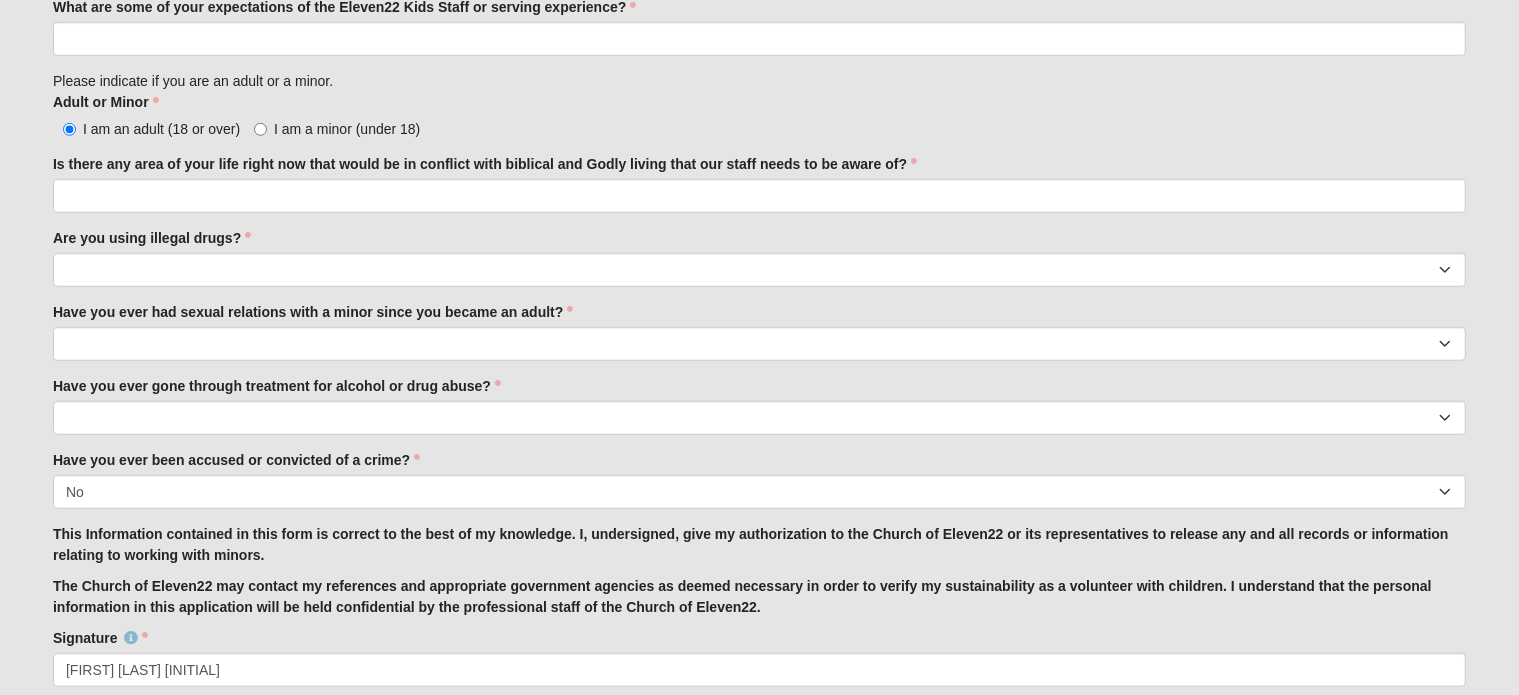 scroll, scrollTop: 1529, scrollLeft: 0, axis: vertical 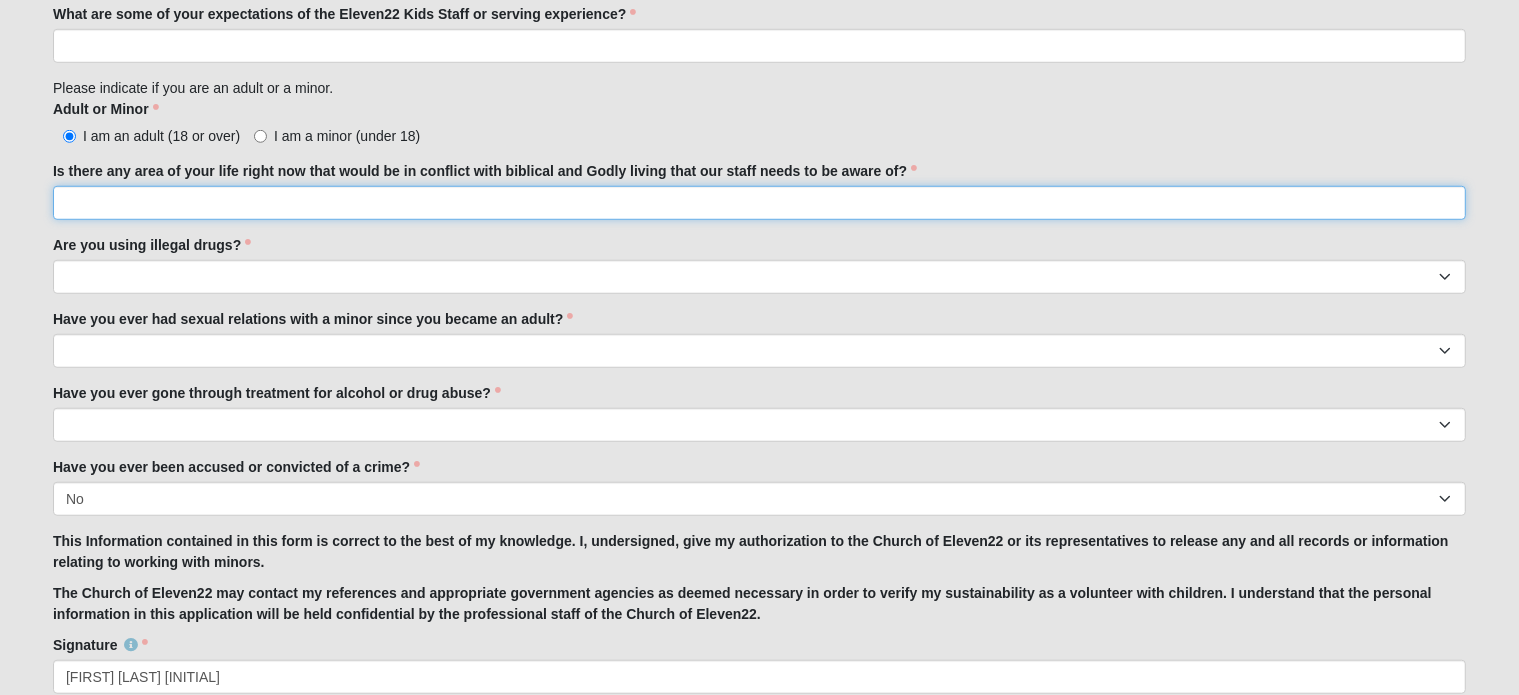 click on "Is there any area of your life right now that would be in conflict with biblical and Godly living that our staff needs to be aware of?" at bounding box center [759, 203] 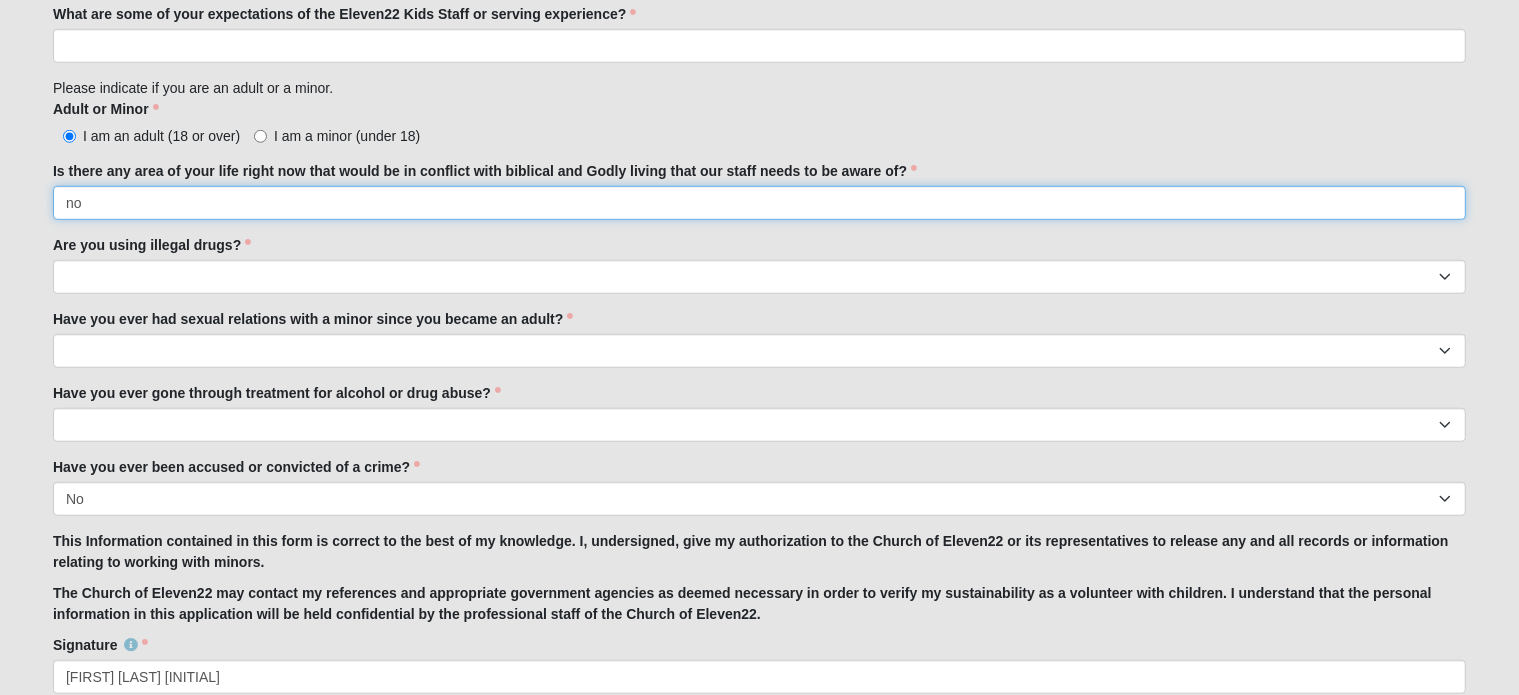 type on "n" 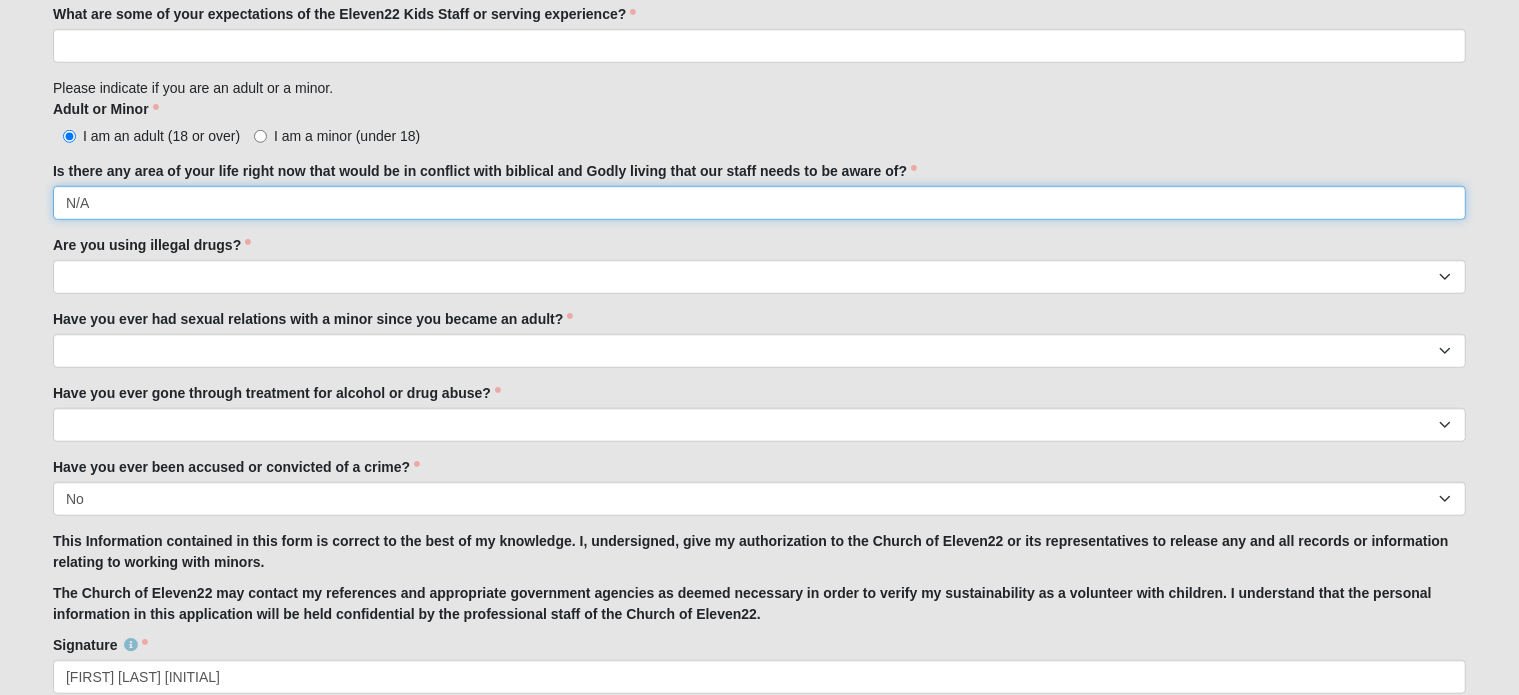 type on "N/A" 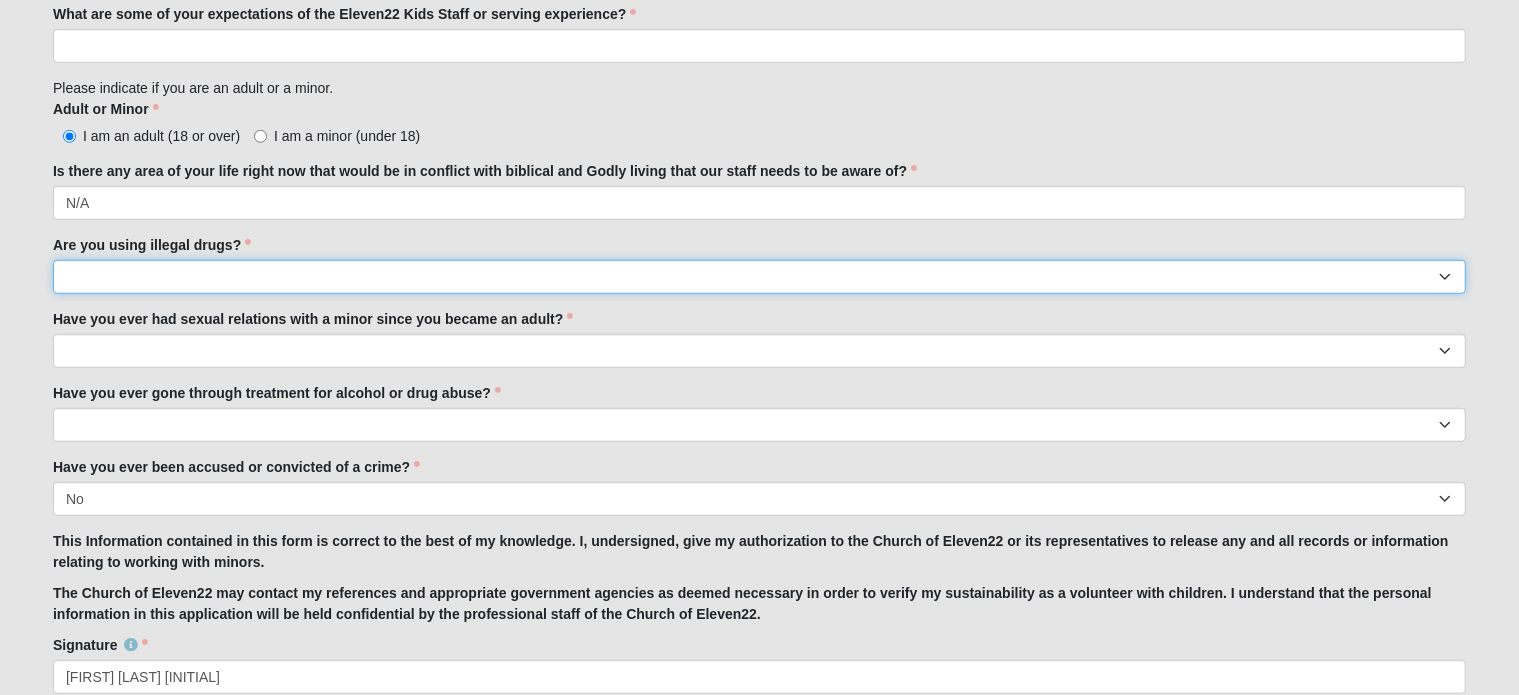 click on "Yes
No" at bounding box center (759, 277) 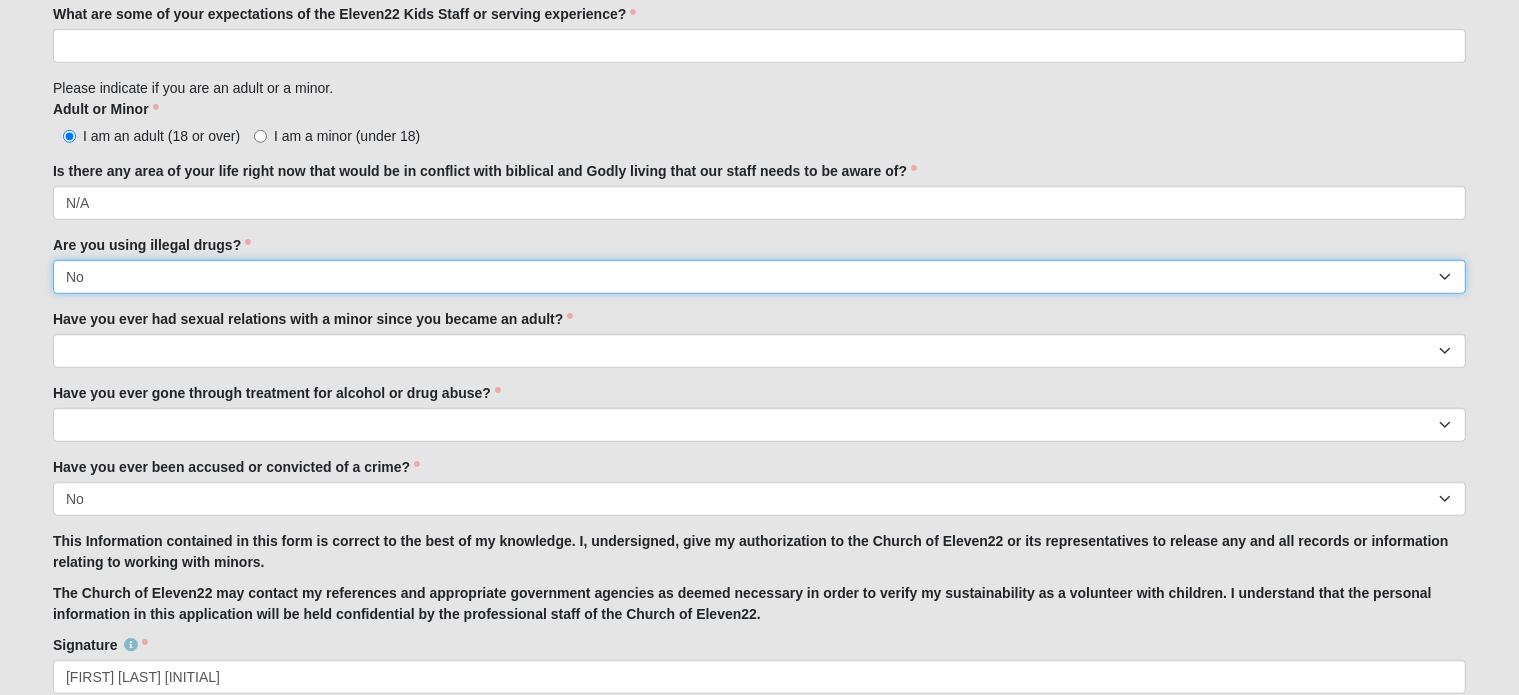 click on "Yes
No" at bounding box center [759, 277] 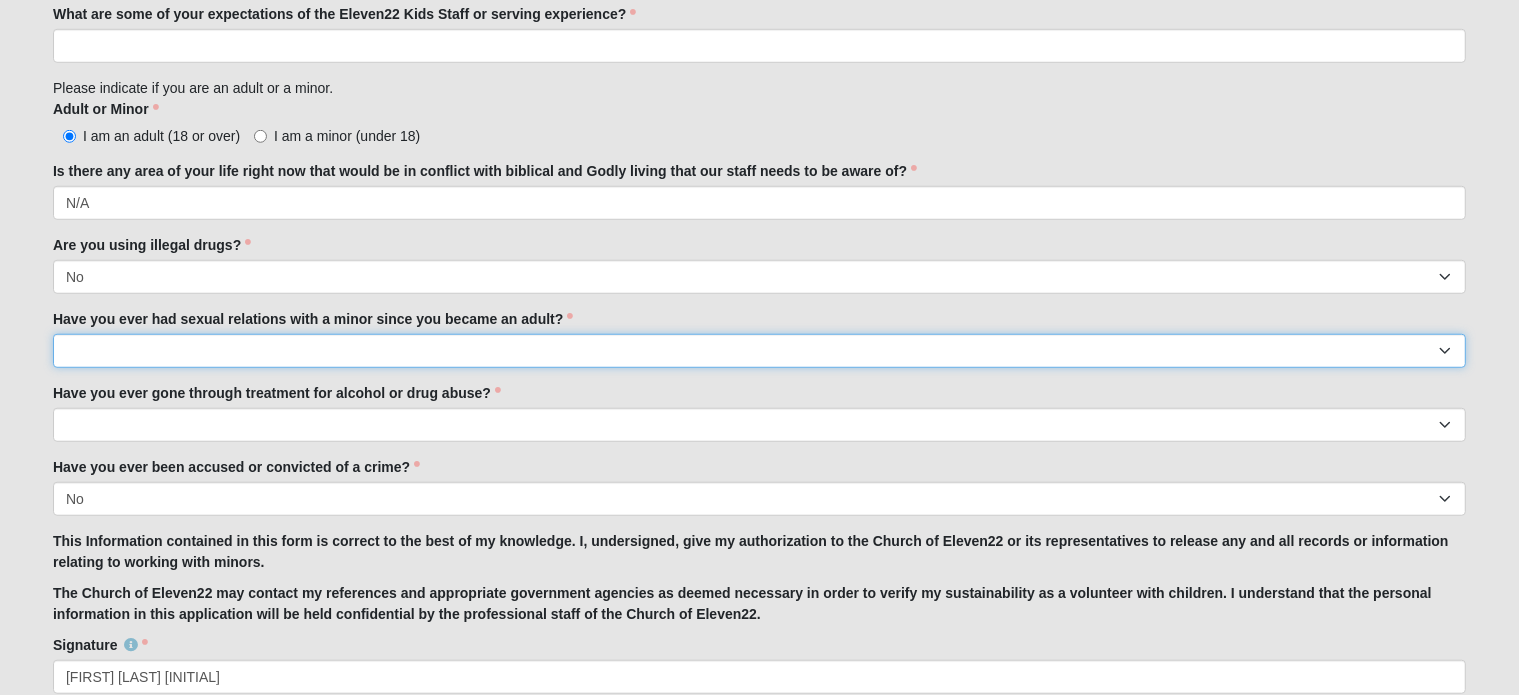 click on "Yes
No" at bounding box center (759, 351) 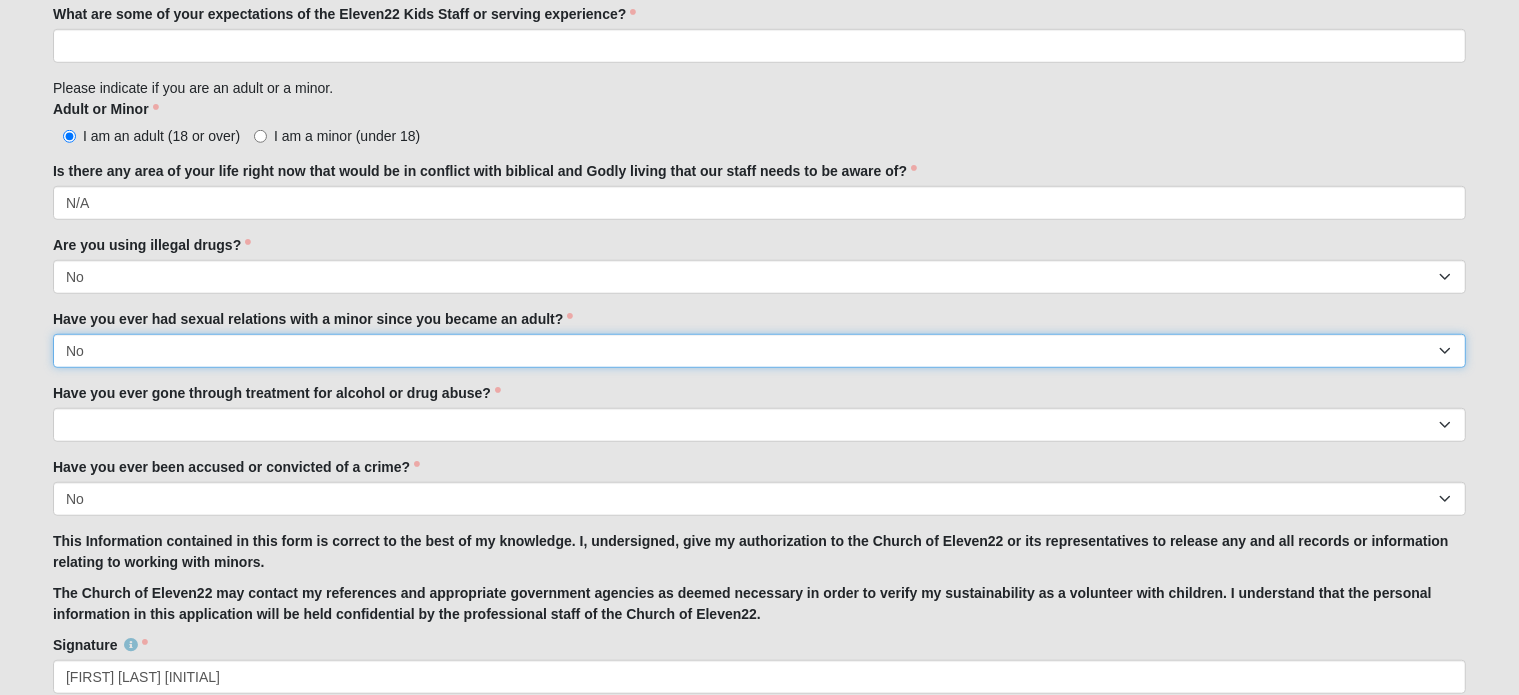 click on "Yes
No" at bounding box center (759, 351) 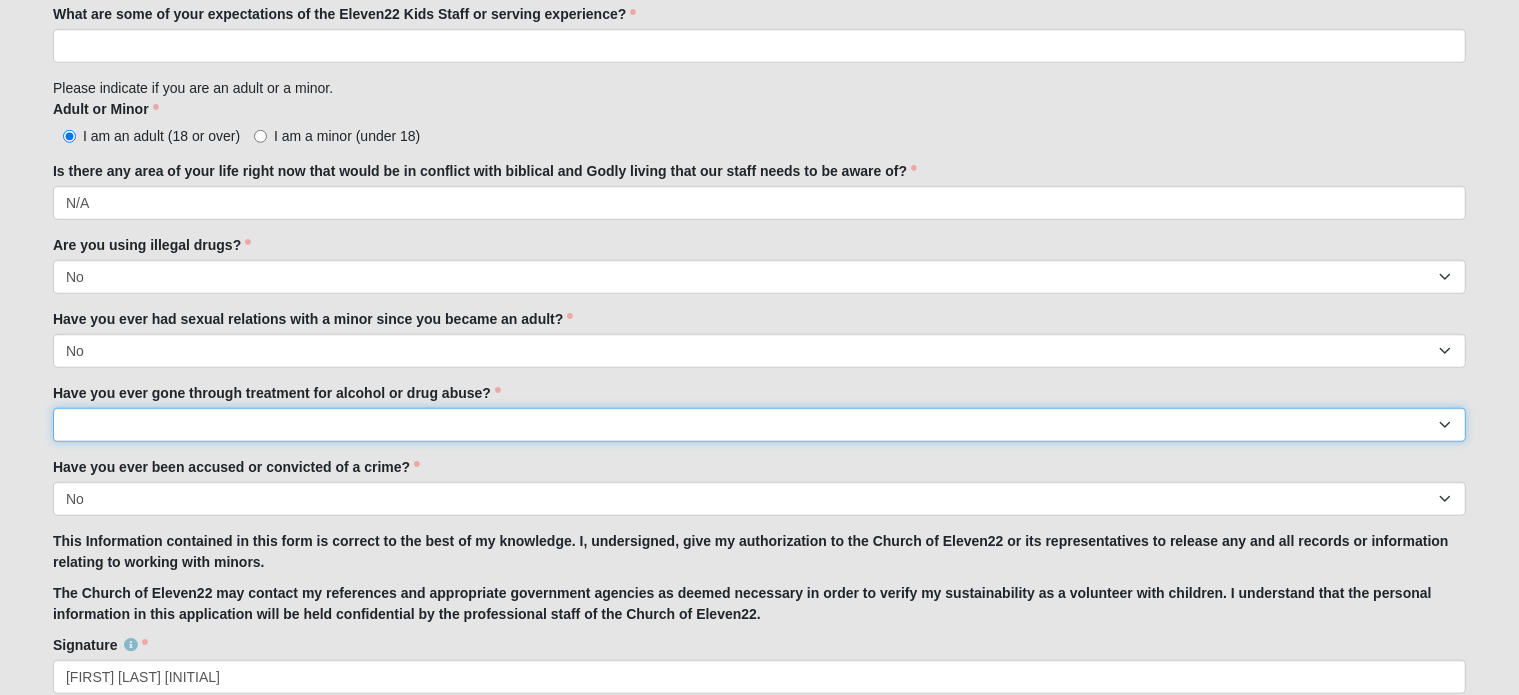 click on "Yes
No" at bounding box center (759, 425) 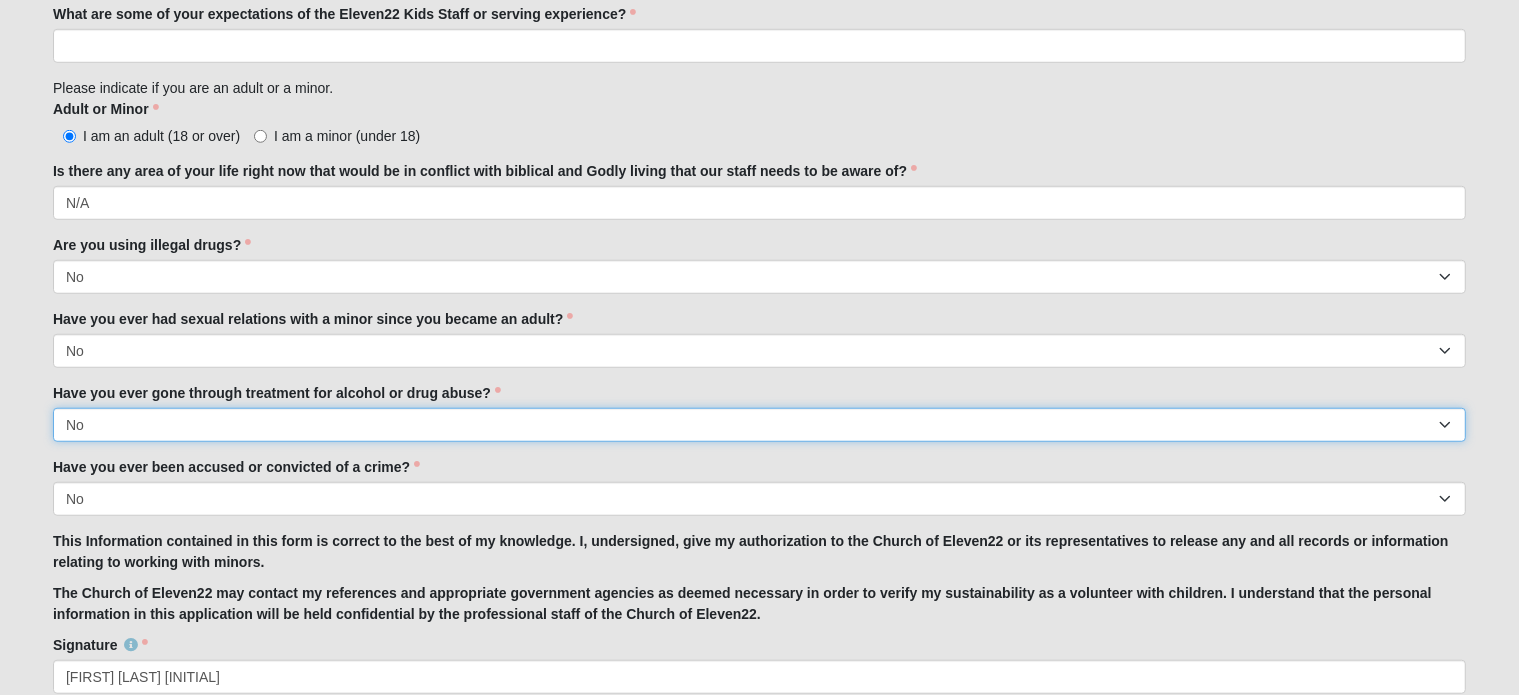 click on "Yes
No" at bounding box center (759, 425) 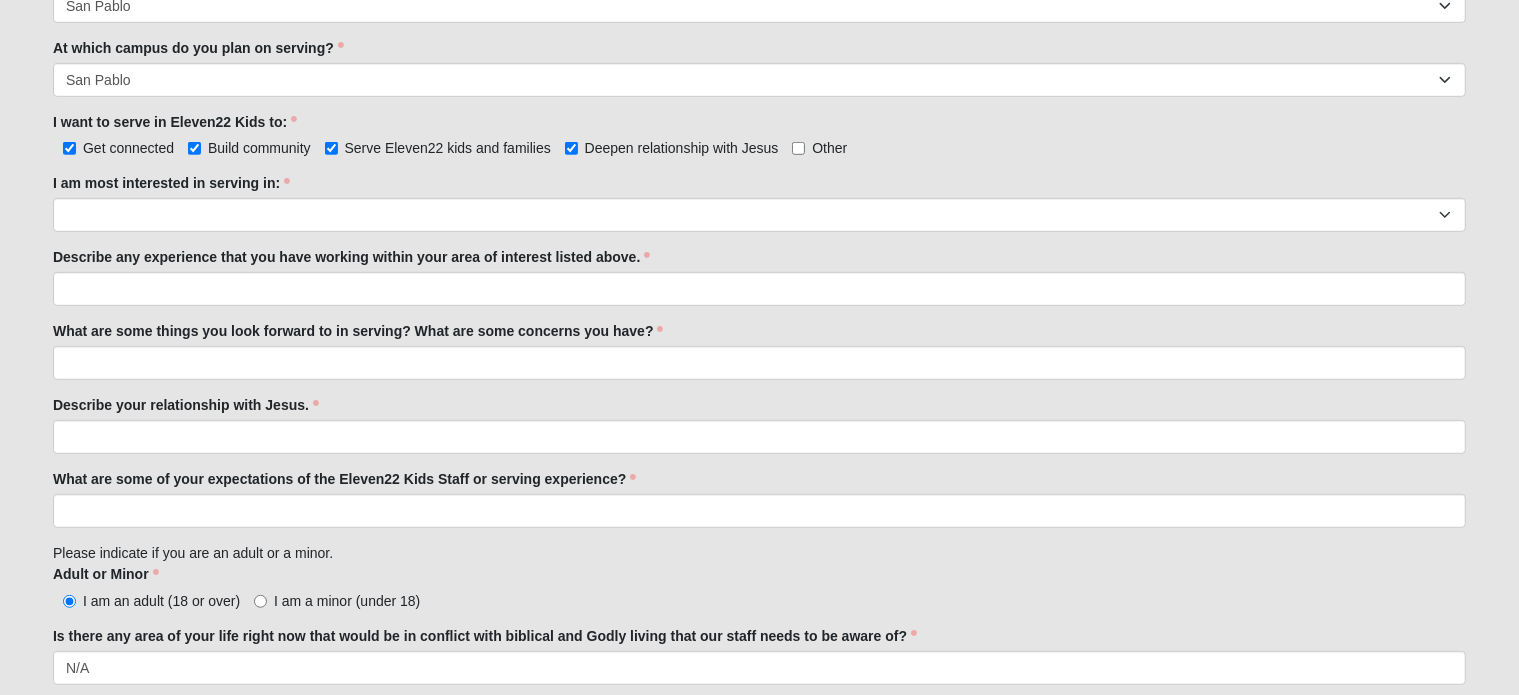 scroll, scrollTop: 1062, scrollLeft: 0, axis: vertical 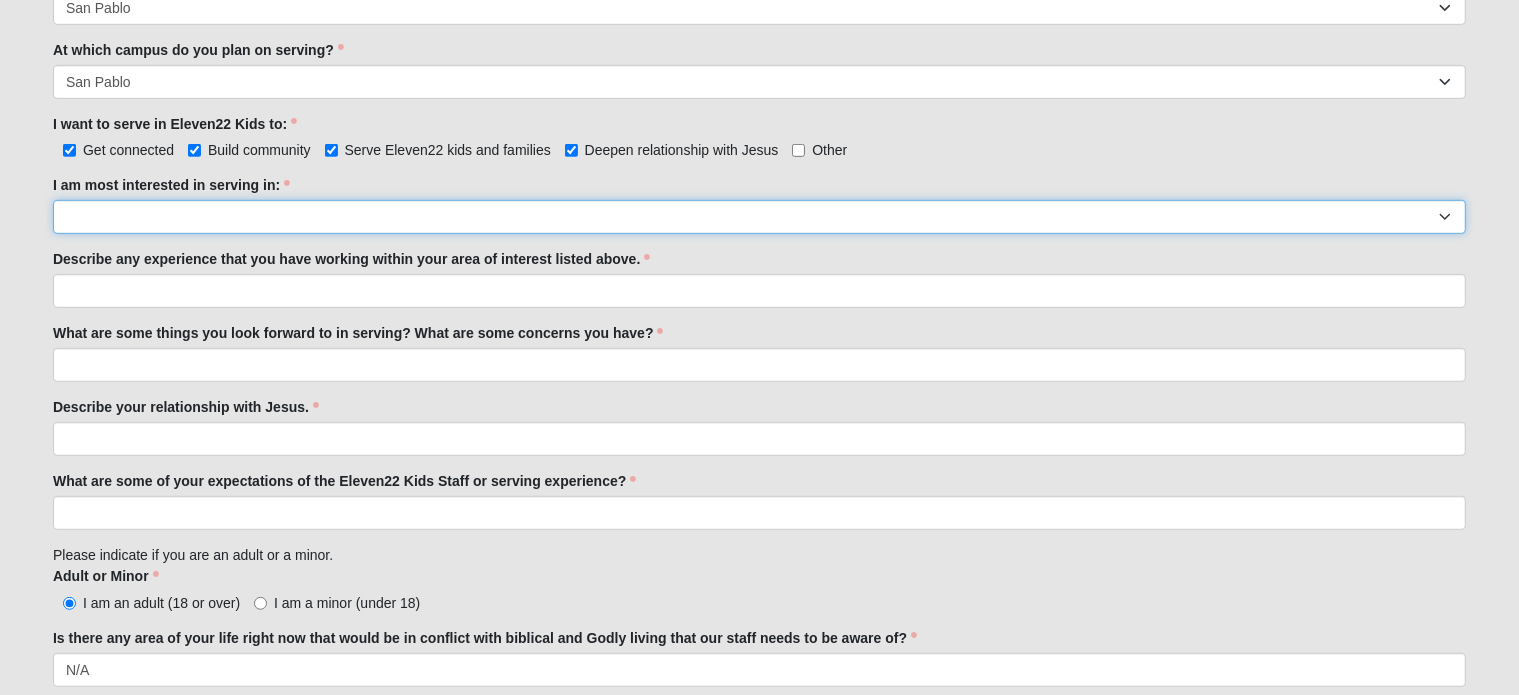 click on "Registration
Tour Guide
Preschool Disciple Group Leader
Elementary Disciple Group Leader
Large Group Leader
Large Group Worship
Large Group Production
Special Needs Disciple Group Leader
Classroom Buddy
Weekday Reset and Prep
Summer Serve Team
Undecided" at bounding box center [759, 217] 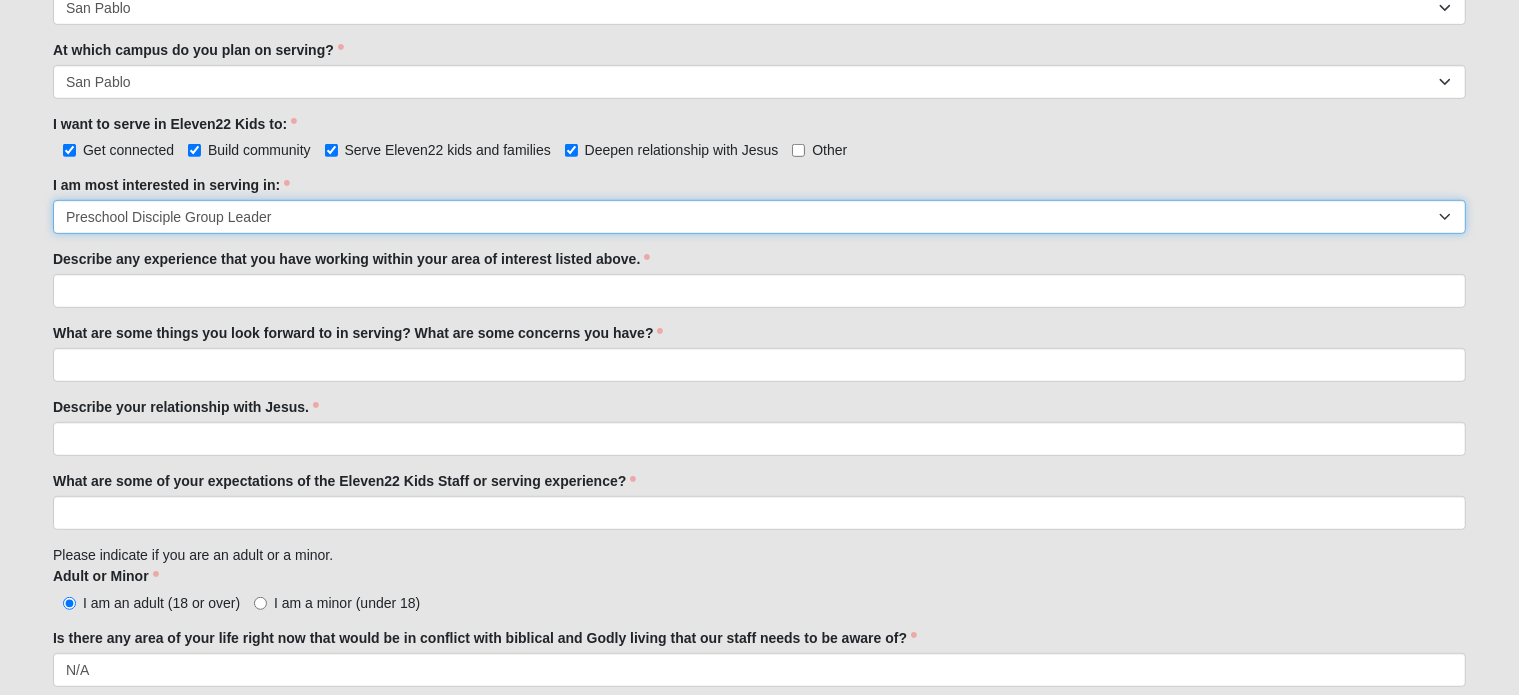 click on "Registration
Tour Guide
Preschool Disciple Group Leader
Elementary Disciple Group Leader
Large Group Leader
Large Group Worship
Large Group Production
Special Needs Disciple Group Leader
Classroom Buddy
Weekday Reset and Prep
Summer Serve Team
Undecided" at bounding box center (759, 217) 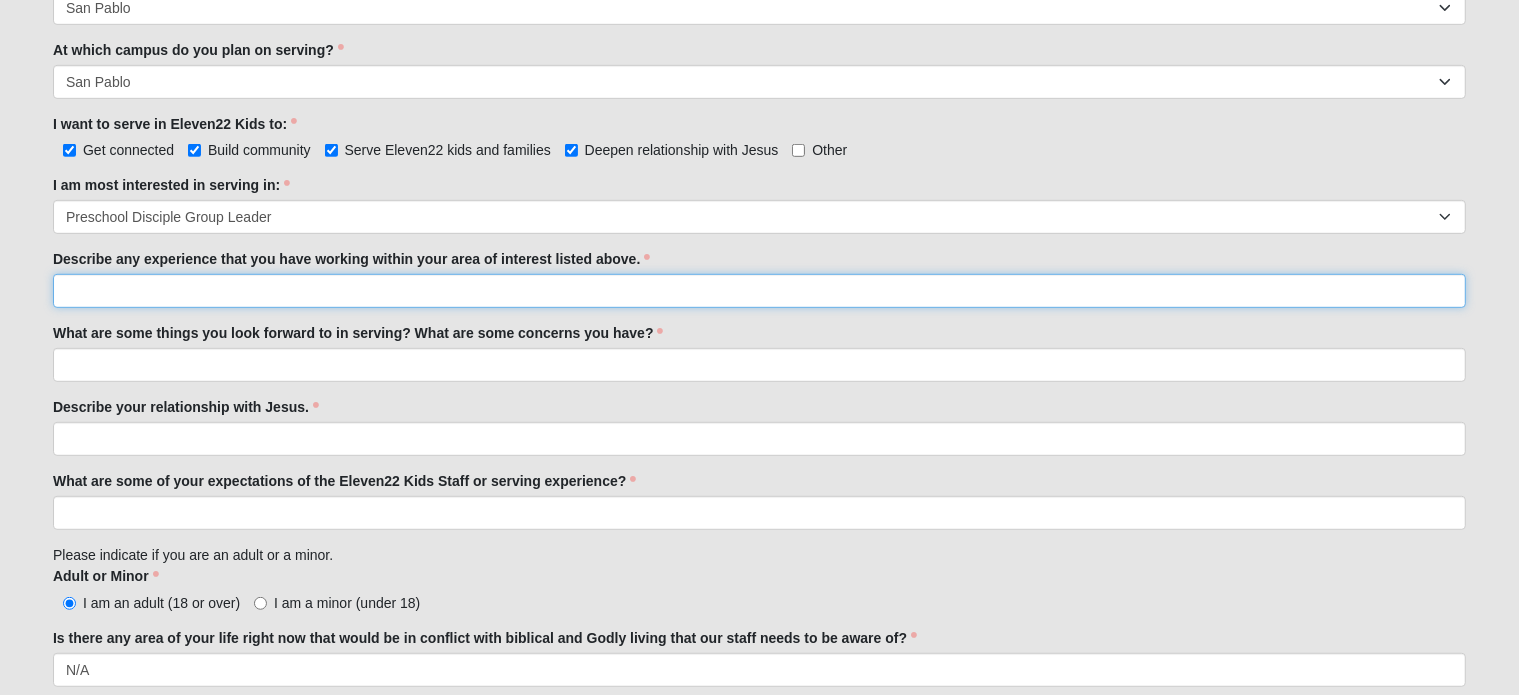 click on "Describe any experience that you have working within your area of interest listed above." at bounding box center (759, 291) 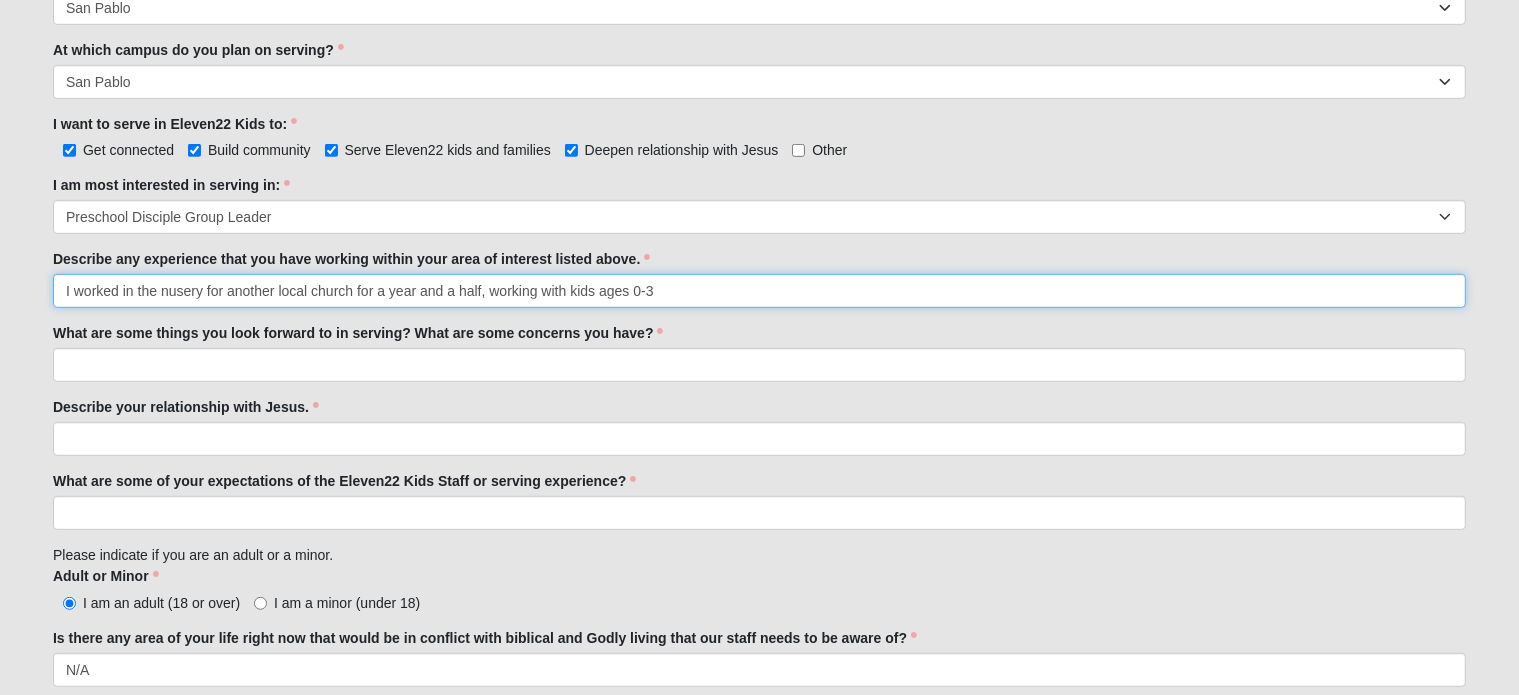 click on "I worked in the nusery for another local church for a year and a half, working with kids ages 0-3" at bounding box center [759, 291] 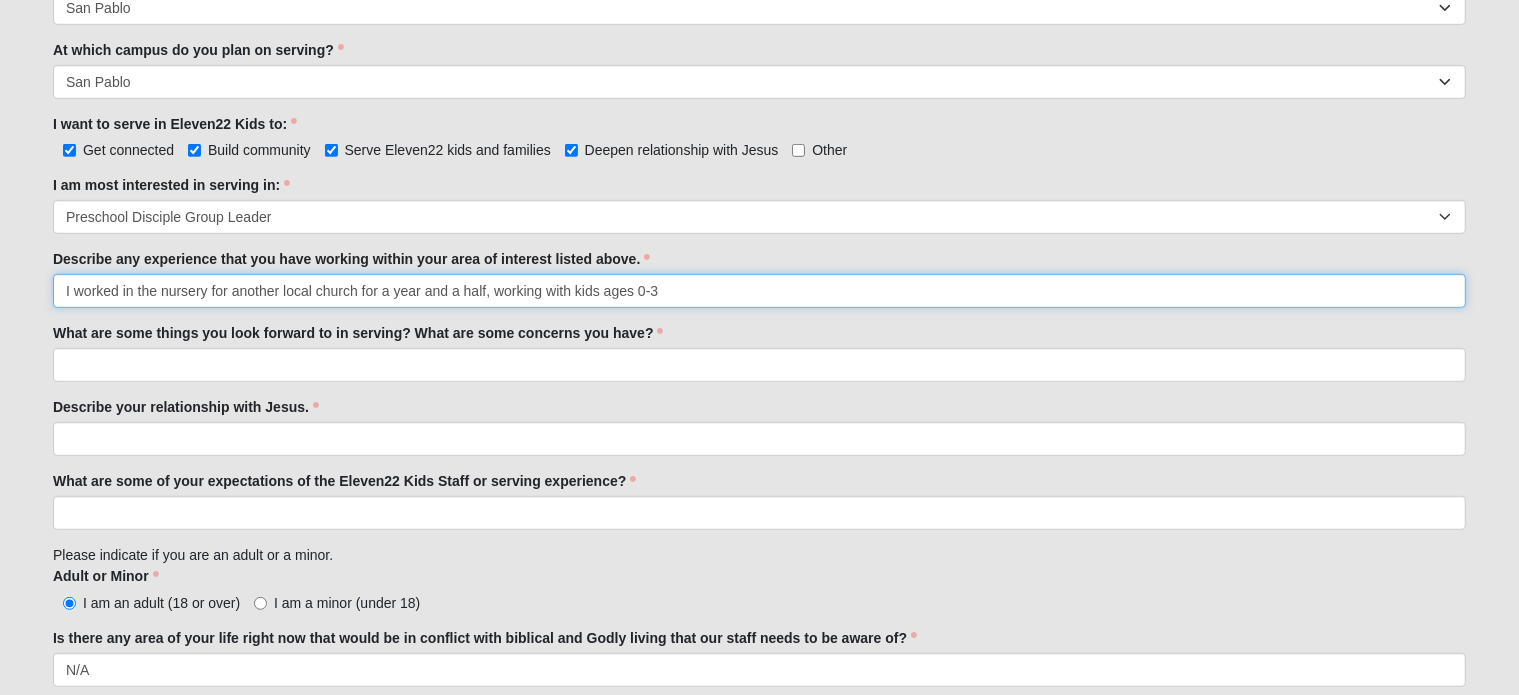 click on "I worked in the nursery for another local church for a year and a half, working with kids ages 0-3" at bounding box center (759, 291) 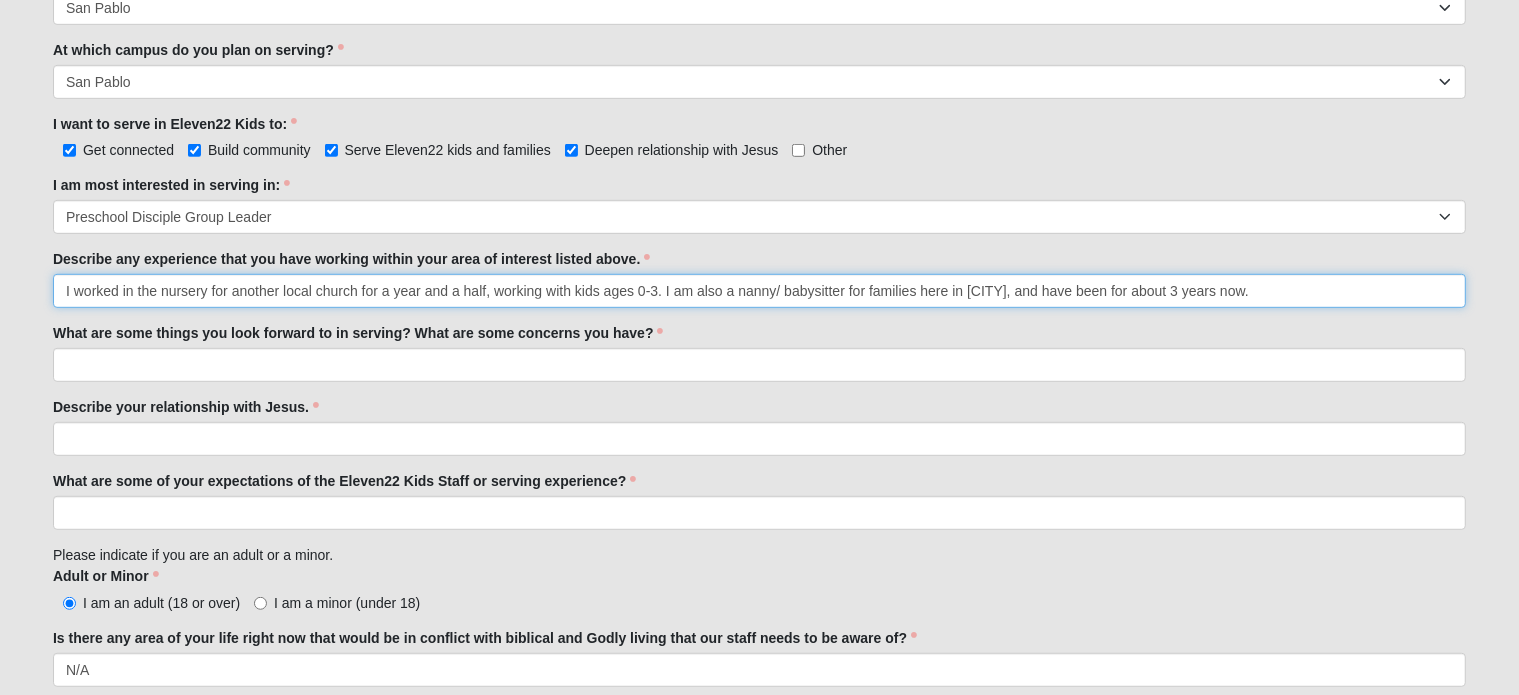 type on "I worked in the nursery for another local church for a year and a half, working with kids ages 0-3. I am also a nanny/ babysitter for families here in [CITY], and have been for about 3 years now." 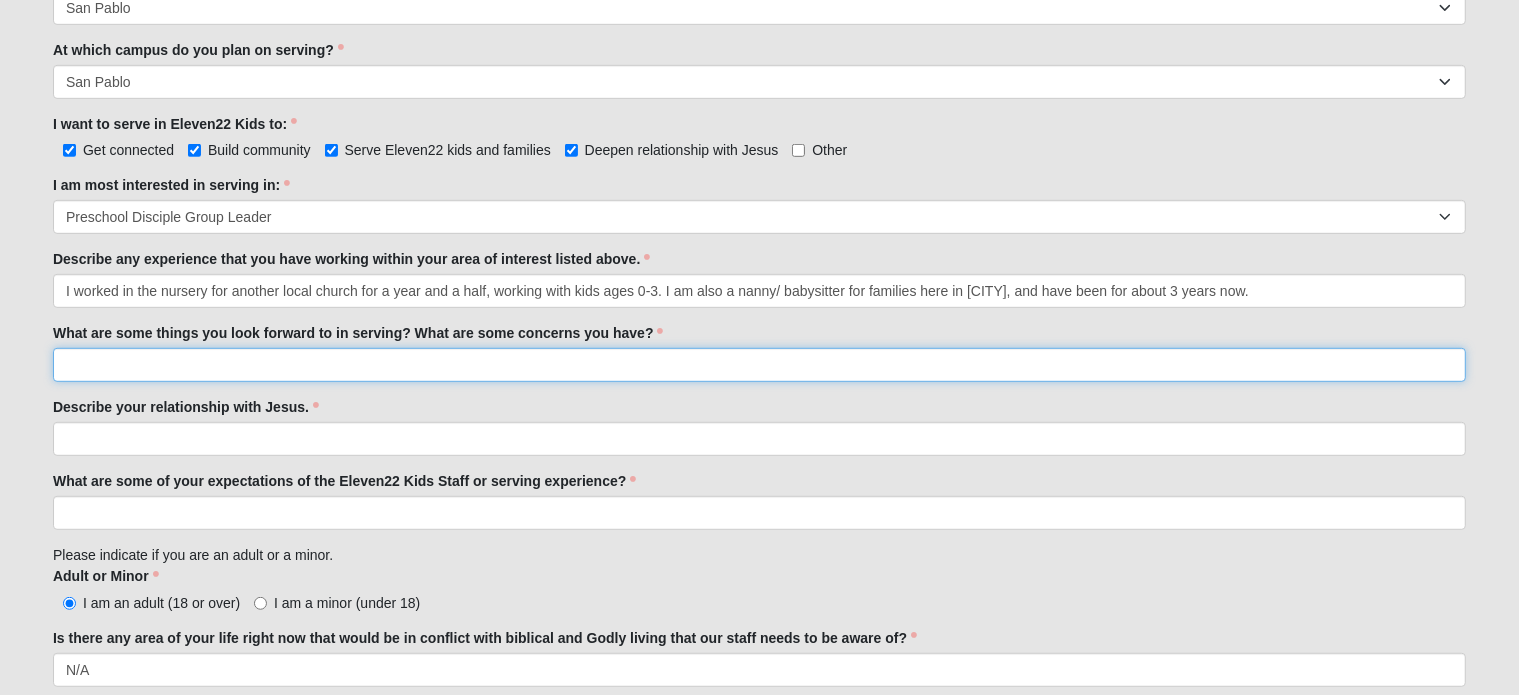 click on "What are some things you look forward to in serving? What are some concerns you have?" at bounding box center [759, 365] 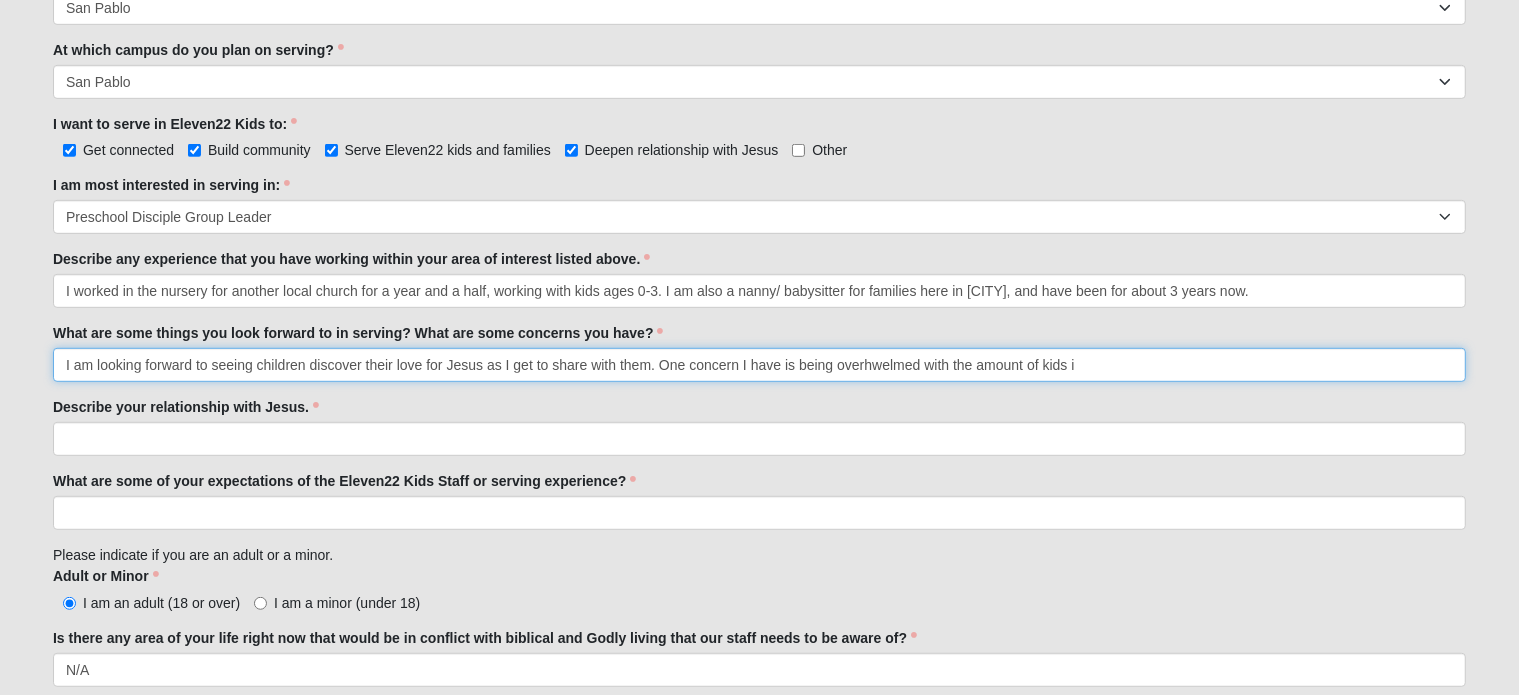drag, startPoint x: 656, startPoint y: 363, endPoint x: 1116, endPoint y: 371, distance: 460.06955 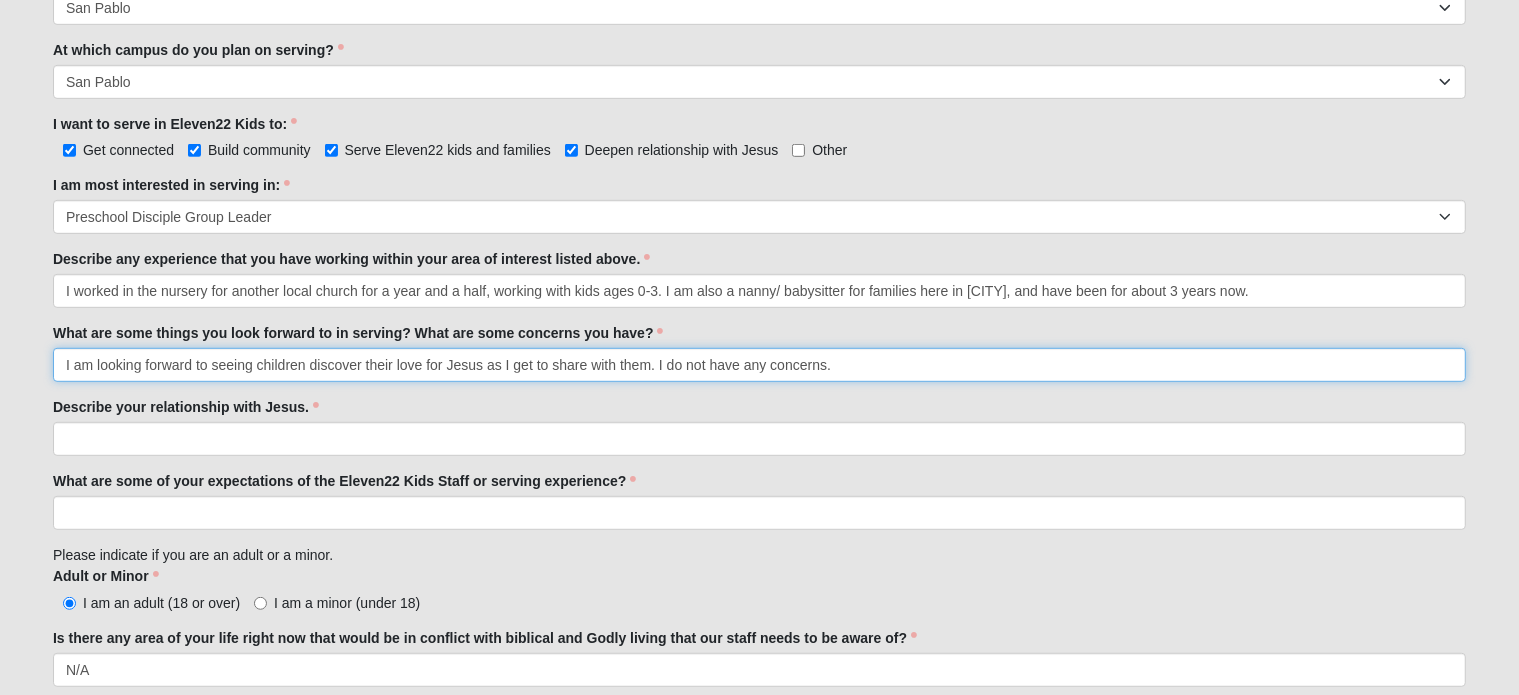 type on "I am looking forward to seeing children discover their love for Jesus as I get to share with them. I do not have any concerns." 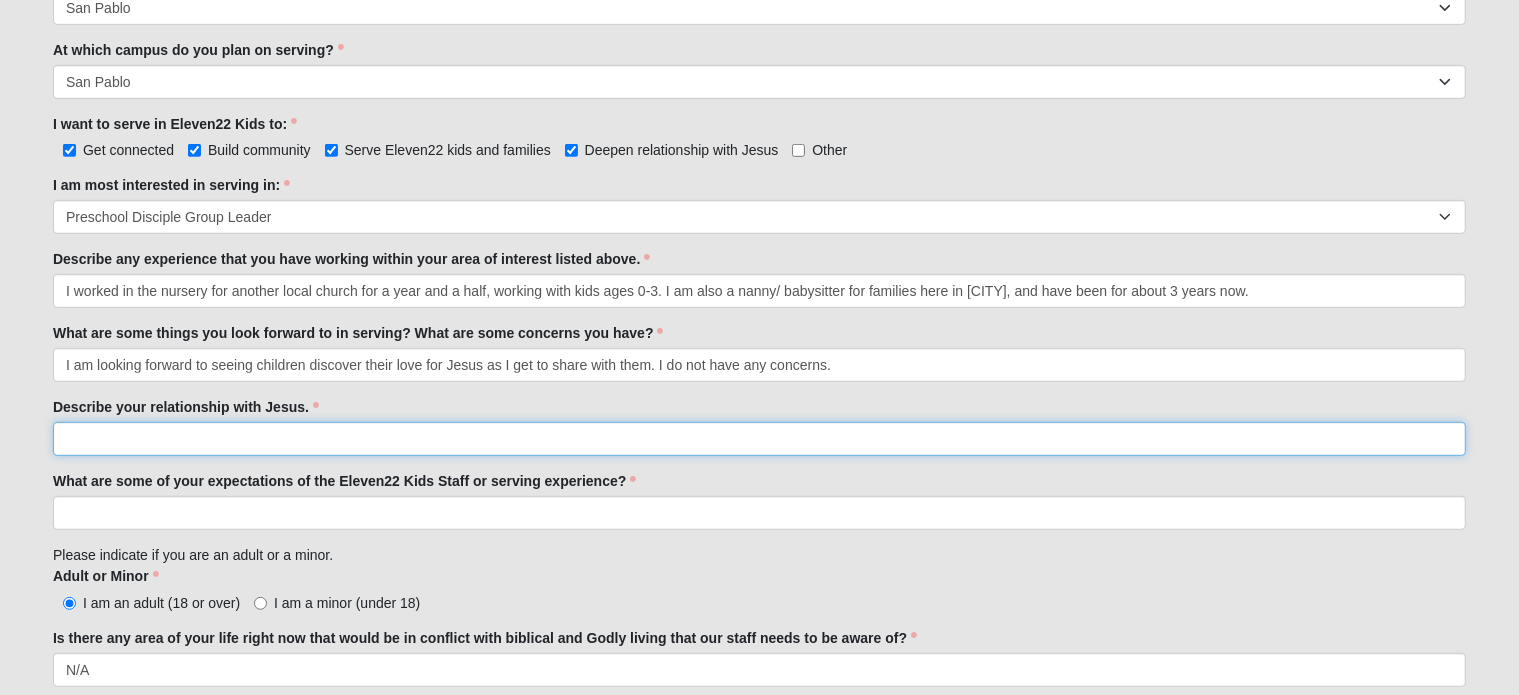 click on "Describe your relationship with Jesus." at bounding box center [759, 439] 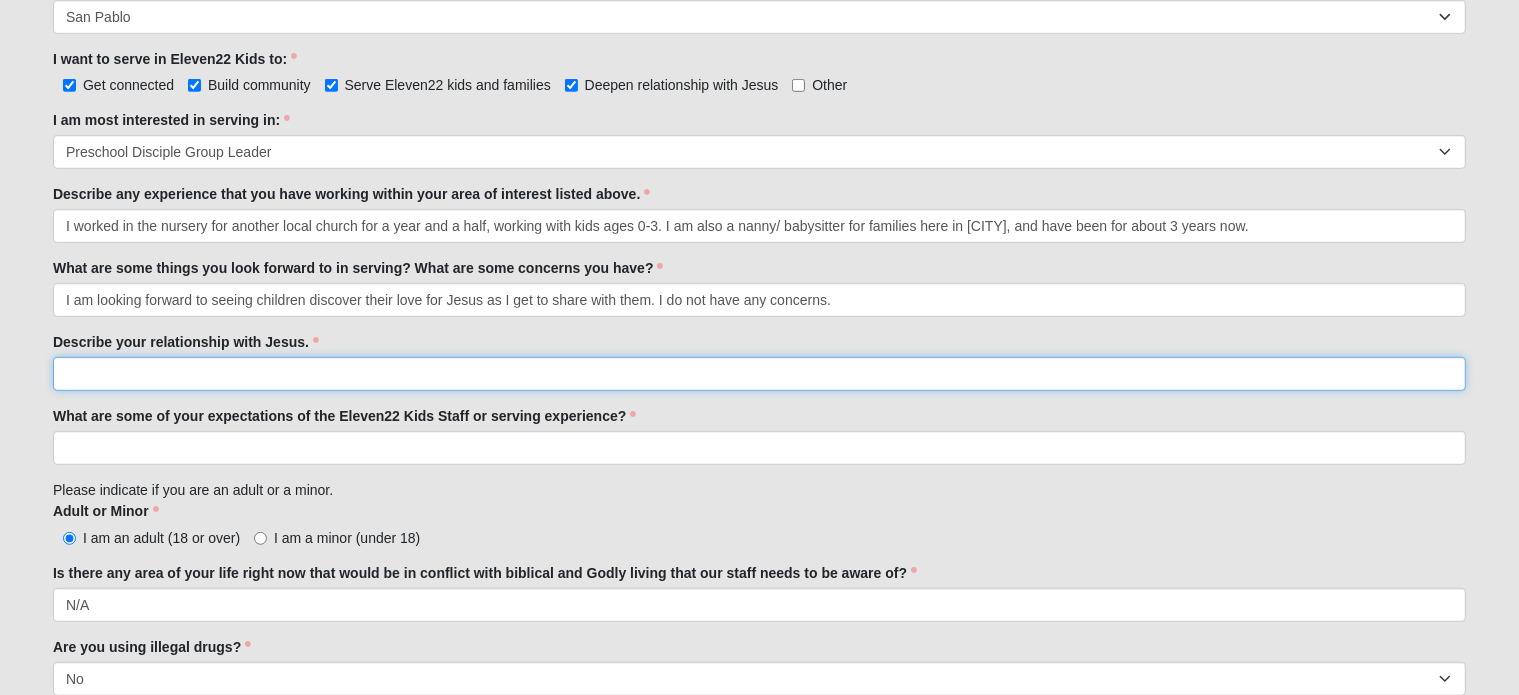 scroll, scrollTop: 1162, scrollLeft: 0, axis: vertical 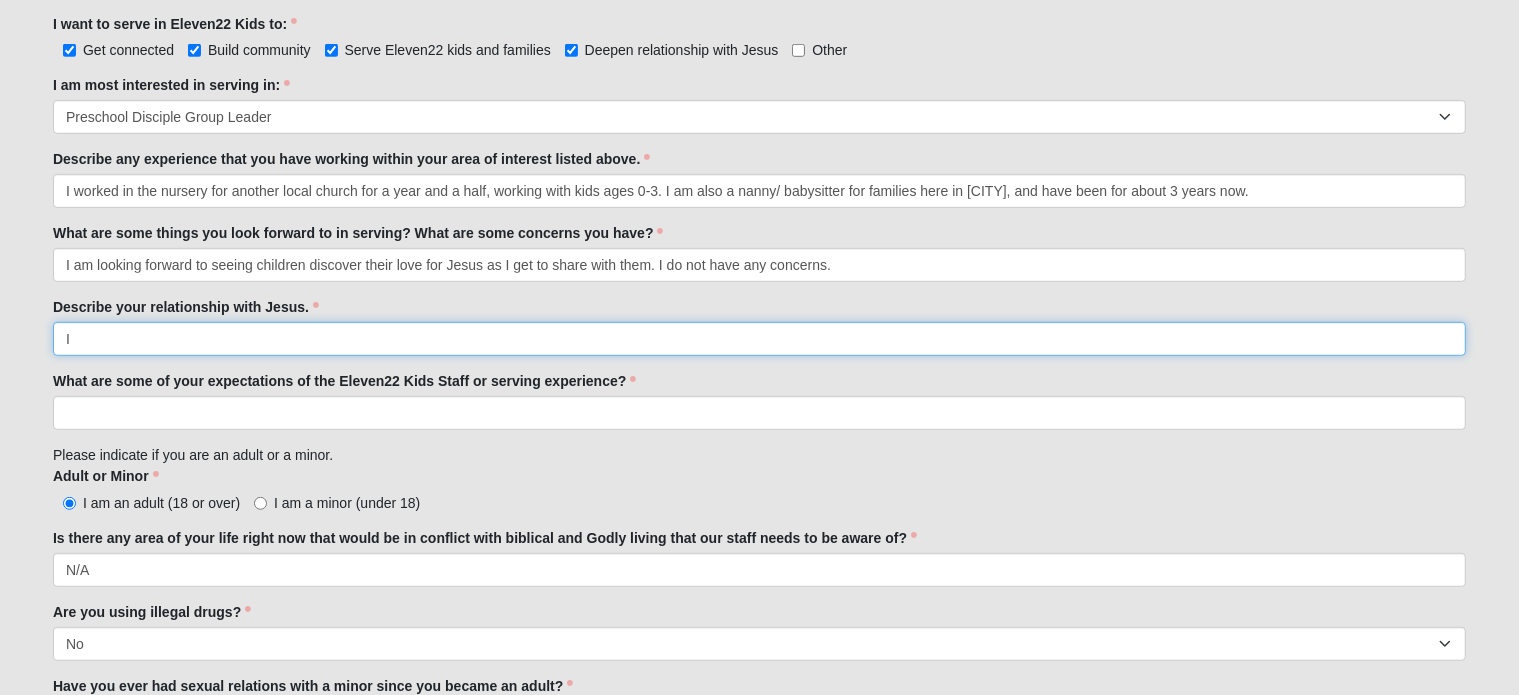 type on "I" 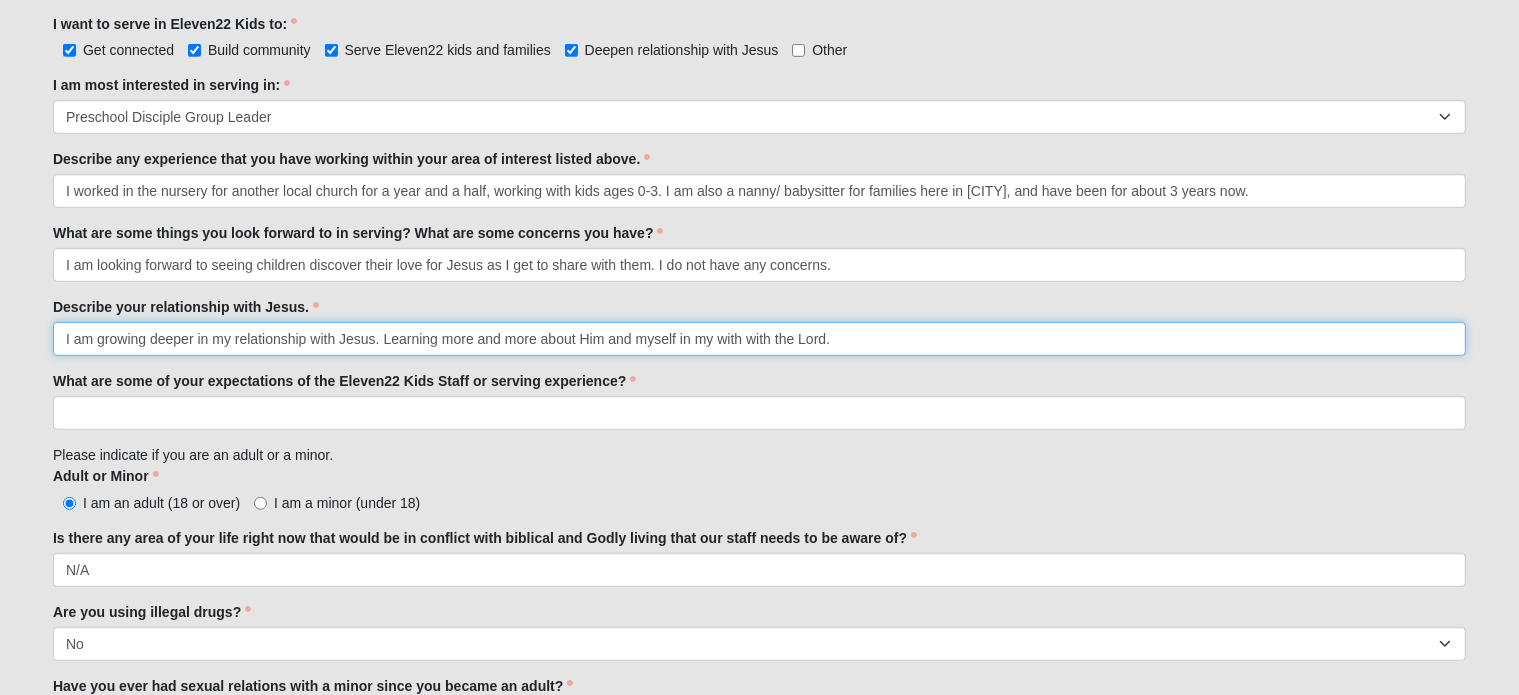 click on "I am growing deeper in my relationship with Jesus. Learning more and more about Him and myself in my with with the Lord." at bounding box center (759, 339) 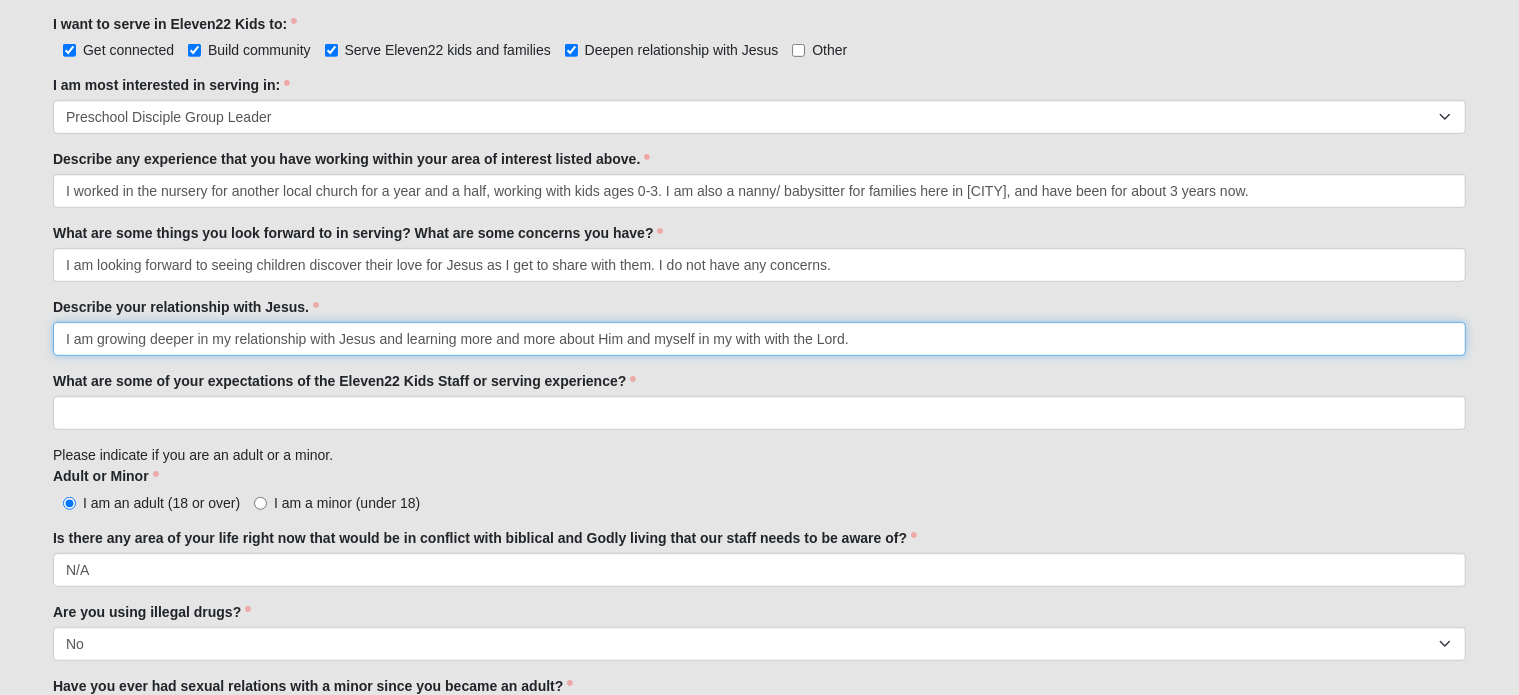 scroll, scrollTop: 1262, scrollLeft: 0, axis: vertical 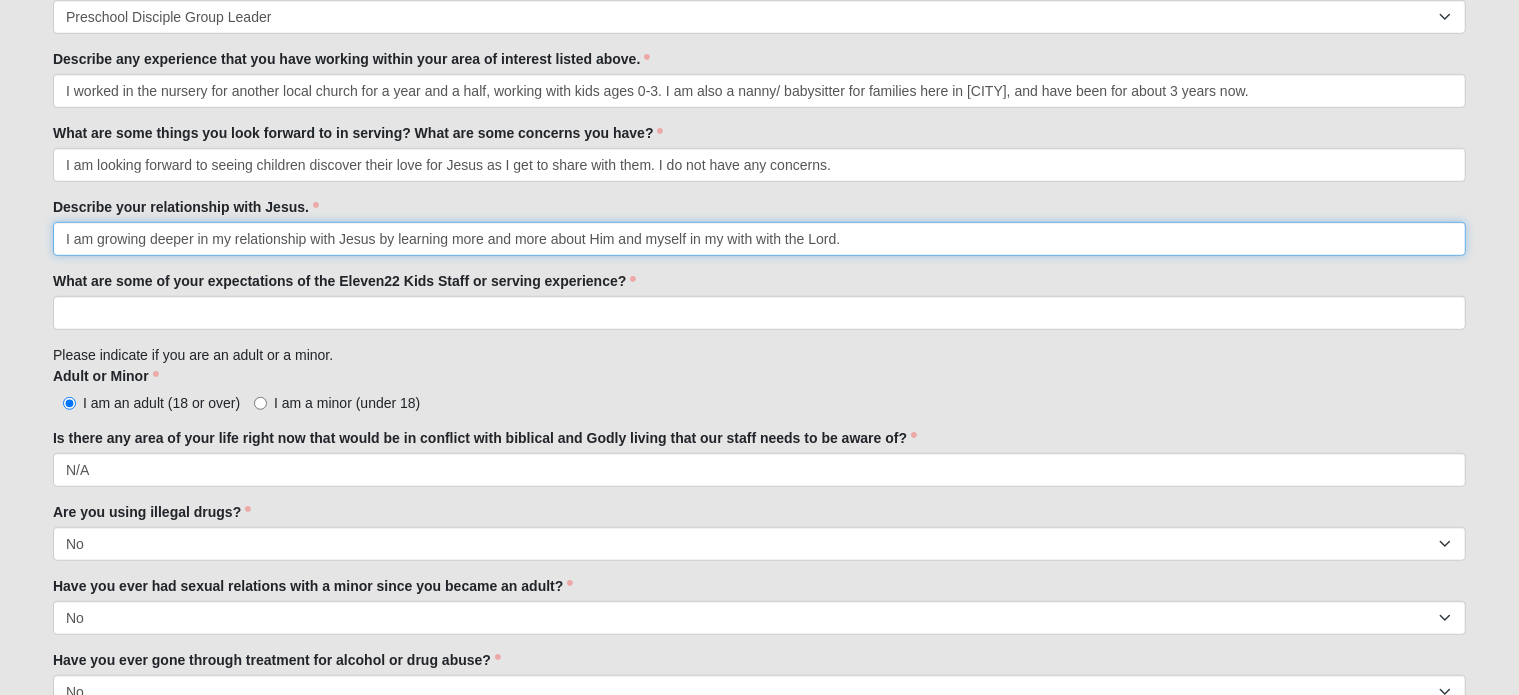 click on "I am growing deeper in my relationship with Jesus by learning more and more about Him and myself in my with with the Lord." at bounding box center [759, 239] 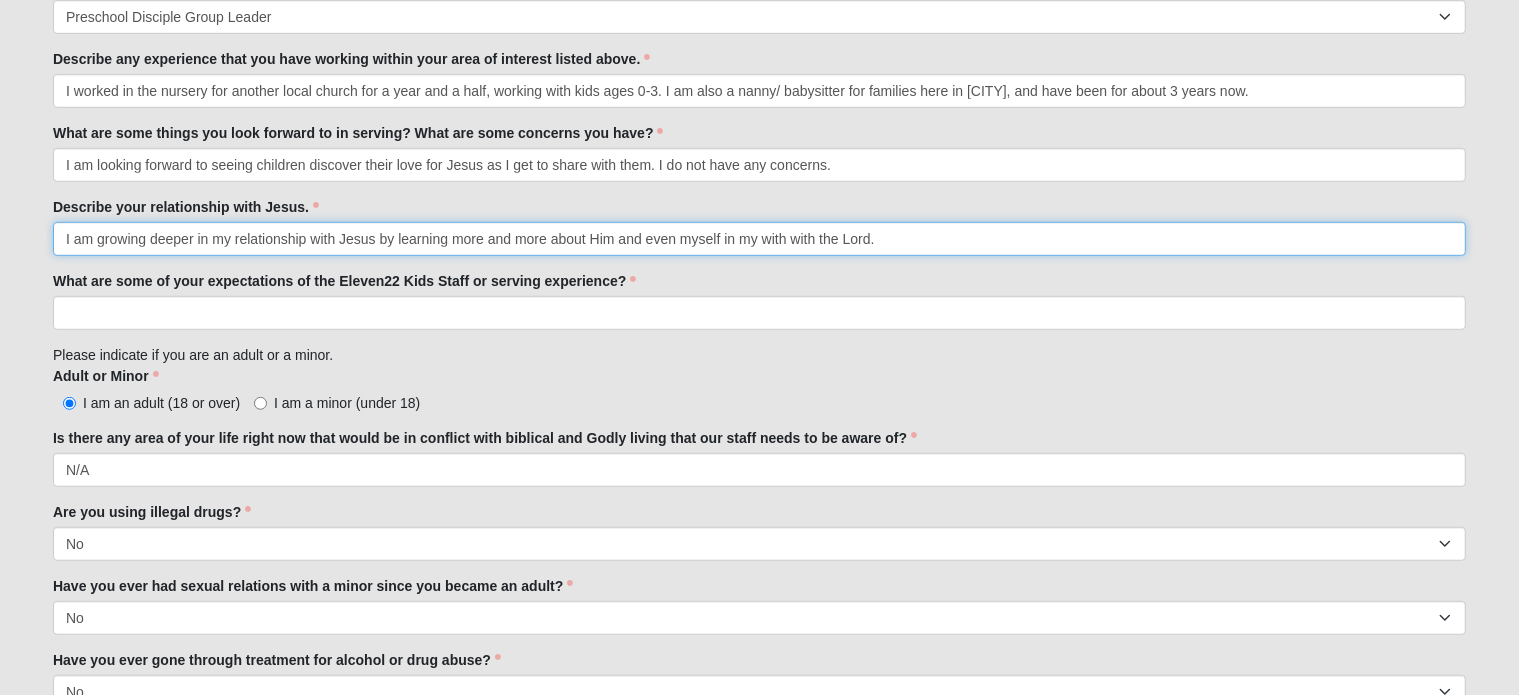 click on "I am growing deeper in my relationship with Jesus by learning more and more about Him and even myself in my with with the Lord." at bounding box center [759, 239] 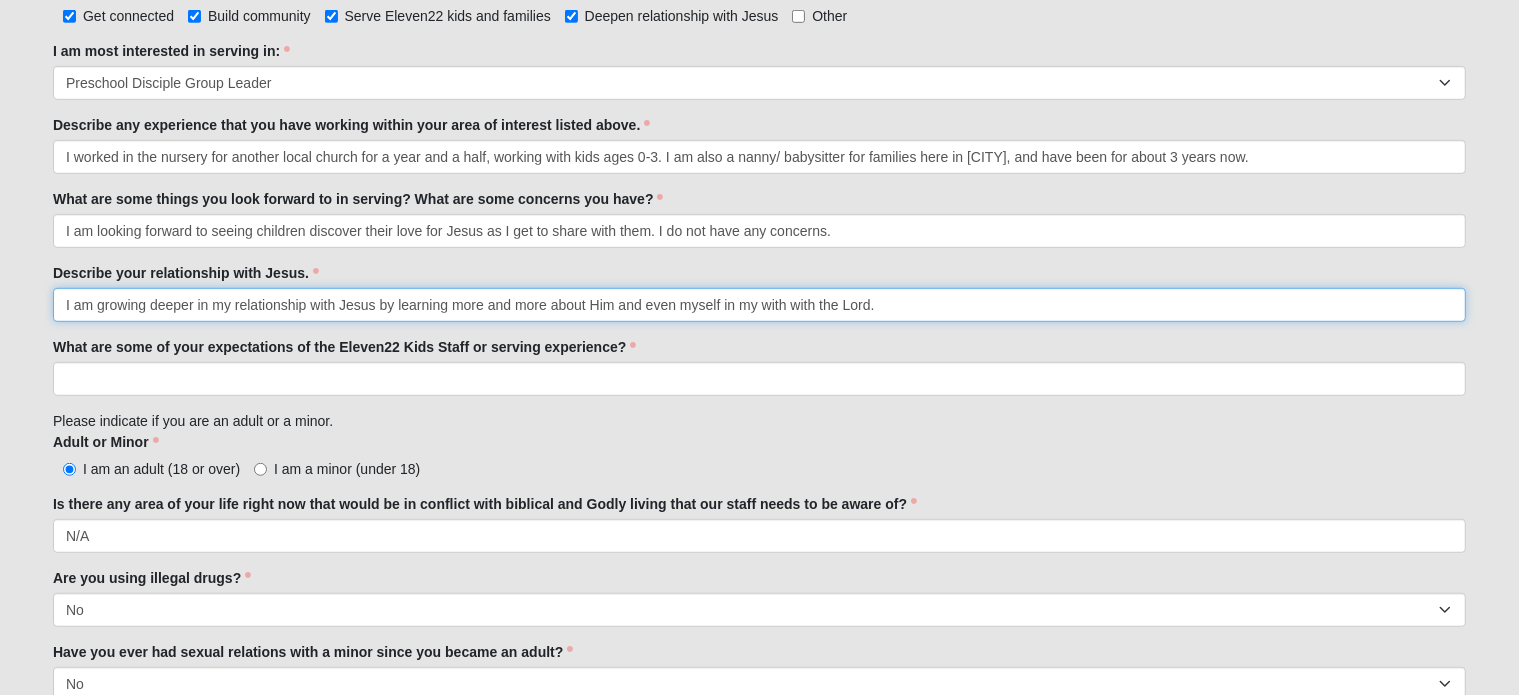 scroll, scrollTop: 1162, scrollLeft: 0, axis: vertical 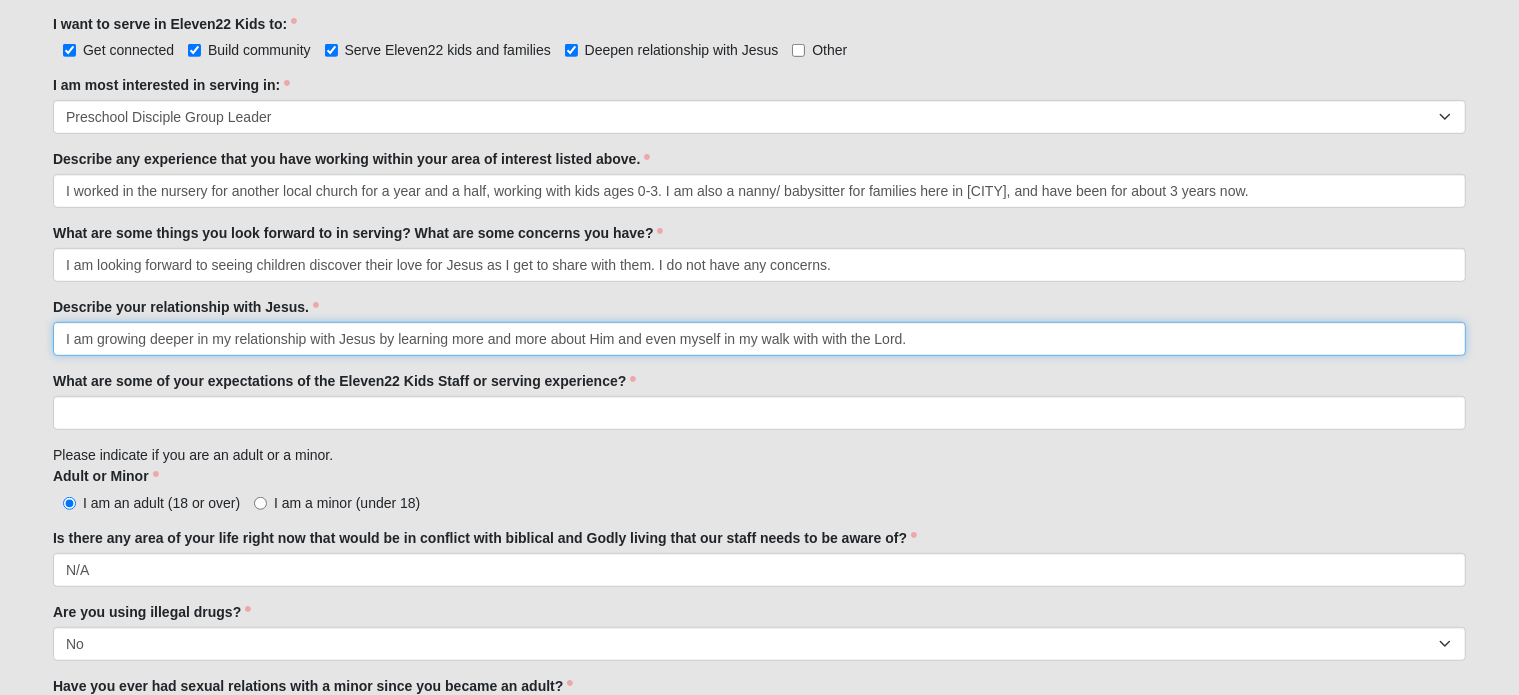 click on "I am growing deeper in my relationship with Jesus by learning more and more about Him and even myself in my walk with with the Lord." at bounding box center (759, 339) 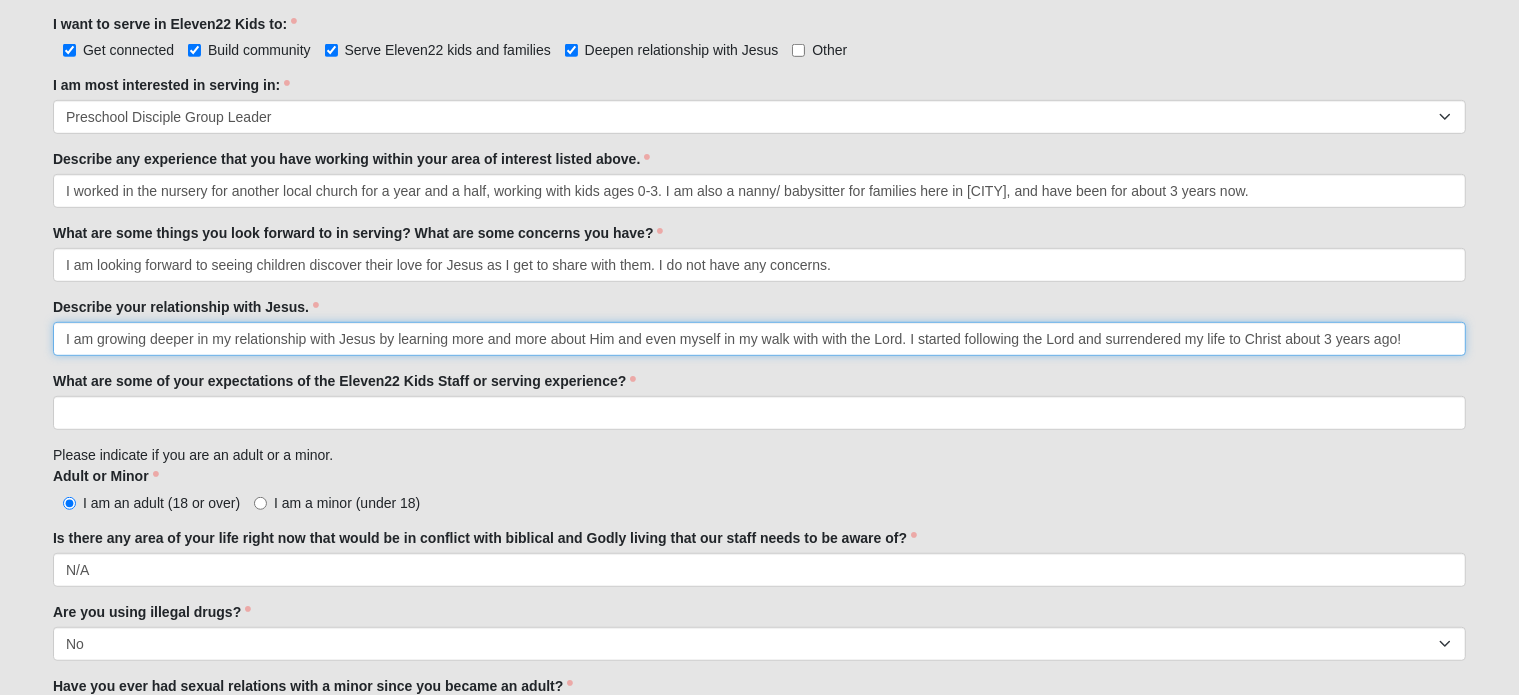 type on "I am growing deeper in my relationship with Jesus by learning more and more about Him and even myself in my walk with with the Lord. I started following the Lord and surrendered my life to Christ about 3 years ago!" 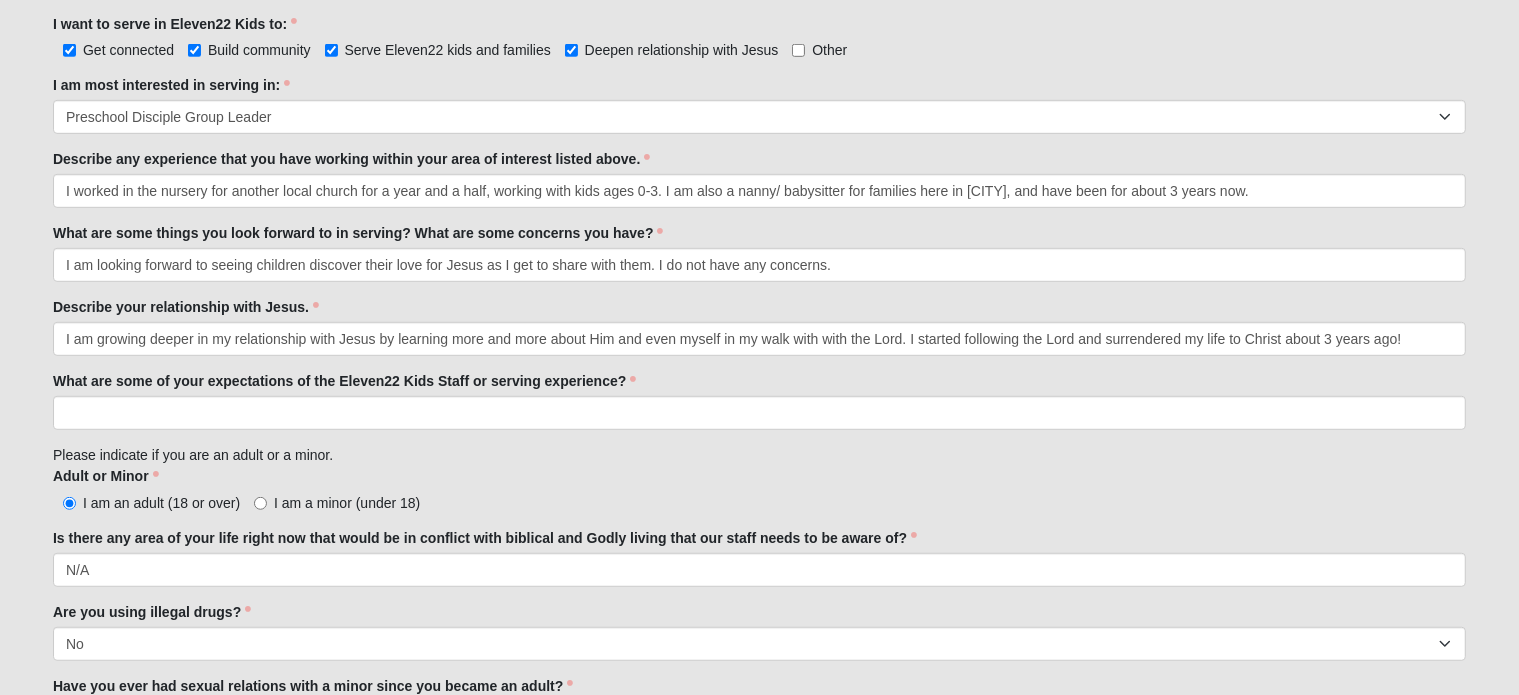 click on "What are some of your expectations of the Eleven22 Kids Staff or serving experience?
What are some of your expectations of the Eleven22 Kids Staff or serving experience? is required." at bounding box center [759, 400] 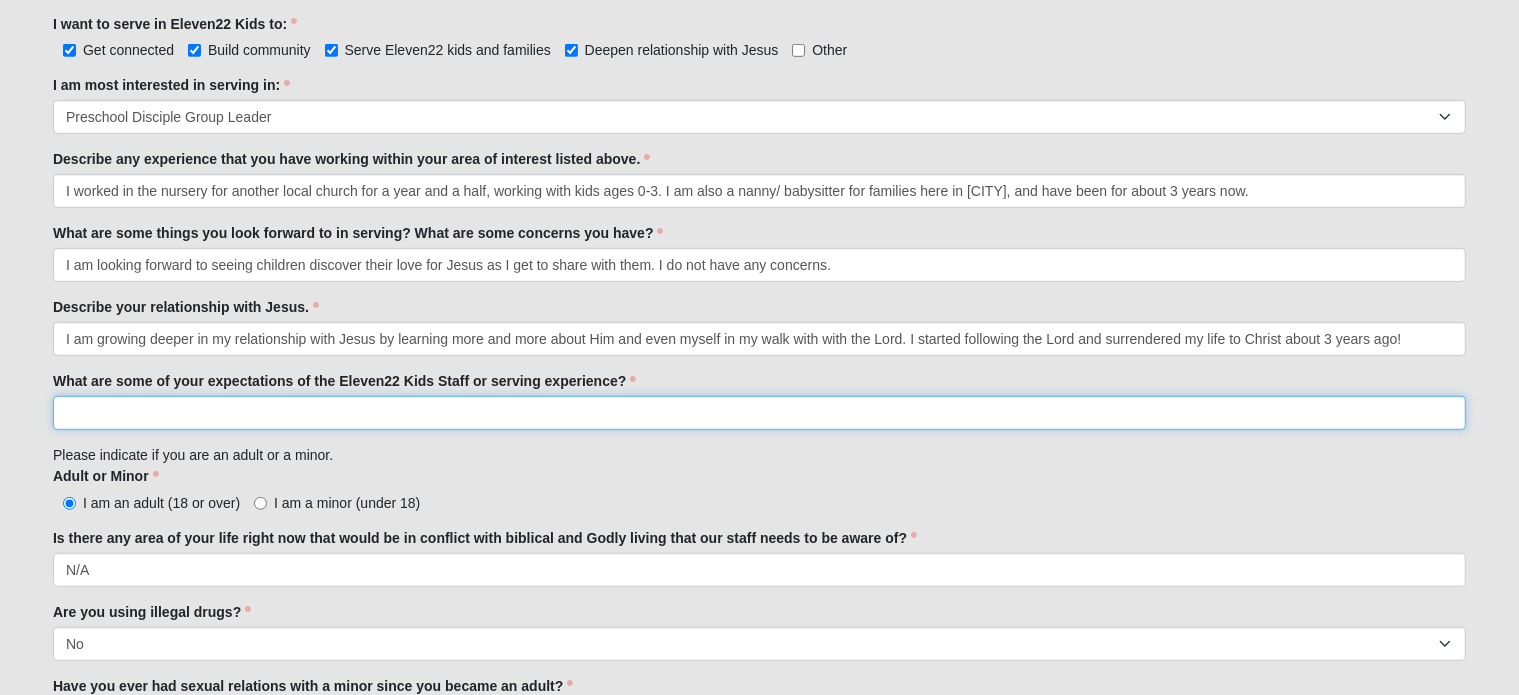 click on "What are some of your expectations of the Eleven22 Kids Staff or serving experience?" at bounding box center (759, 413) 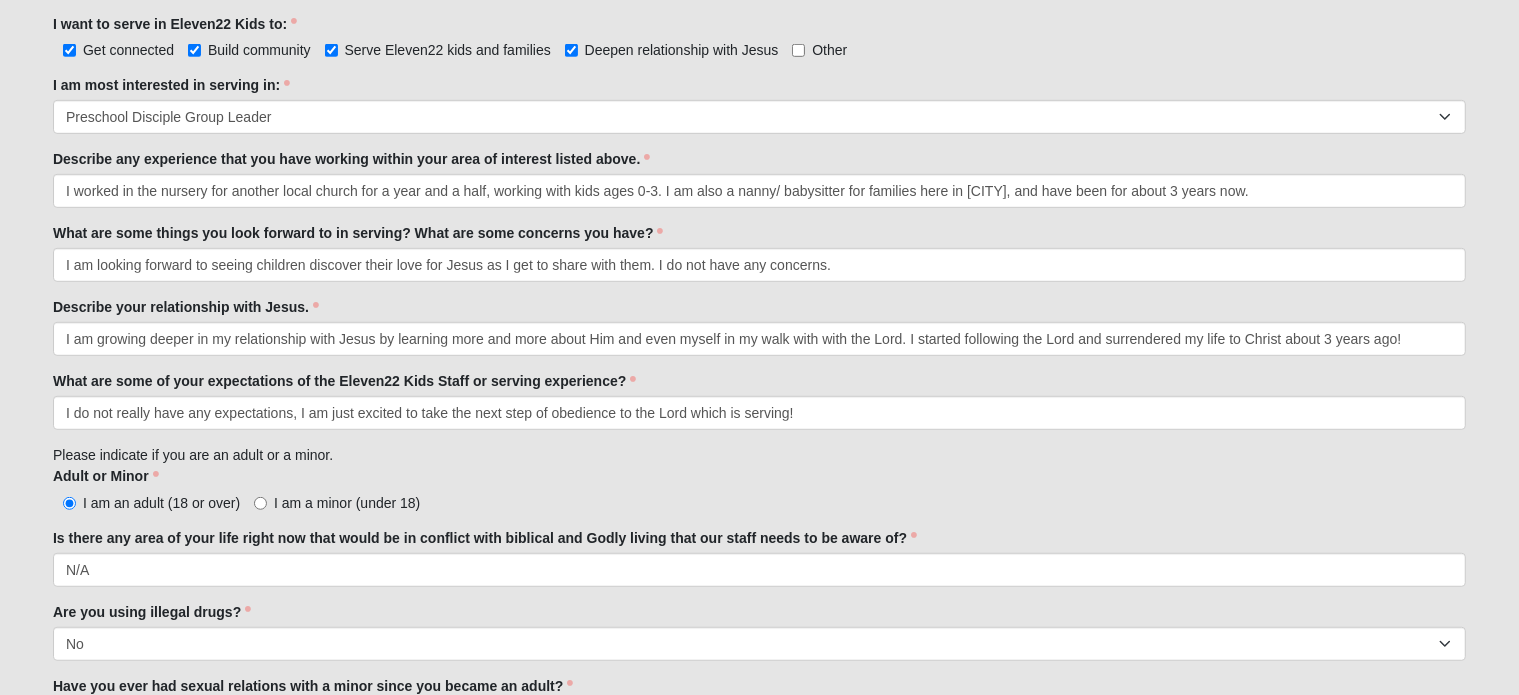 click on "Applicant is in the same immediate family as
[FIRST] [LAST]
None of the above
Answer to which family is required.
Family Member to Register
[FIRST] [LAST]
Page Title
First Name
[FIRST]
First Name is required.
Last Name
[LAST]
Last Name is required.
Email
[EMAIL]
Email address is not valid
Email is required.
Mobile
[PHONE]
Mobile is required.
Gender
Male
Female
Gender is required.
Birthday
Jan
Feb Mar" at bounding box center [759, 2446] 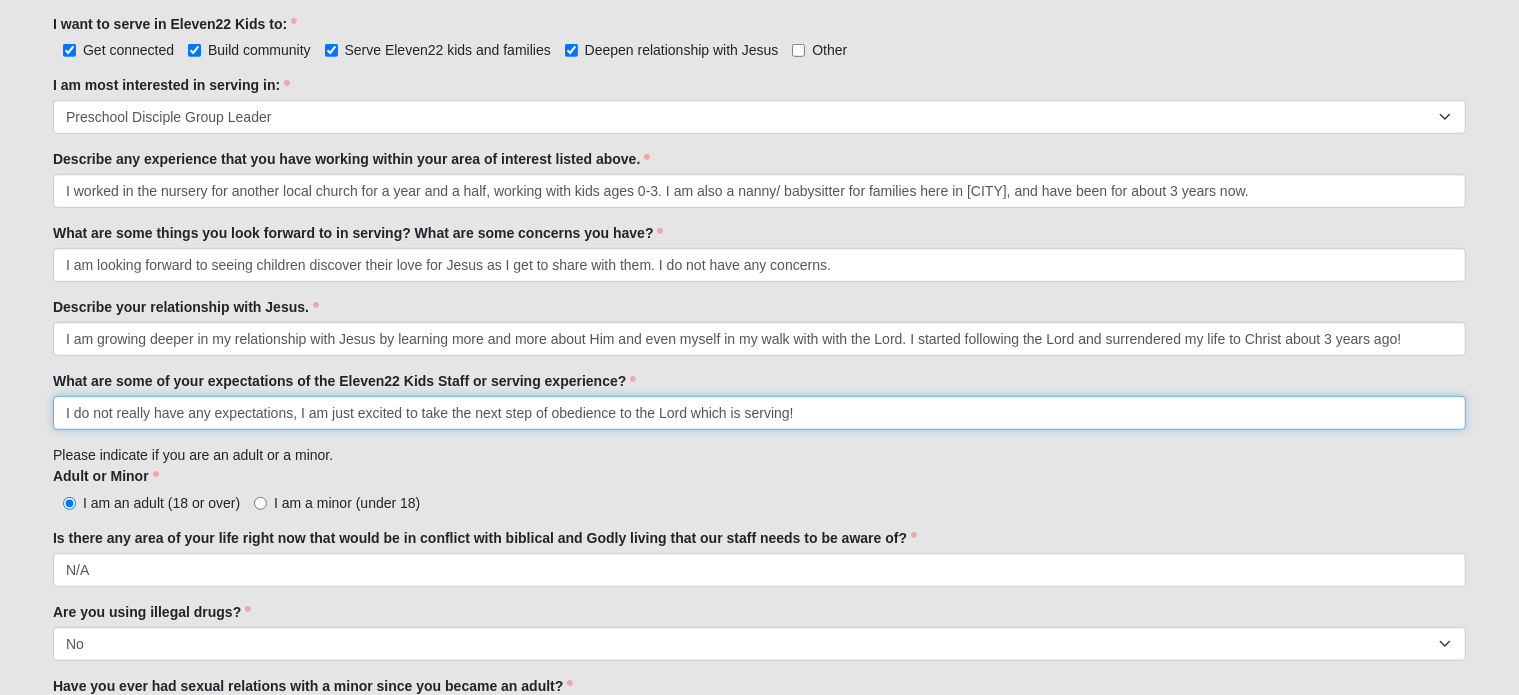 click on "I do not really have any expectations, I am just excited to take the next step of obedience to the Lord which is serving!" at bounding box center [759, 413] 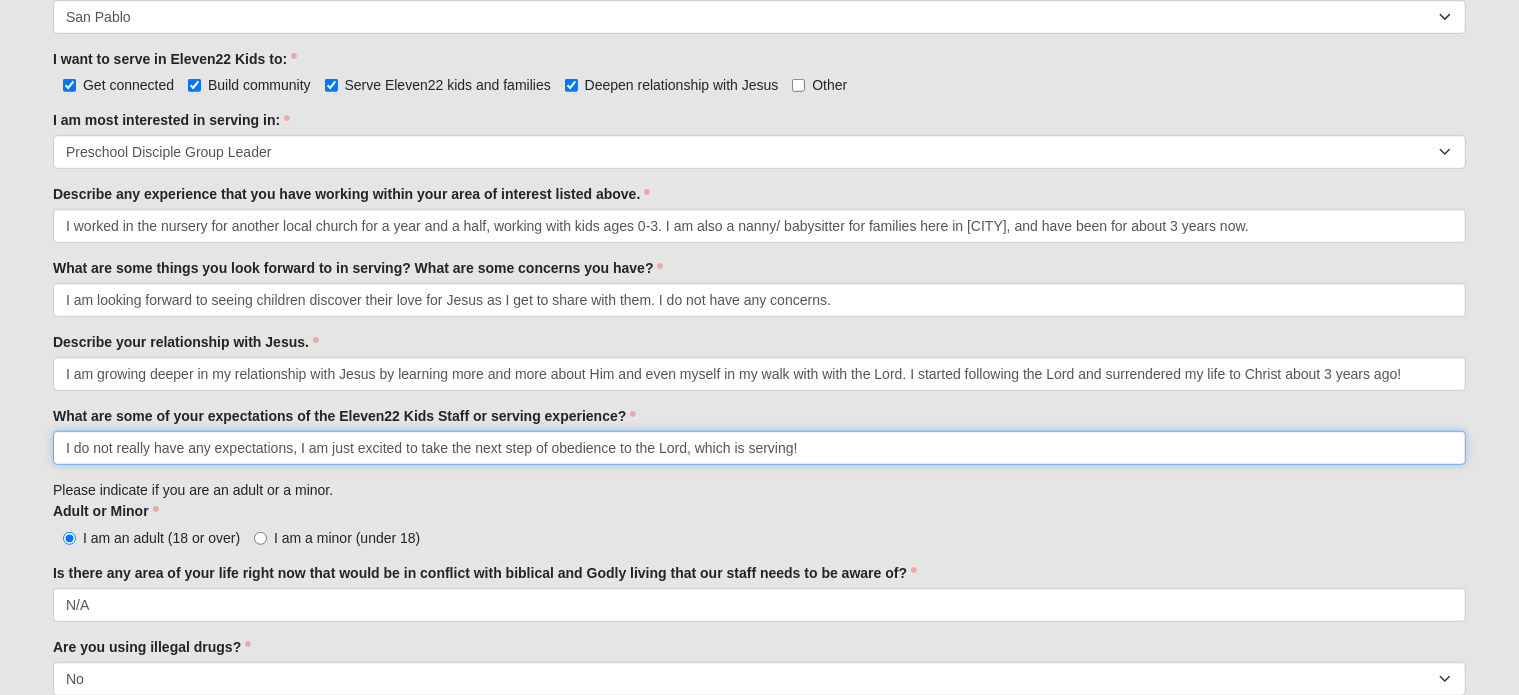 scroll, scrollTop: 1162, scrollLeft: 0, axis: vertical 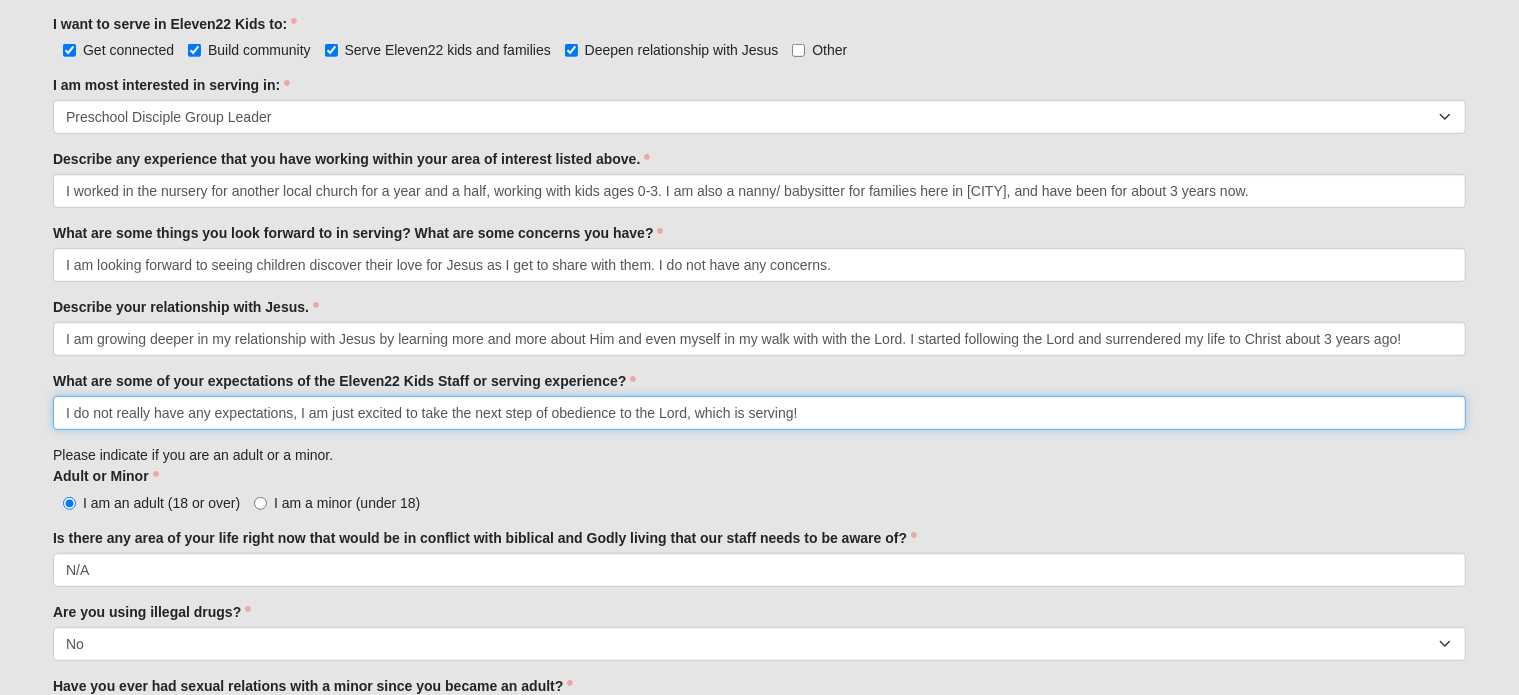 type on "I do not really have any expectations, I am just excited to take the next step of obedience to the Lord, which is serving!" 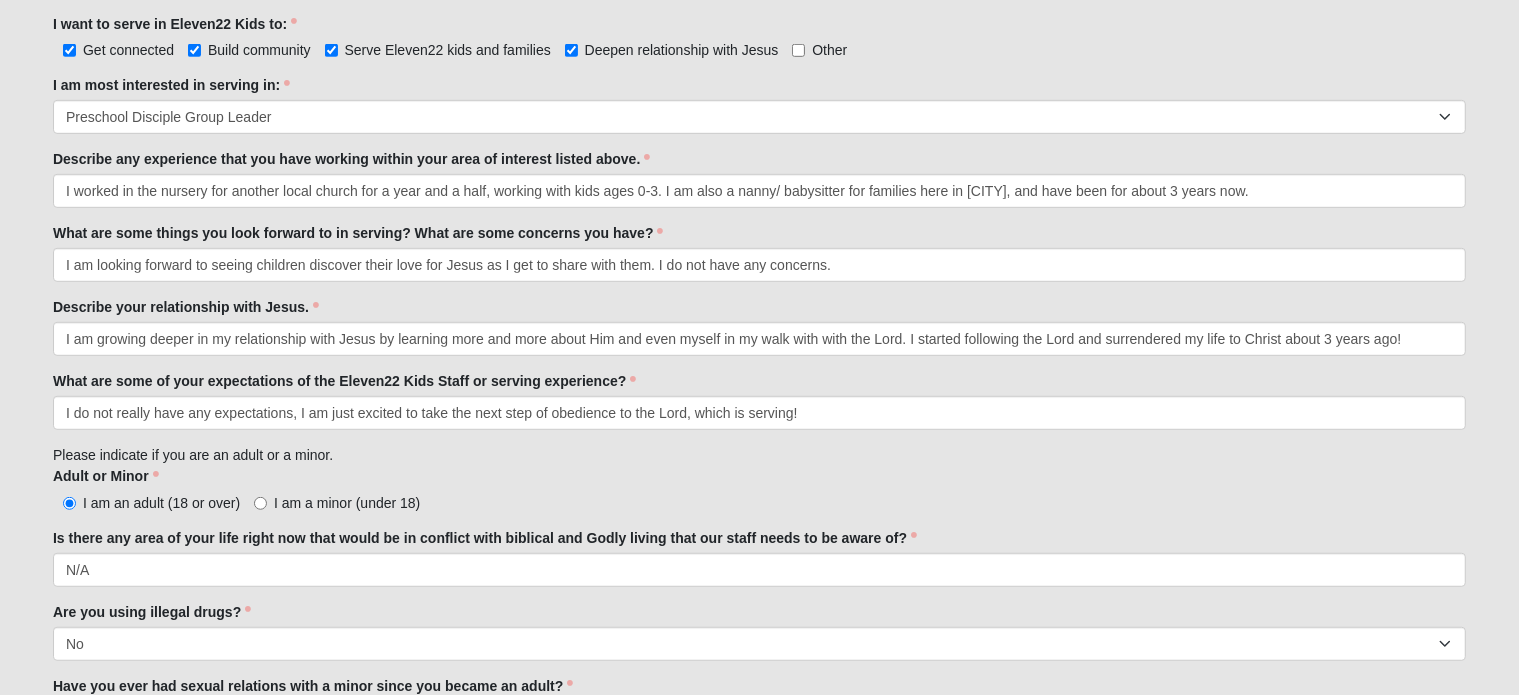 click on "Adult or Minor
I am an adult (18 or over)
I am a minor (under 18)
Adult or Minor is required." at bounding box center (759, 489) 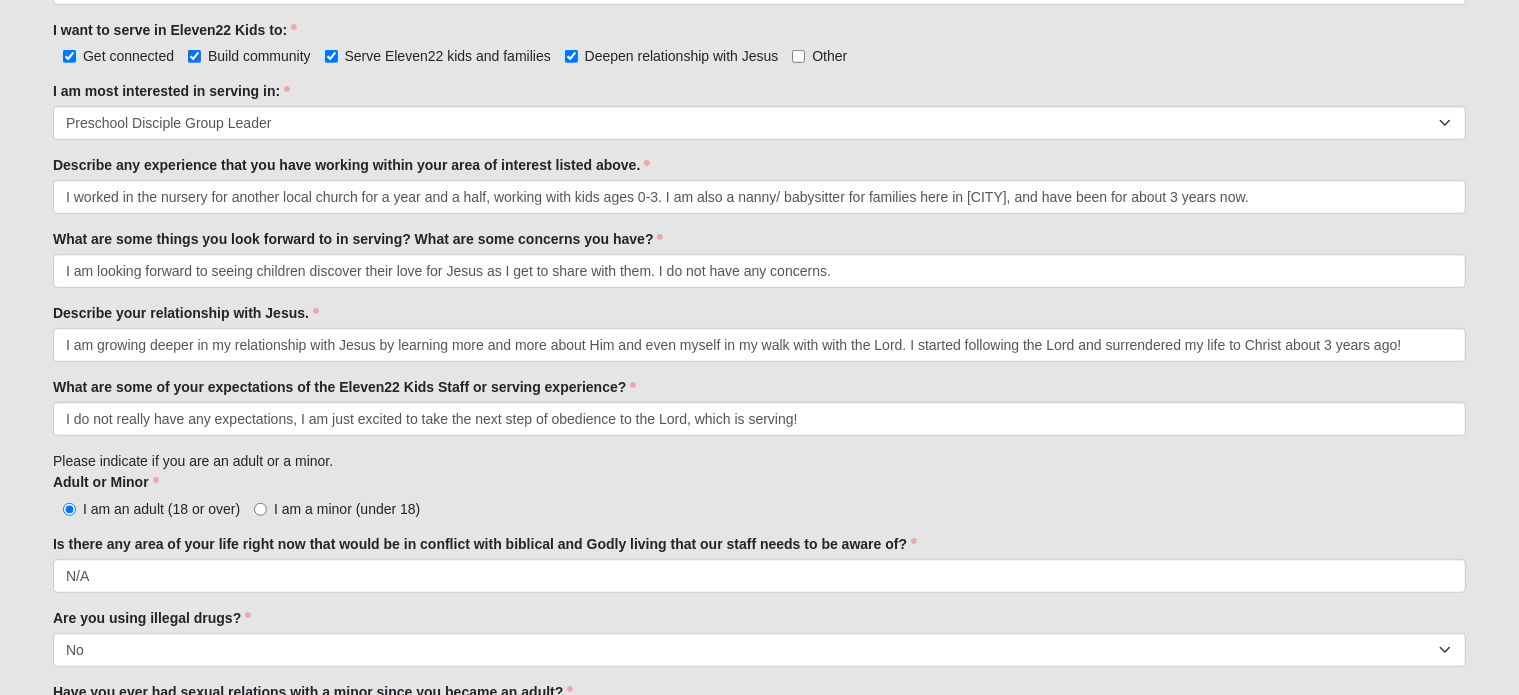 scroll, scrollTop: 1162, scrollLeft: 0, axis: vertical 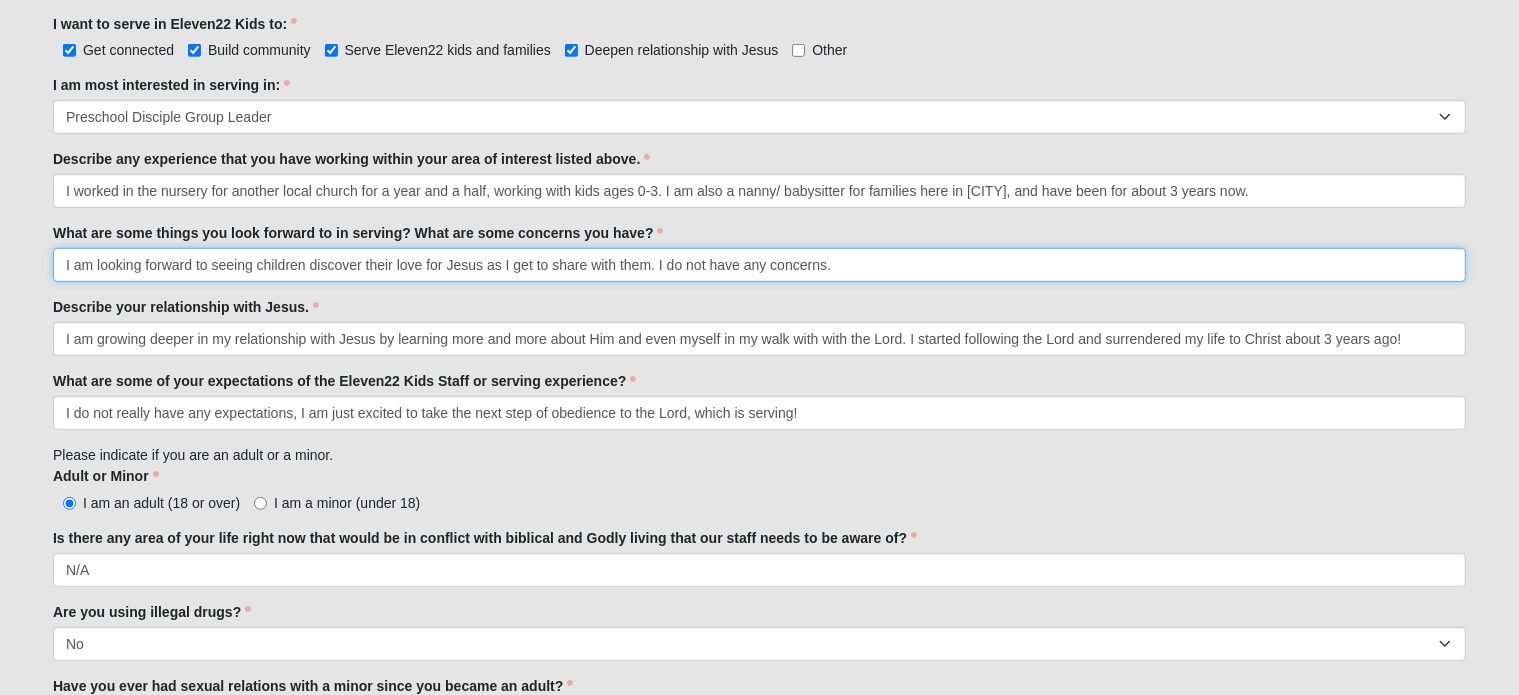 click on "I am looking forward to seeing children discover their love for Jesus as I get to share with them. I do not have any concerns." at bounding box center [759, 265] 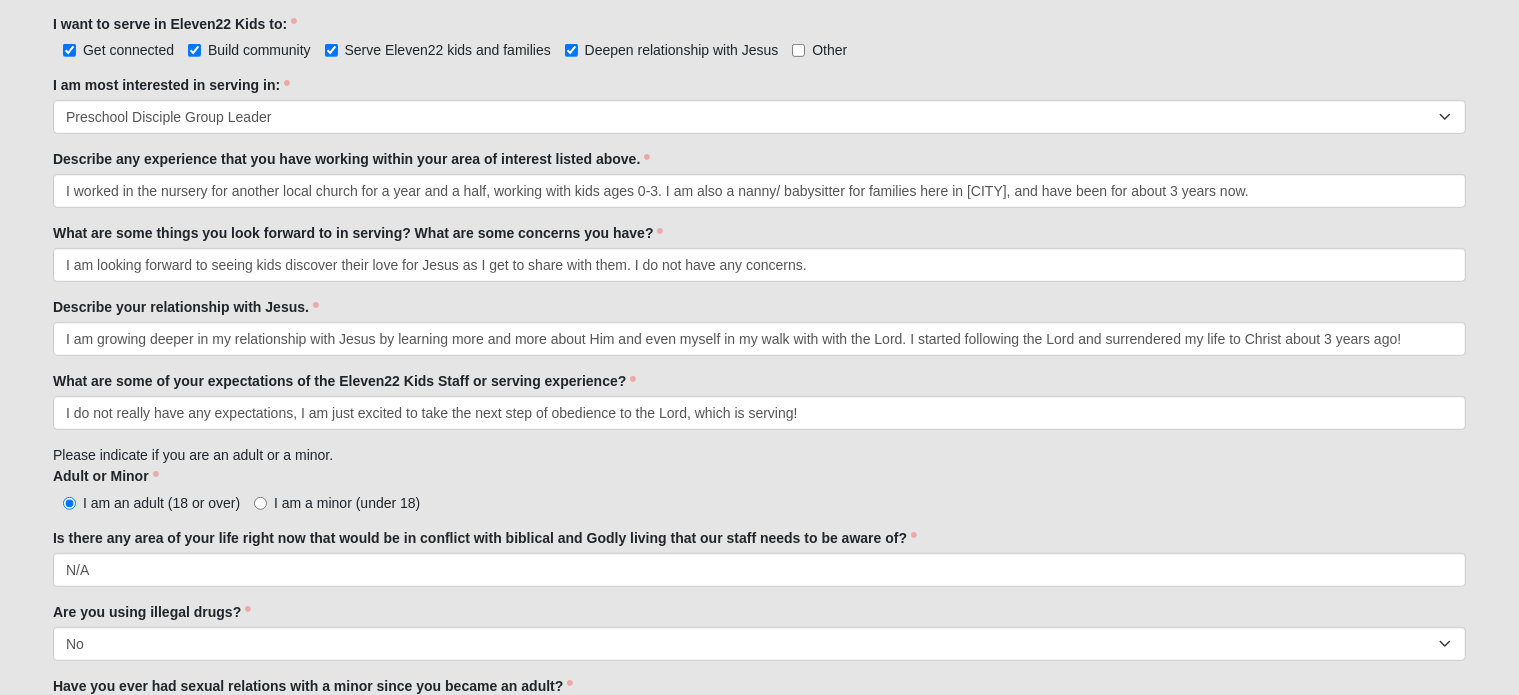 click on "Describe your relationship with Jesus.
I am growing deeper in my relationship with Jesus by learning more and more about Him and even myself in my walk with with the Lord. I started following the Lord and surrendered my life to Christ about 3 years ago!
Describe your relationship with Jesus. is required." at bounding box center [759, 326] 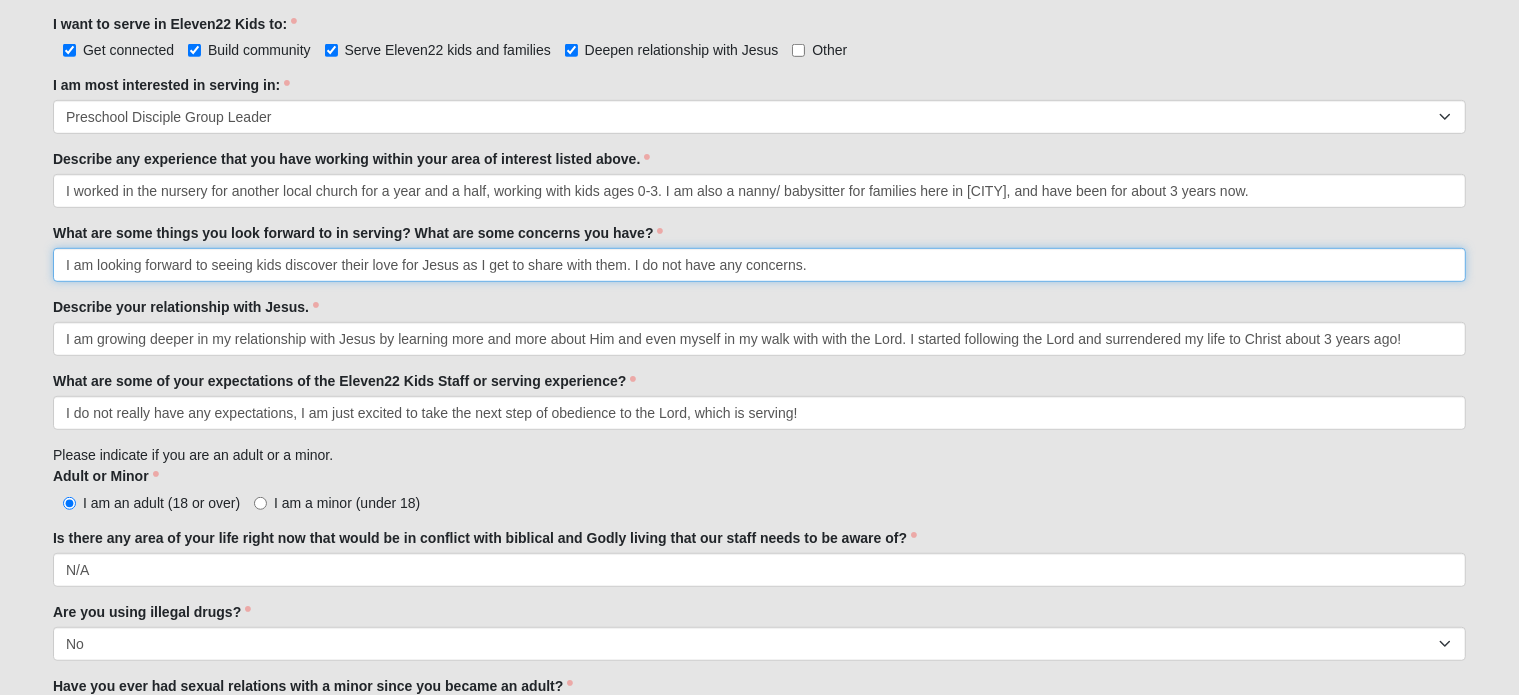 click on "I am looking forward to seeing kids discover their love for Jesus as I get to share with them. I do not have any concerns." at bounding box center [759, 265] 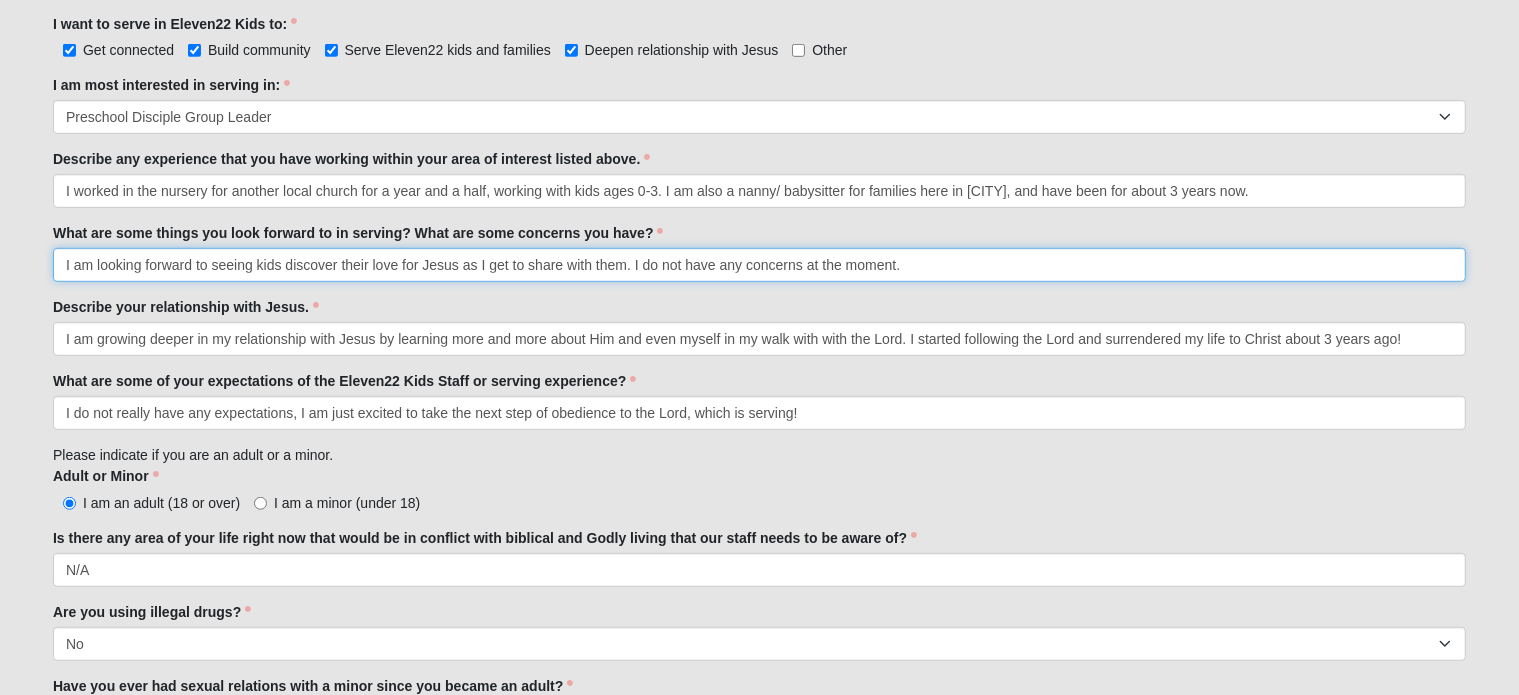 type on "I am looking forward to seeing kids discover their love for Jesus as I get to share with them. I do not have any concerns at the moment." 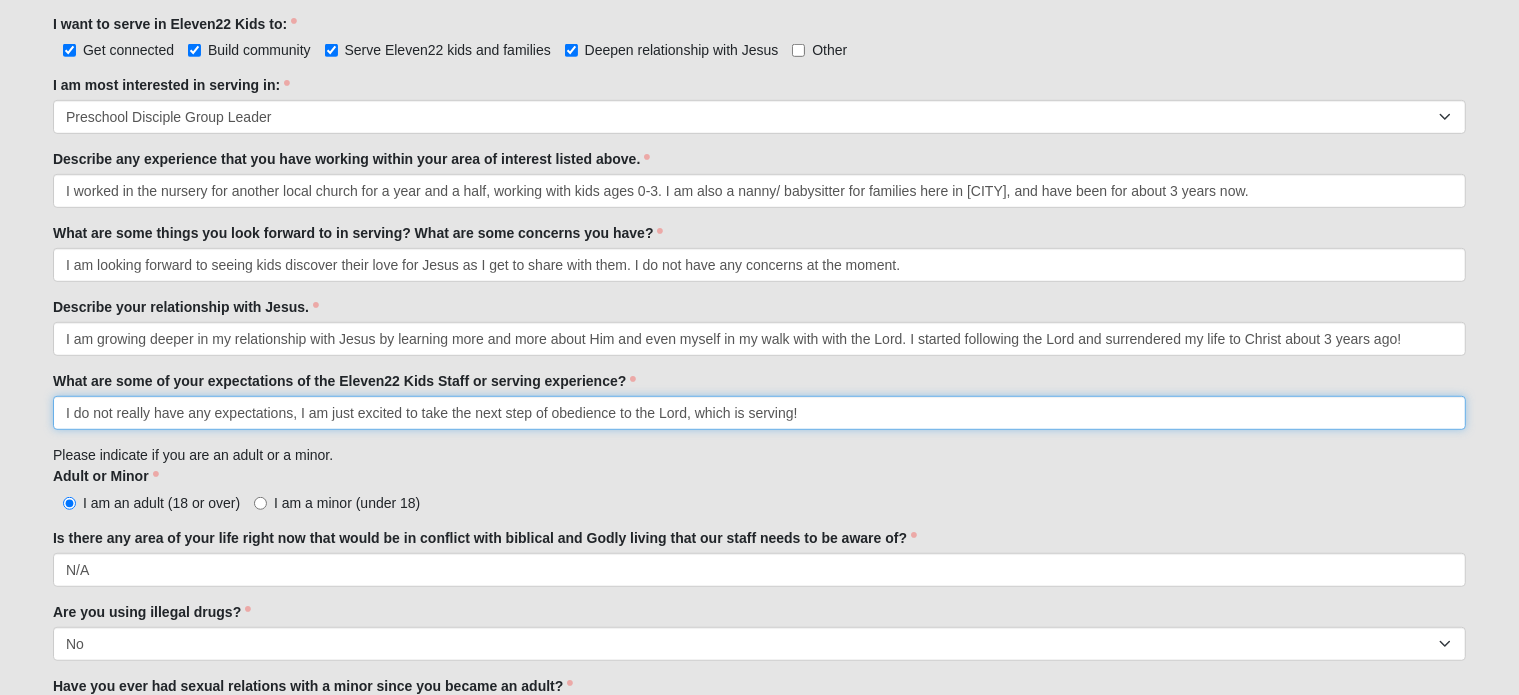 click on "I do not really have any expectations, I am just excited to take the next step of obedience to the Lord, which is serving!" at bounding box center [759, 413] 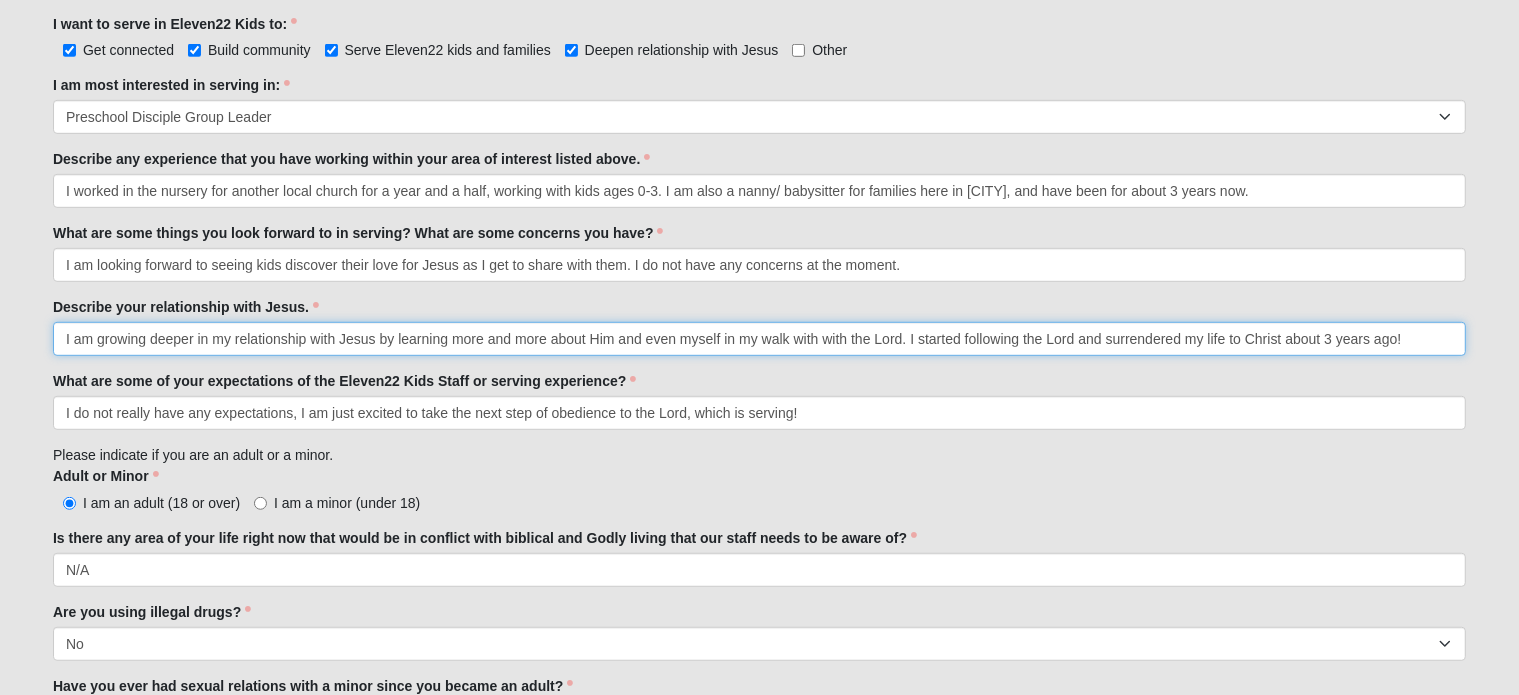 click on "I am growing deeper in my relationship with Jesus by learning more and more about Him and even myself in my walk with with the Lord. I started following the Lord and surrendered my life to Christ about 3 years ago!" at bounding box center [759, 339] 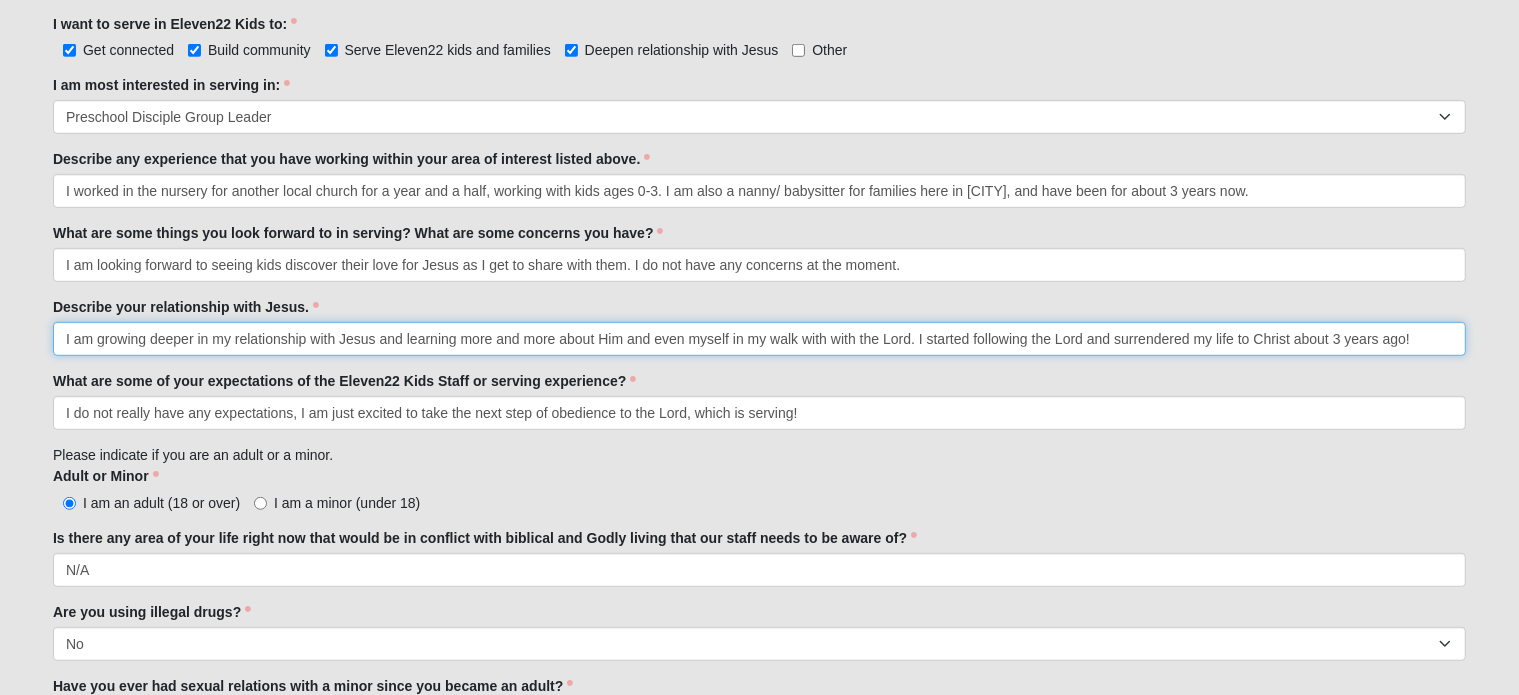 drag, startPoint x: 551, startPoint y: 338, endPoint x: 499, endPoint y: 331, distance: 52.46904 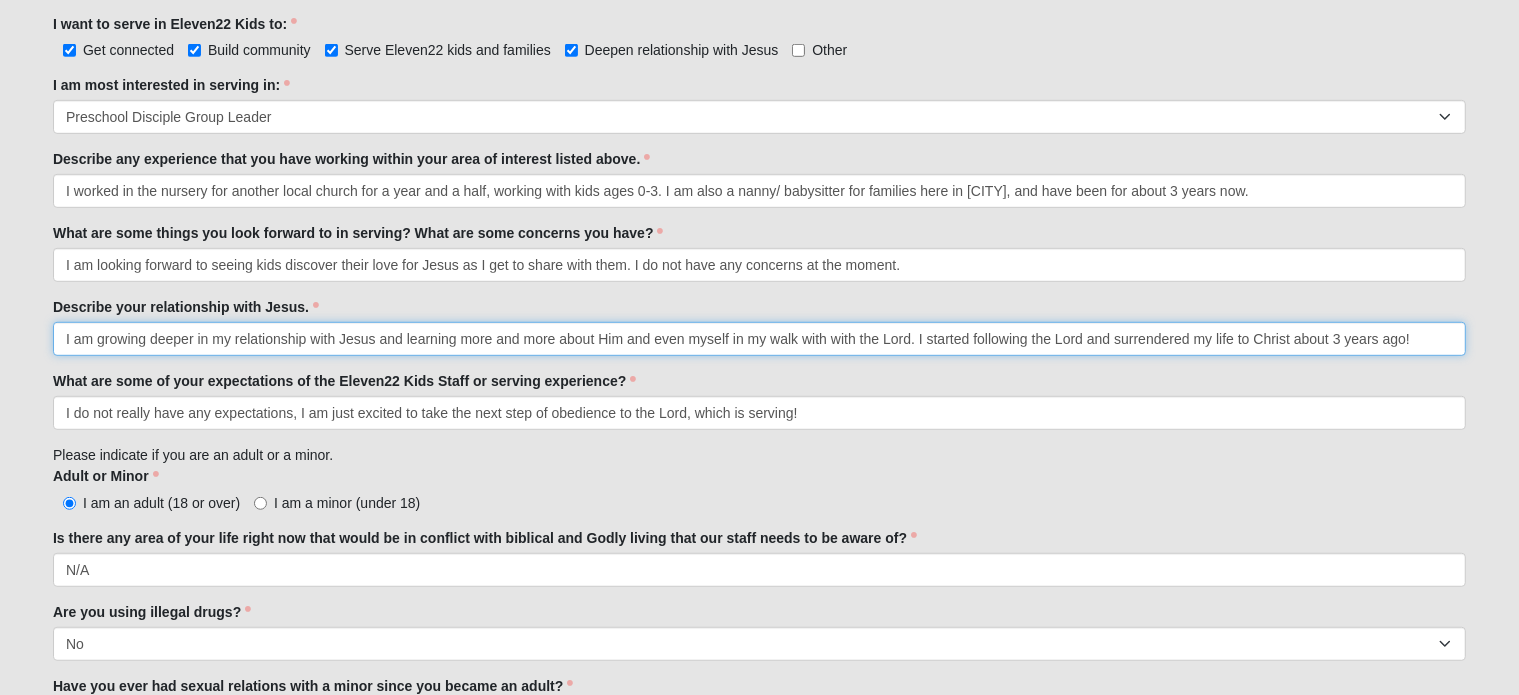 click on "I am growing deeper in my relationship with Jesus and learning more and more about Him and even myself in my walk with with the Lord. I started following the Lord and surrendered my life to Christ about 3 years ago!" at bounding box center [759, 339] 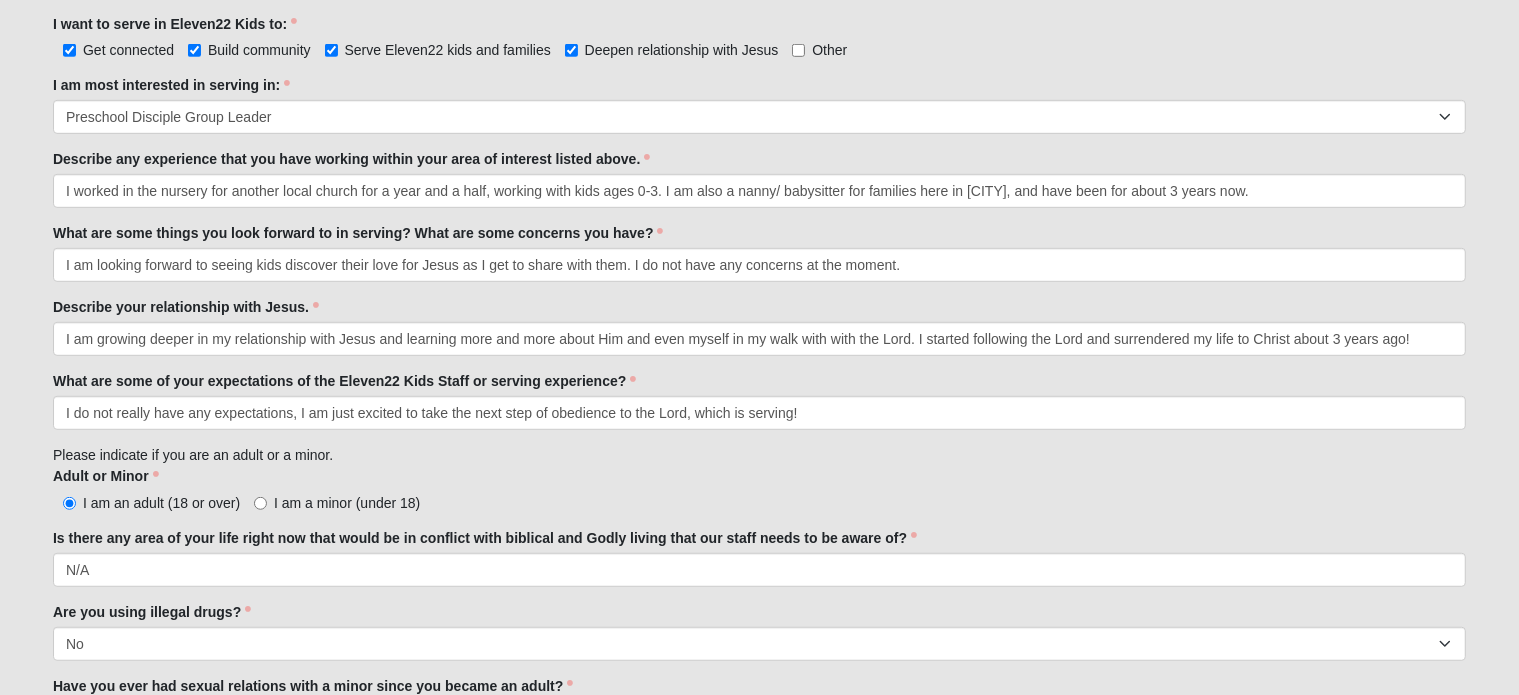 click on "What are some of your expectations of the Eleven22 Kids Staff or serving experience?
I do not really have any expectations, I am just excited to take the next step of obedience to the Lord, which is serving!
What are some of your expectations of the Eleven22 Kids Staff or serving experience? is required." at bounding box center (759, 400) 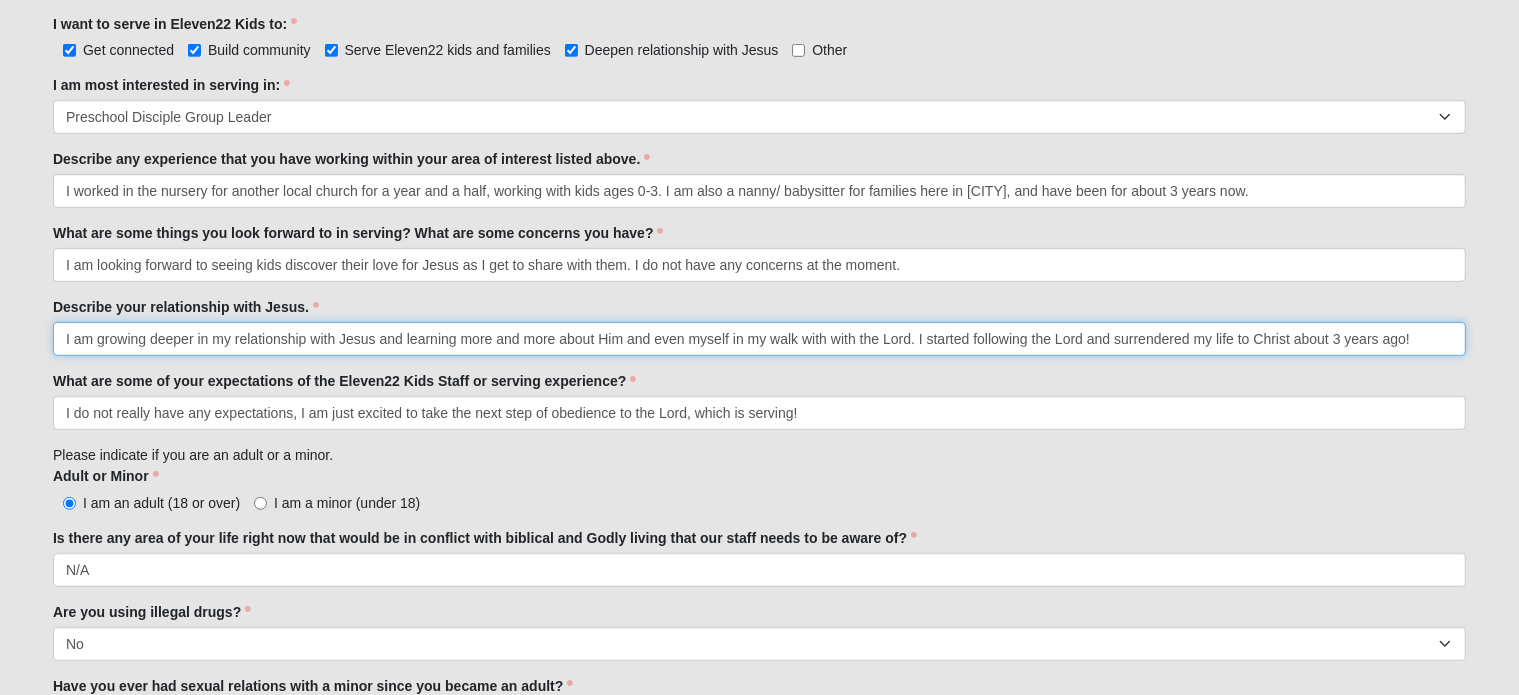drag, startPoint x: 860, startPoint y: 337, endPoint x: 914, endPoint y: 330, distance: 54.451813 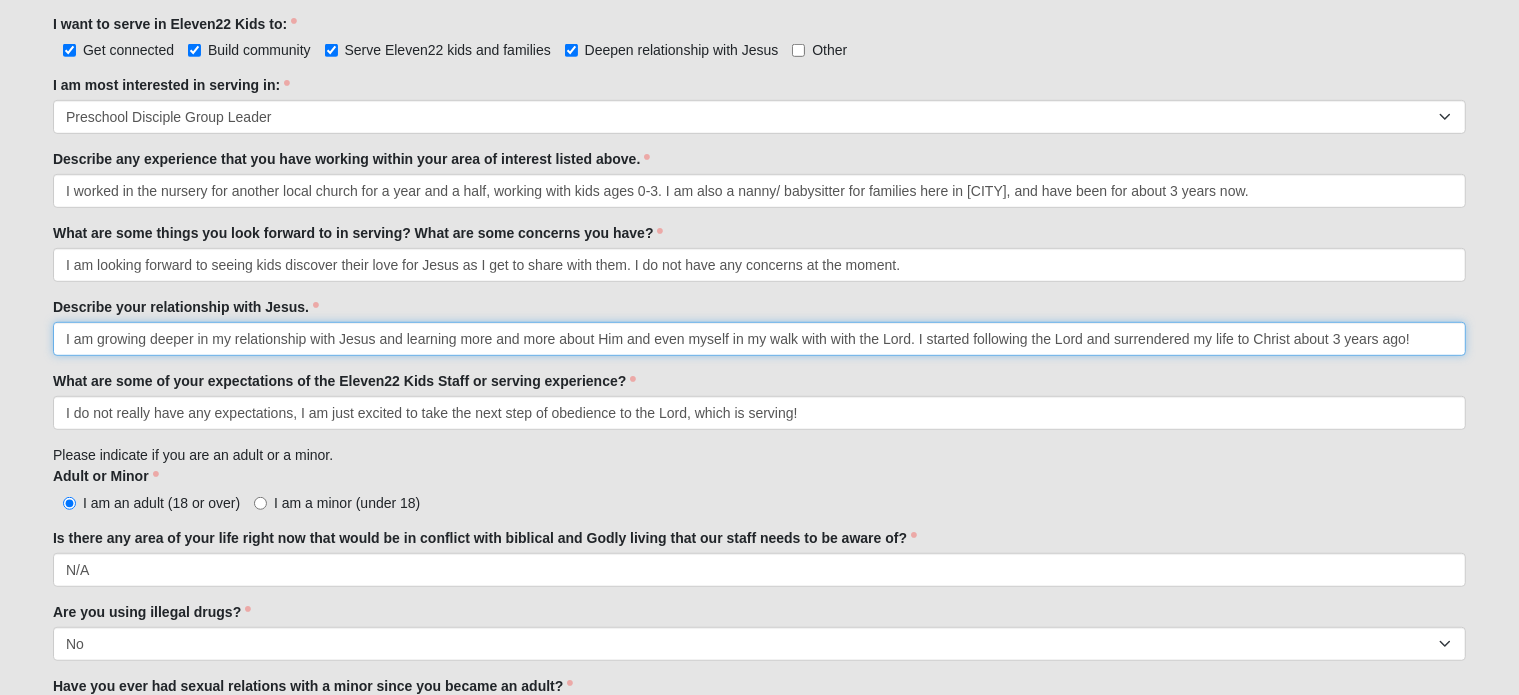 click on "I am growing deeper in my relationship with Jesus and learning more and more about Him and even myself in my walk with with the Lord. I started following the Lord and surrendered my life to Christ about 3 years ago!" at bounding box center [759, 339] 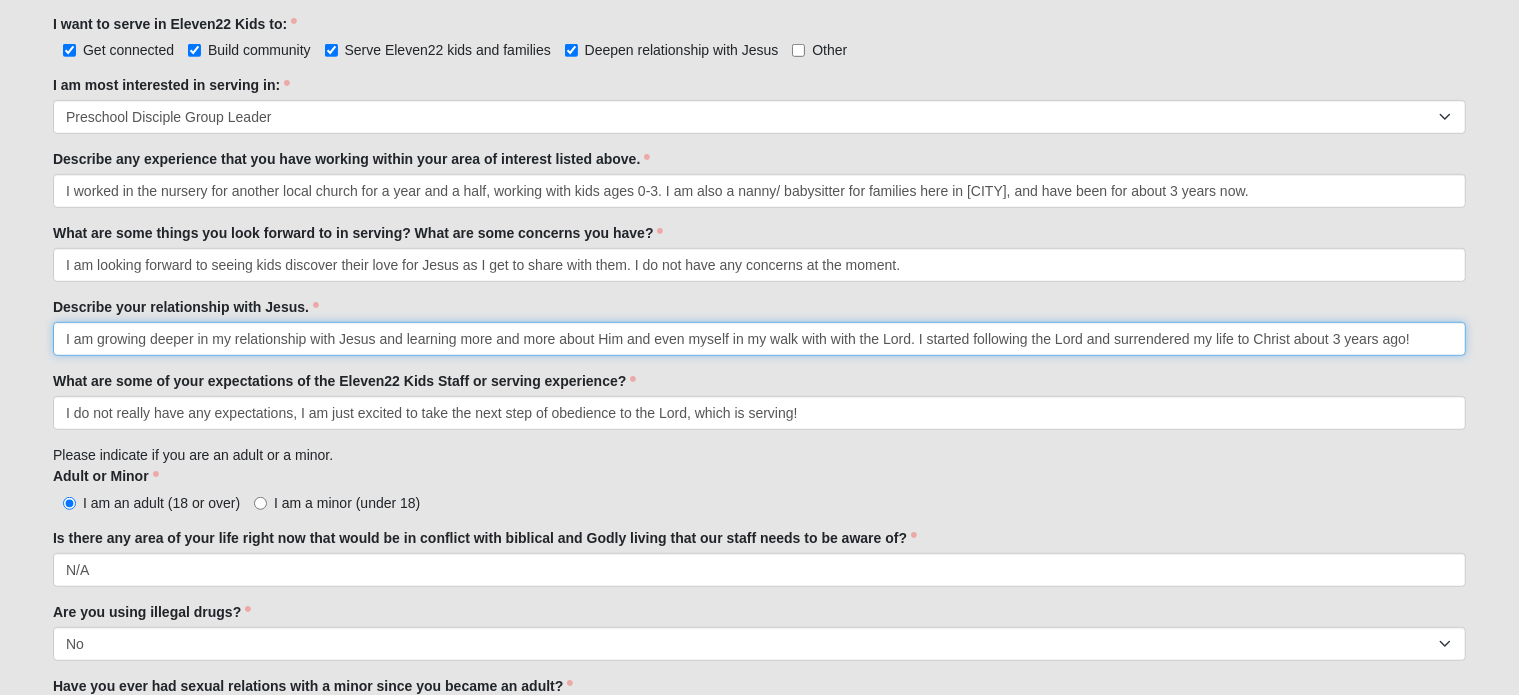 drag, startPoint x: 914, startPoint y: 330, endPoint x: 860, endPoint y: 339, distance: 54.74486 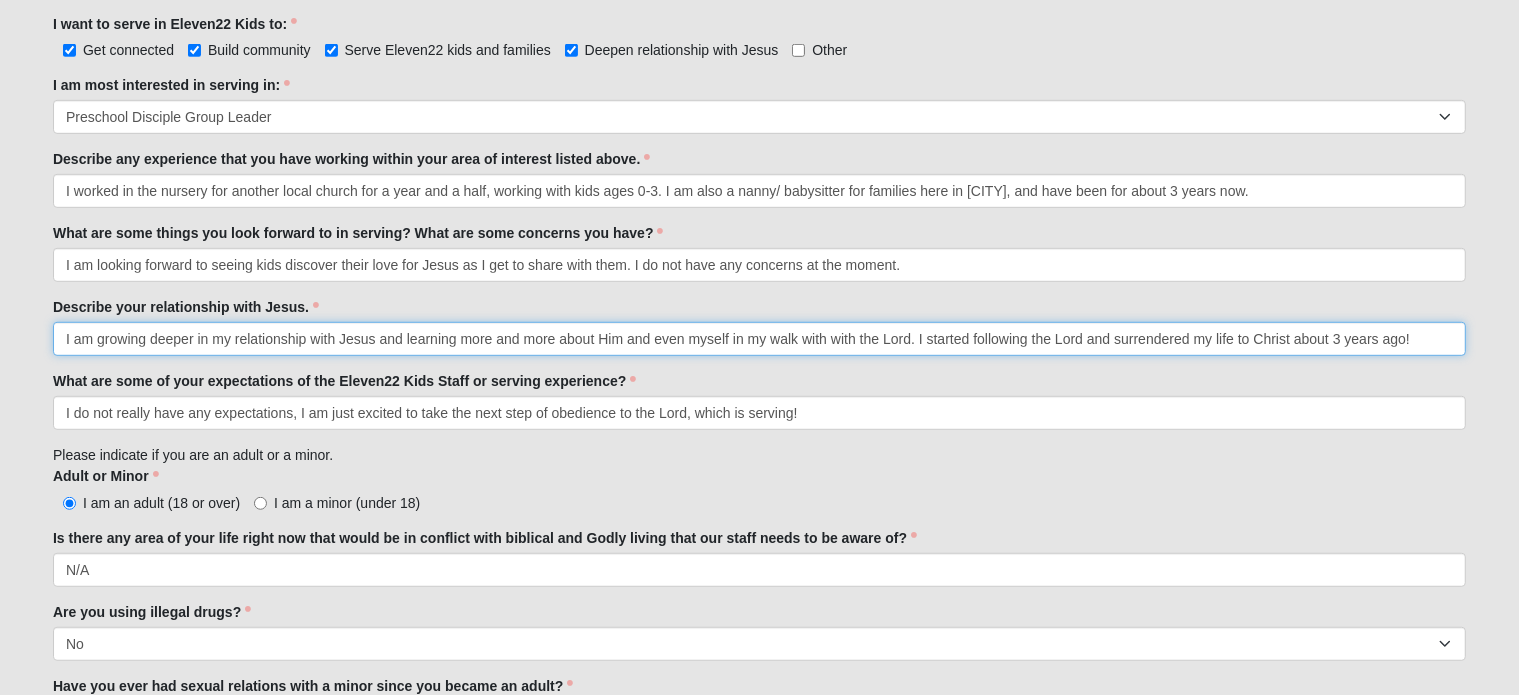 click on "I am growing deeper in my relationship with Jesus and learning more and more about Him and even myself in my walk with with the Lord. I started following the Lord and surrendered my life to Christ about 3 years ago!" at bounding box center (759, 339) 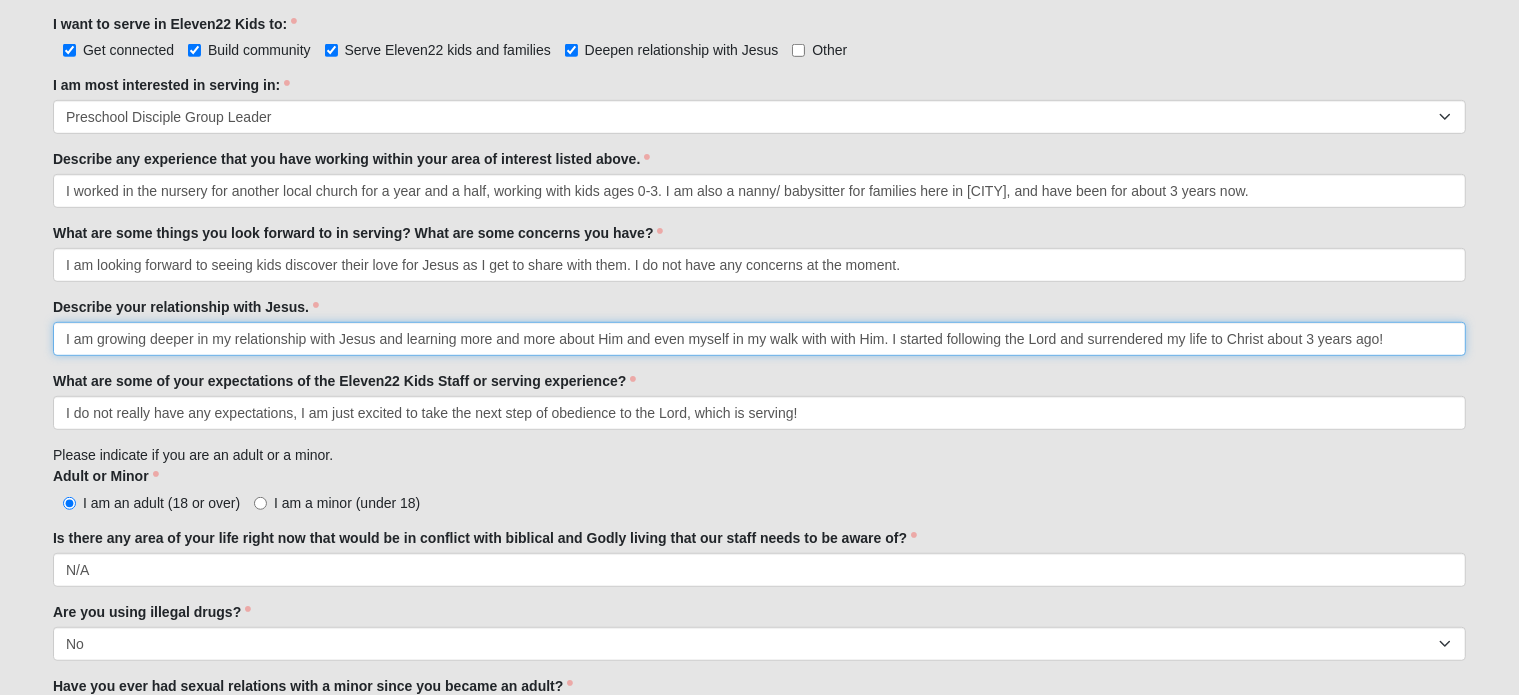 type on "I am growing deeper in my relationship with Jesus and learning more and more about Him and even myself in my walk with with Him. I started following the Lord and surrendered my life to Christ about 3 years ago!" 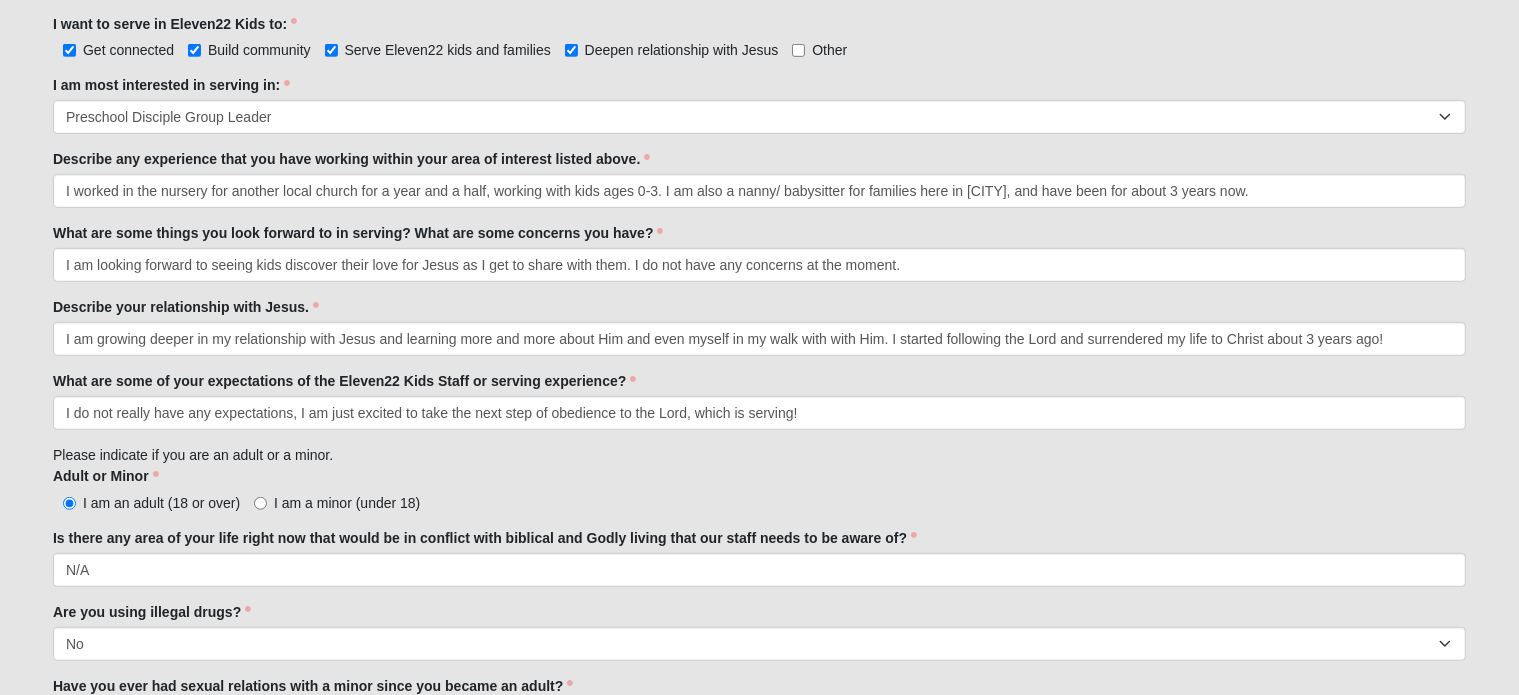 click on "Applicant is in the same immediate family as
[FIRST] [LAST]
None of the above
Answer to which family is required.
Family Member to Register
[FIRST] [LAST]
Page Title
First Name
[FIRST]
First Name is required.
Last Name
[LAST]
Last Name is required.
Email
[EMAIL]
Email address is not valid
Email is required.
Mobile
[PHONE]
Mobile is required.
Gender
Male
Female
Gender is required.
Birthday
Jan
Feb Mar" at bounding box center [759, 2446] 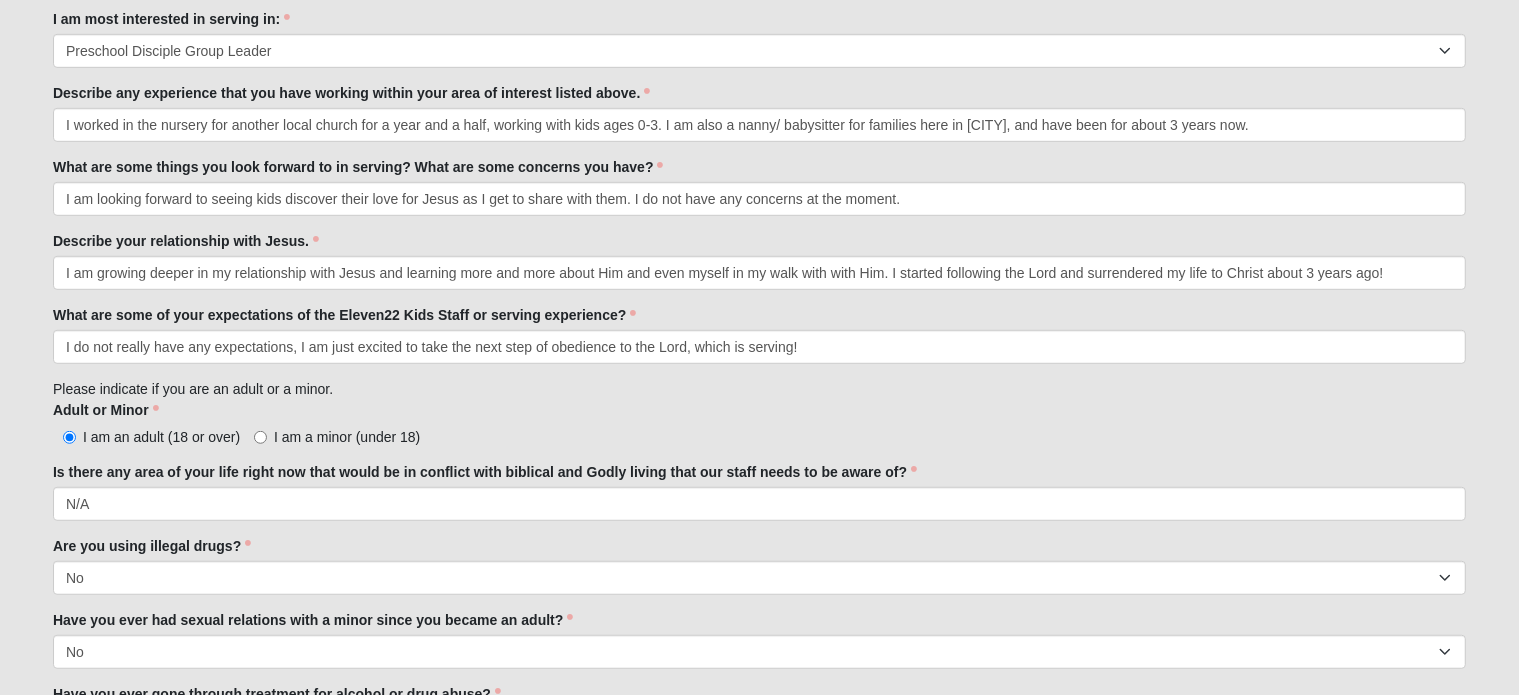 scroll, scrollTop: 1262, scrollLeft: 0, axis: vertical 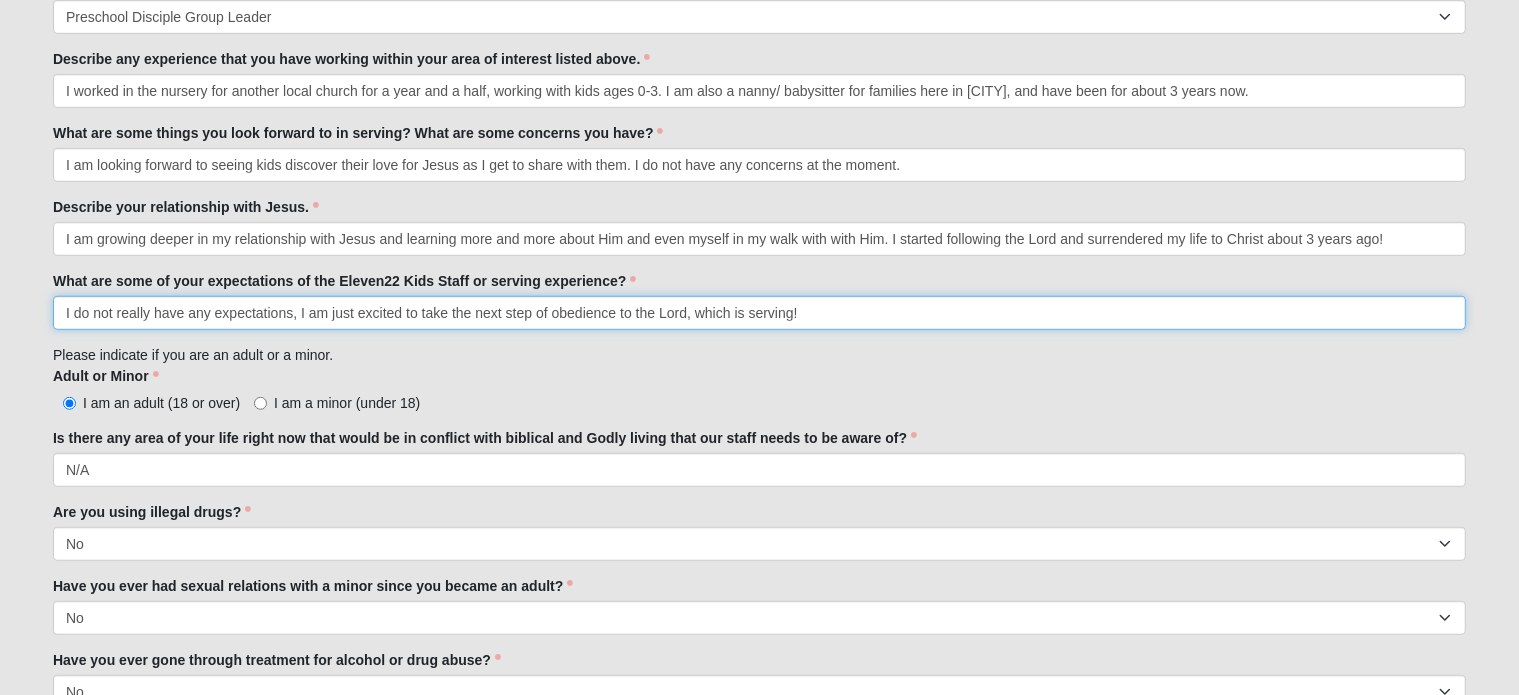 drag, startPoint x: 621, startPoint y: 313, endPoint x: 694, endPoint y: 311, distance: 73.02739 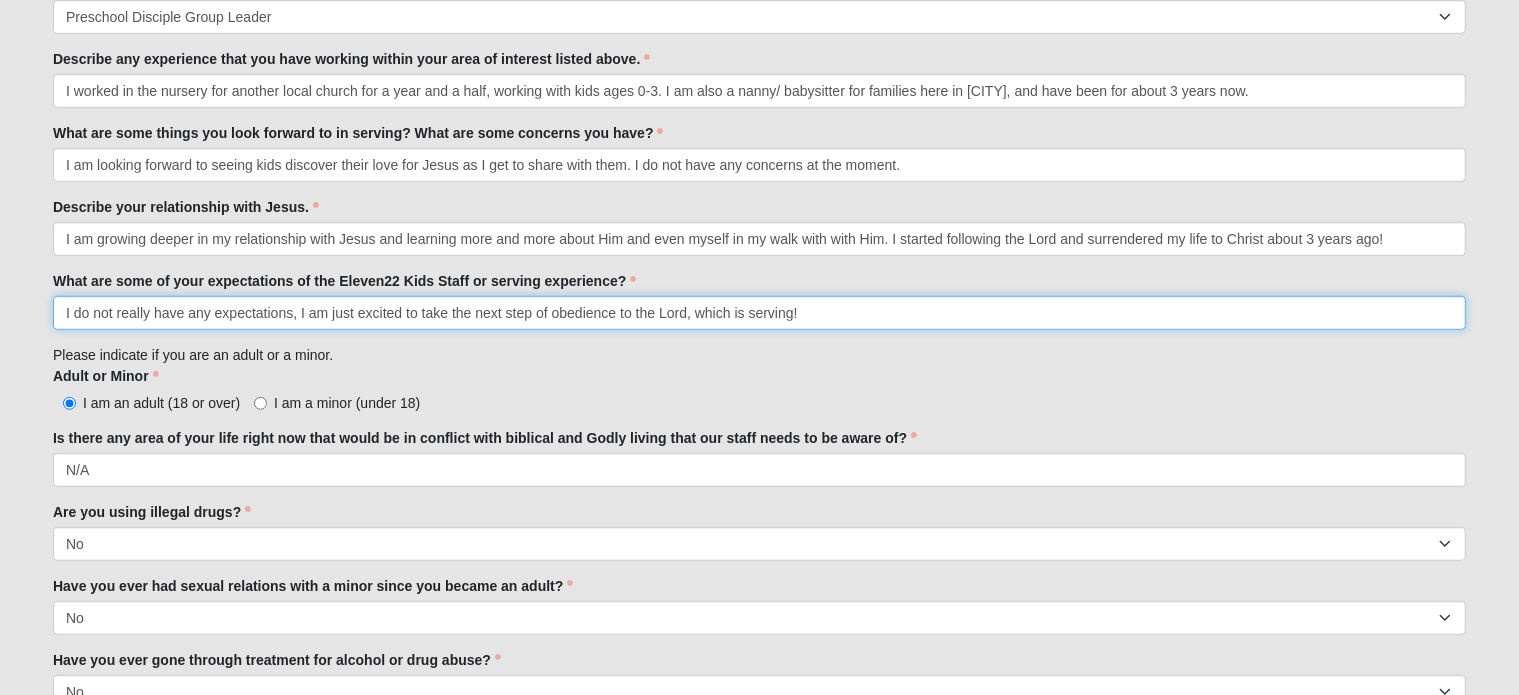 click on "I do not really have any expectations, I am just excited to take the next step of obedience to the Lord, which is serving!" at bounding box center (759, 313) 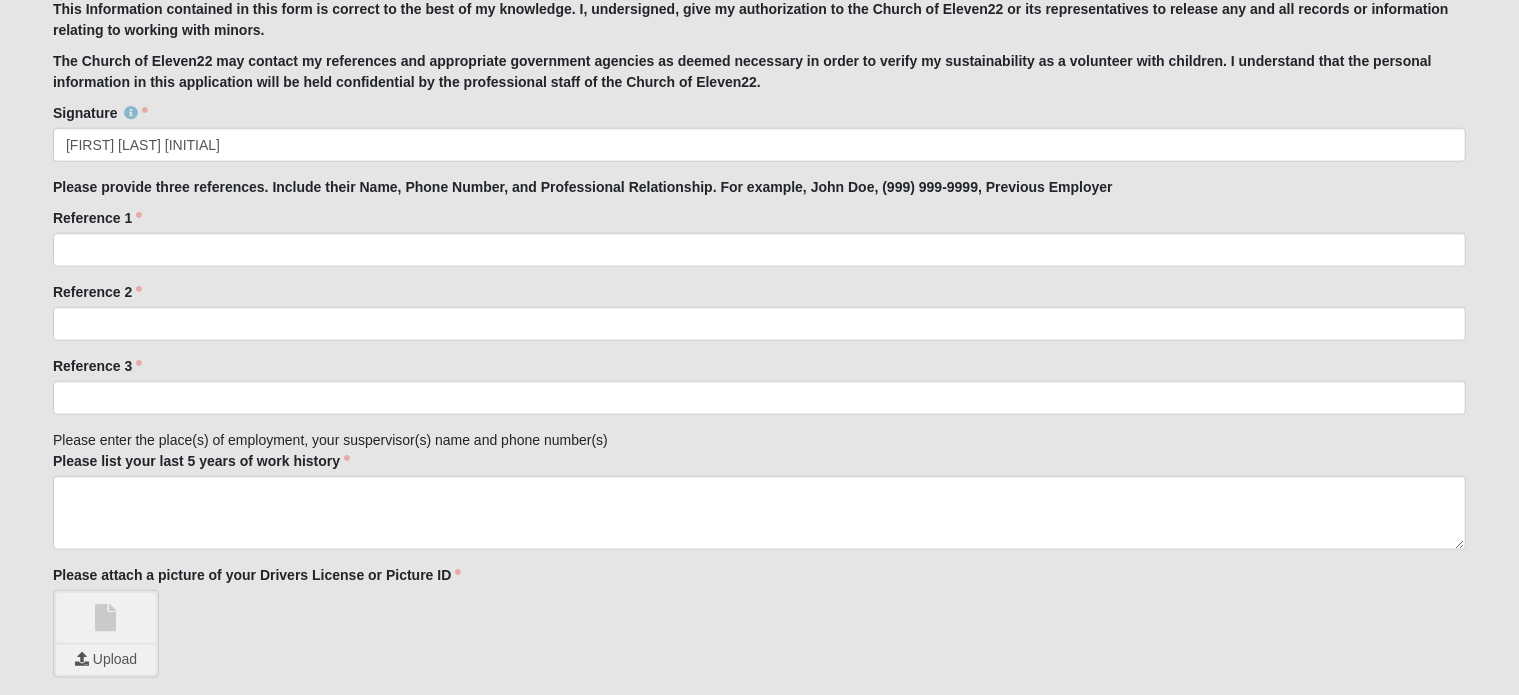 scroll, scrollTop: 2062, scrollLeft: 0, axis: vertical 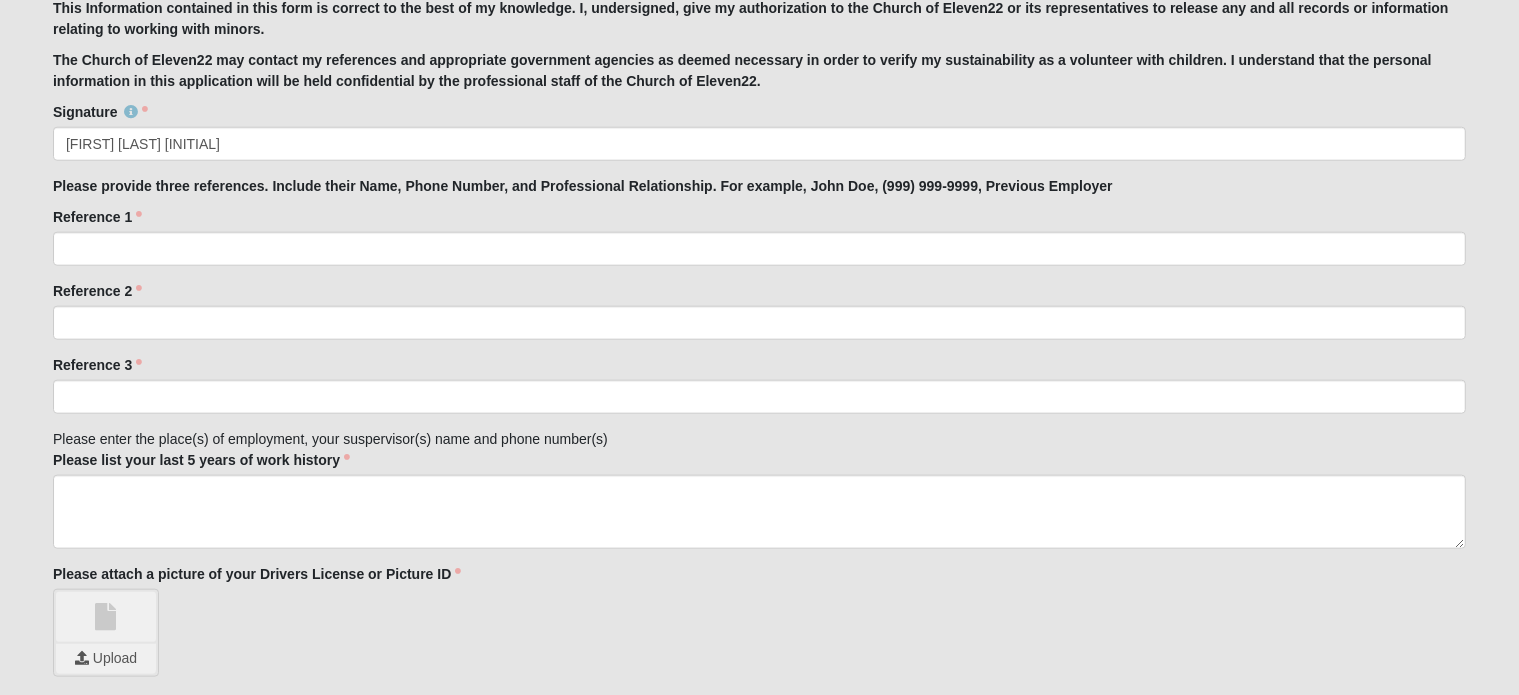 type on "I do not really have any expectations, I am just excited to take the next step of obedience, which is serving!" 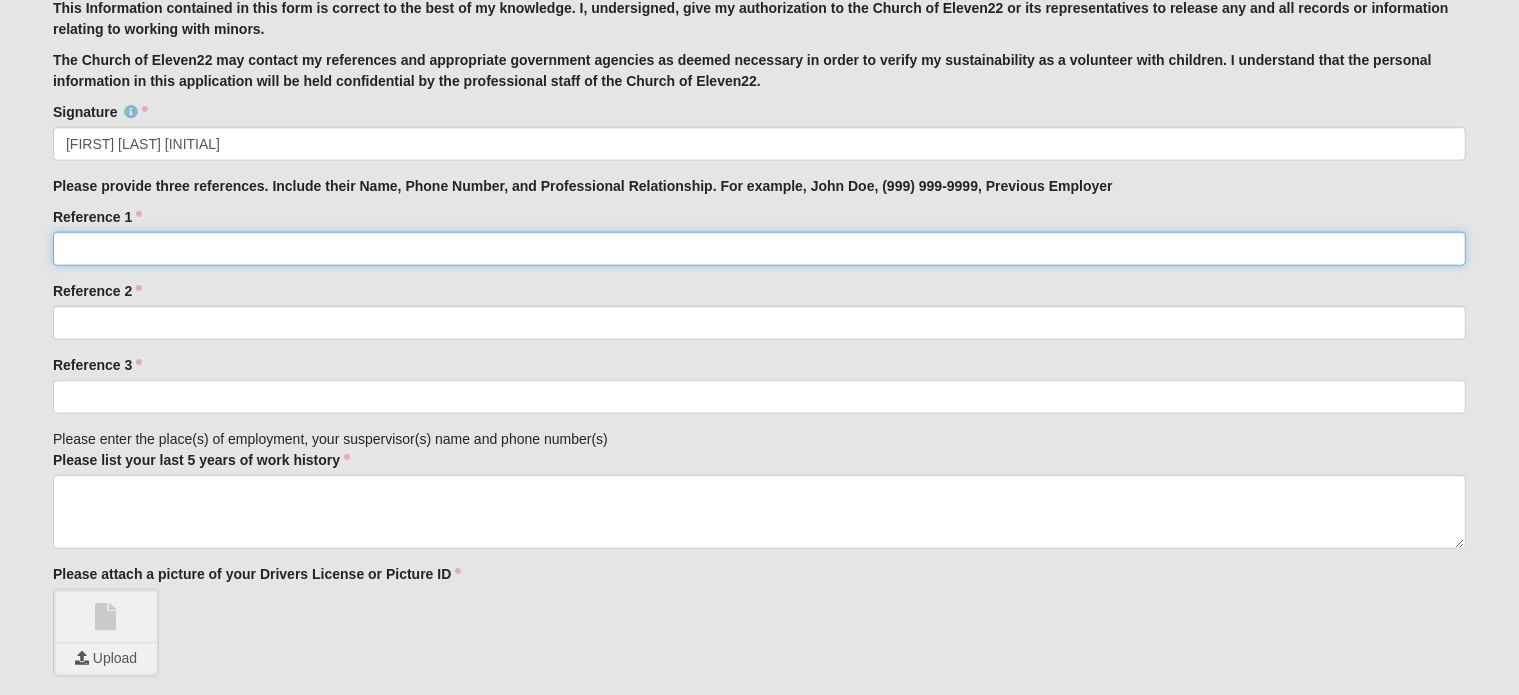 click on "Reference 1" at bounding box center [759, 249] 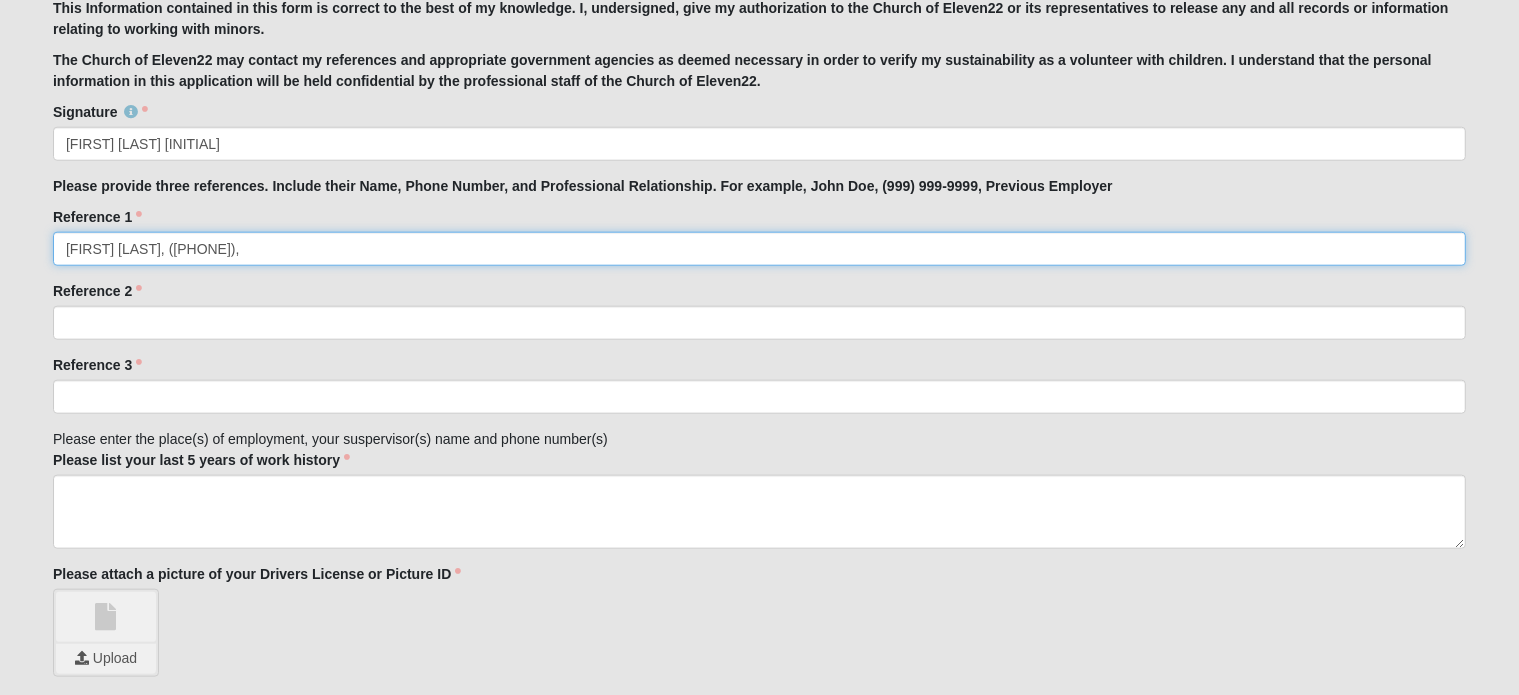 click on "[FIRST] [LAST], ([PHONE])," at bounding box center (759, 249) 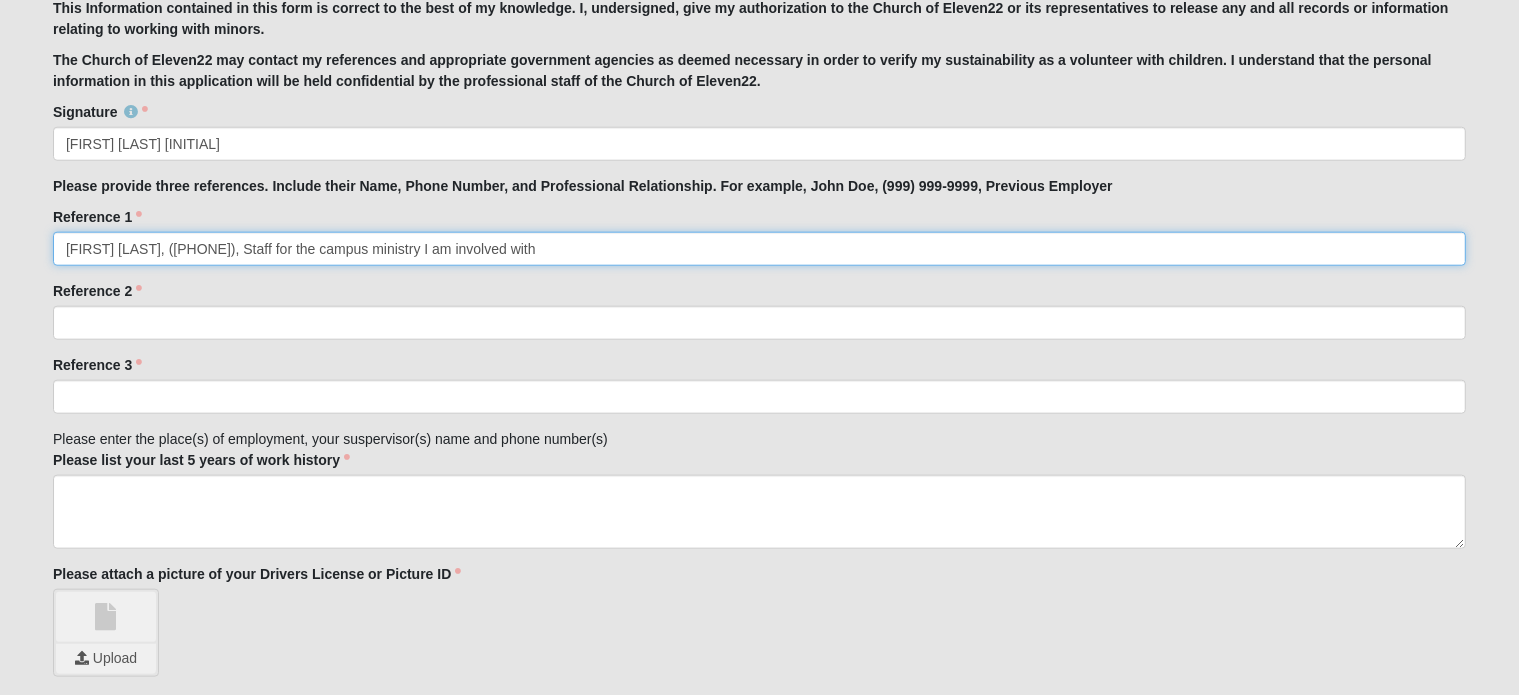 type on "[FIRST] [LAST], ([PHONE]), Staff for the campus ministry I am involved with" 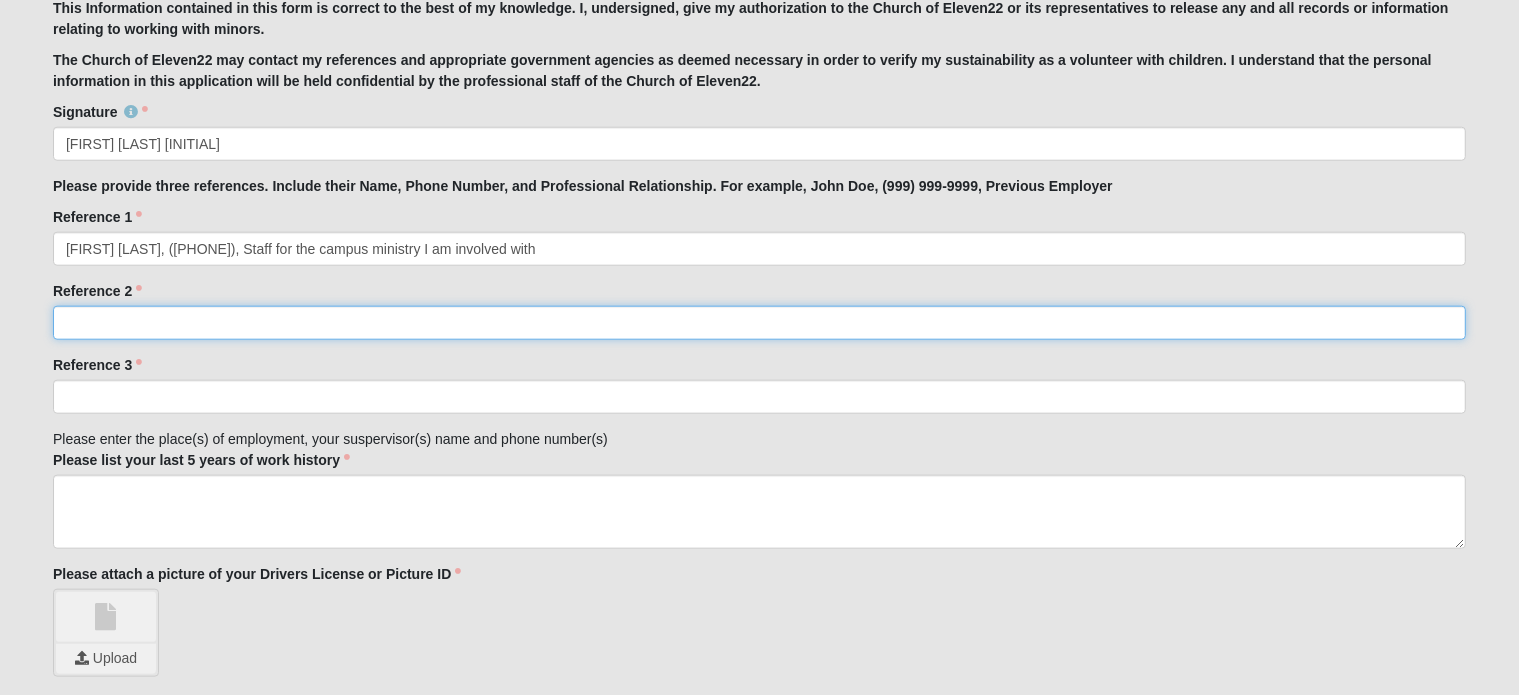 click on "Reference 2" at bounding box center (759, 323) 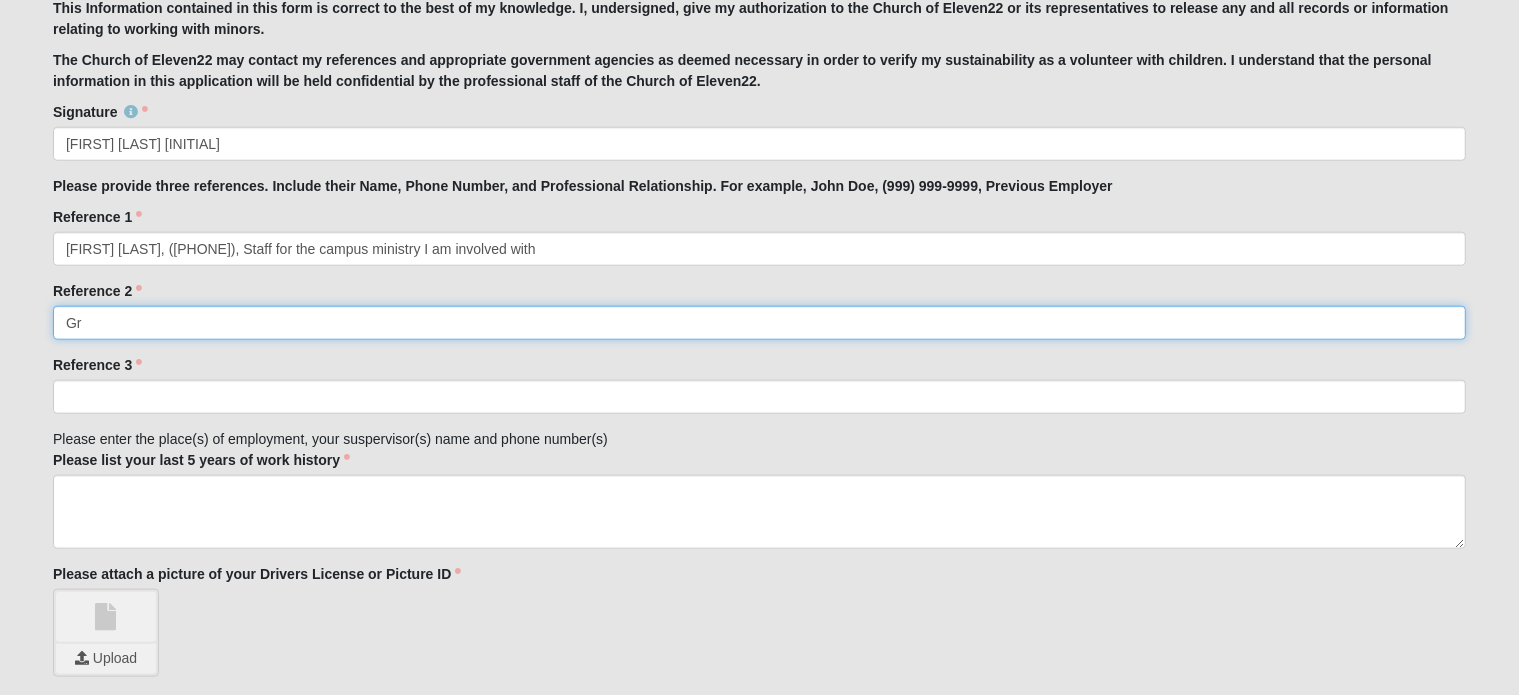 type on "G" 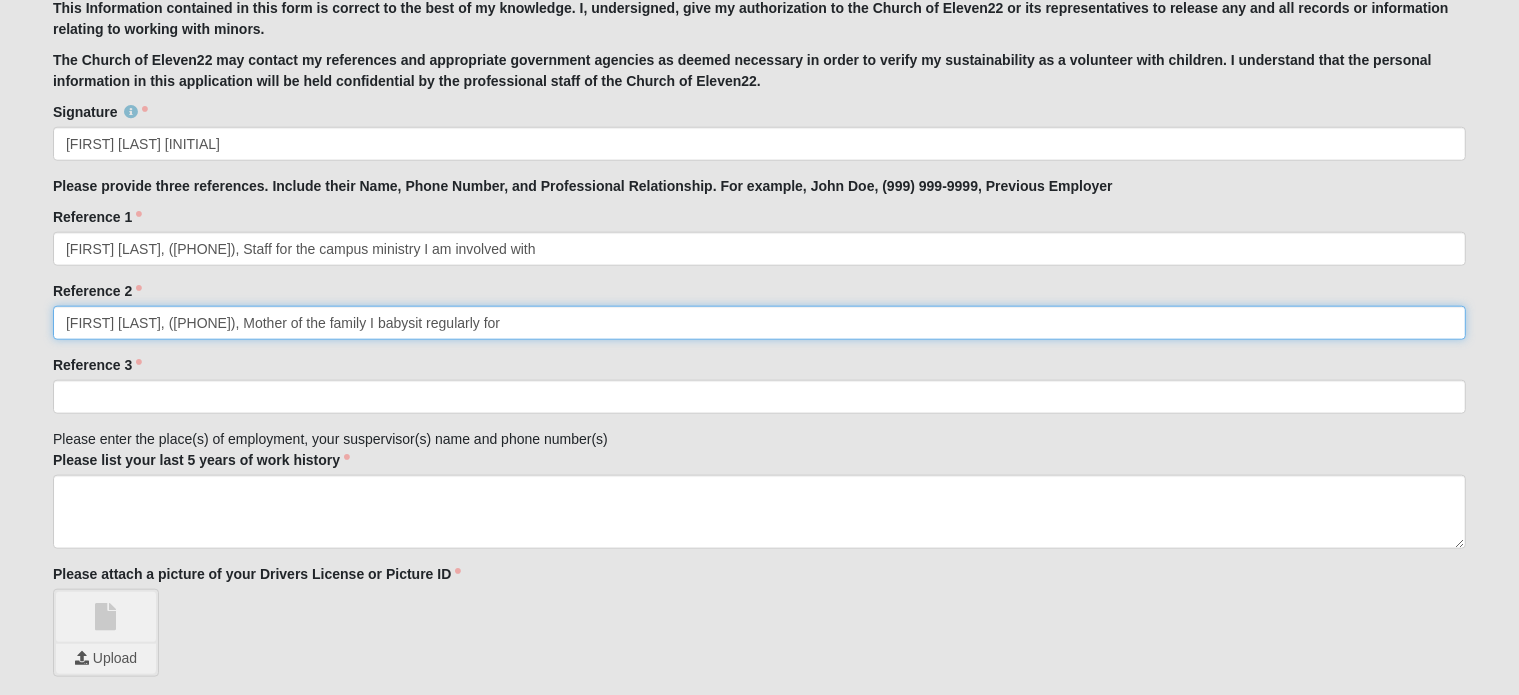 type on "[FIRST] [LAST], ([PHONE]), Mother of the family I babysit regularly for" 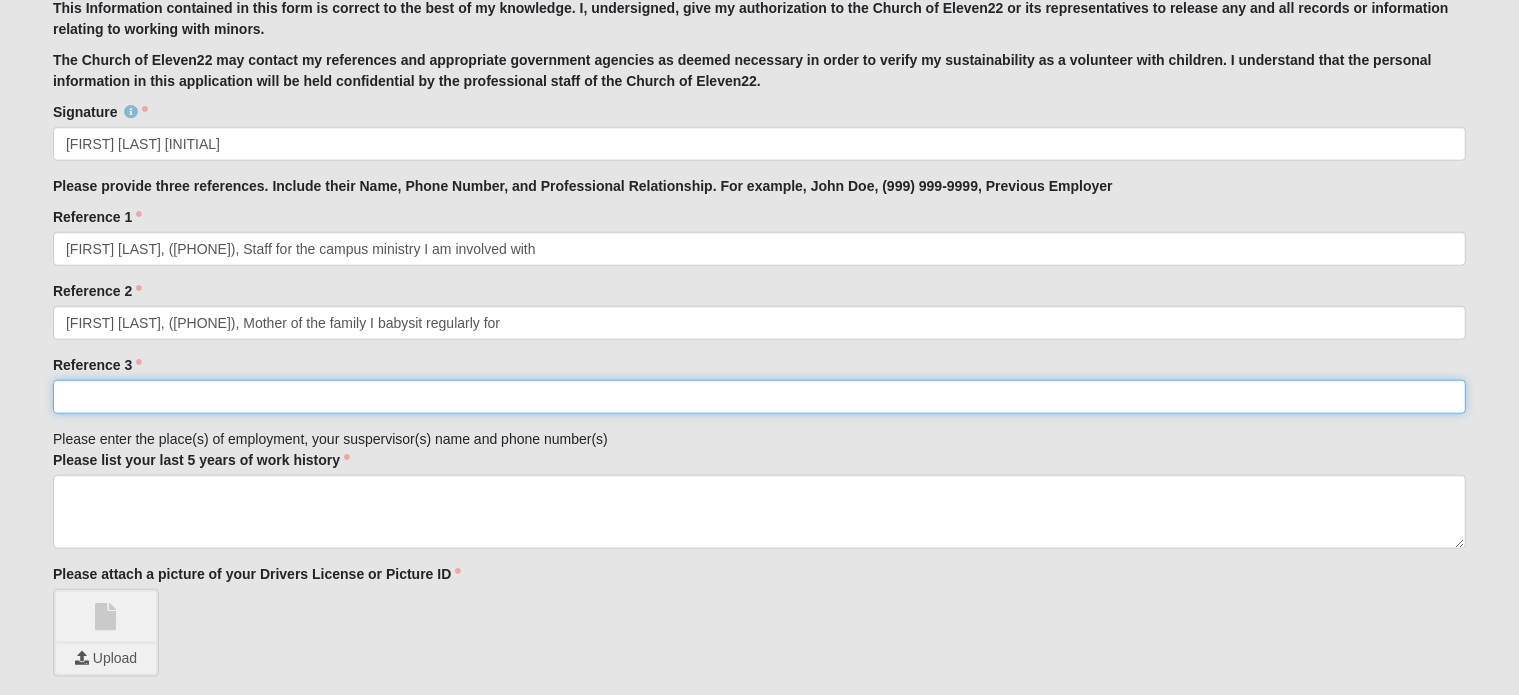 click on "Reference 3" at bounding box center [759, 397] 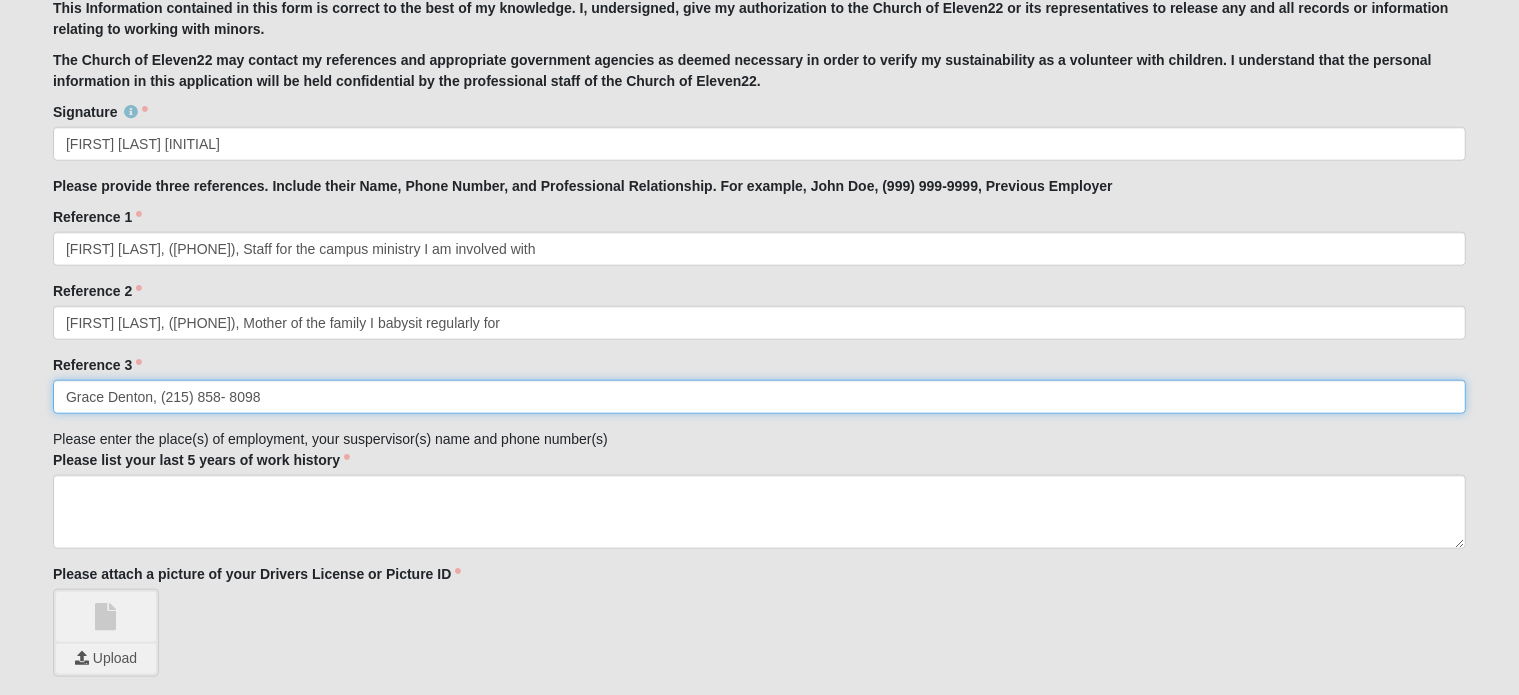 type on "Grace Denton, (215) 858- 8098" 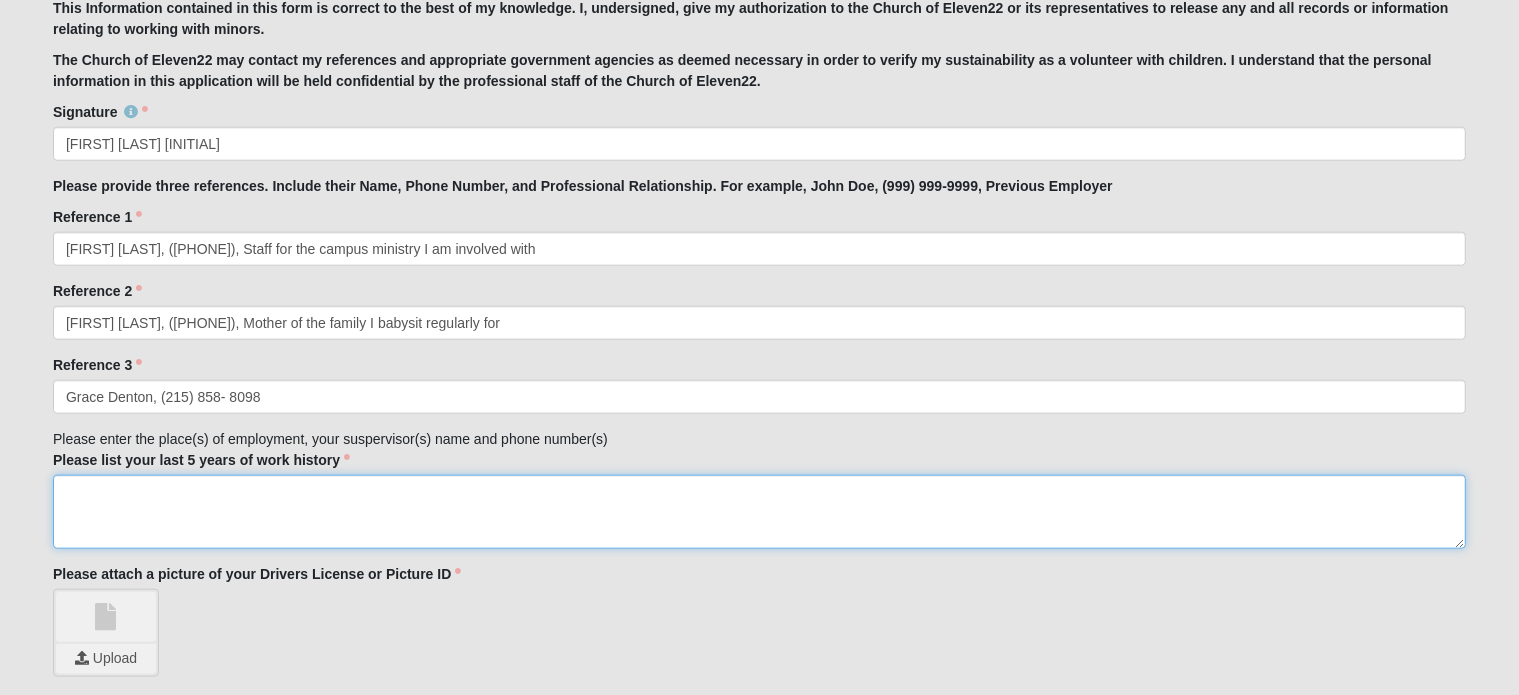click on "Please list your last 5 years of work history" at bounding box center (759, 512) 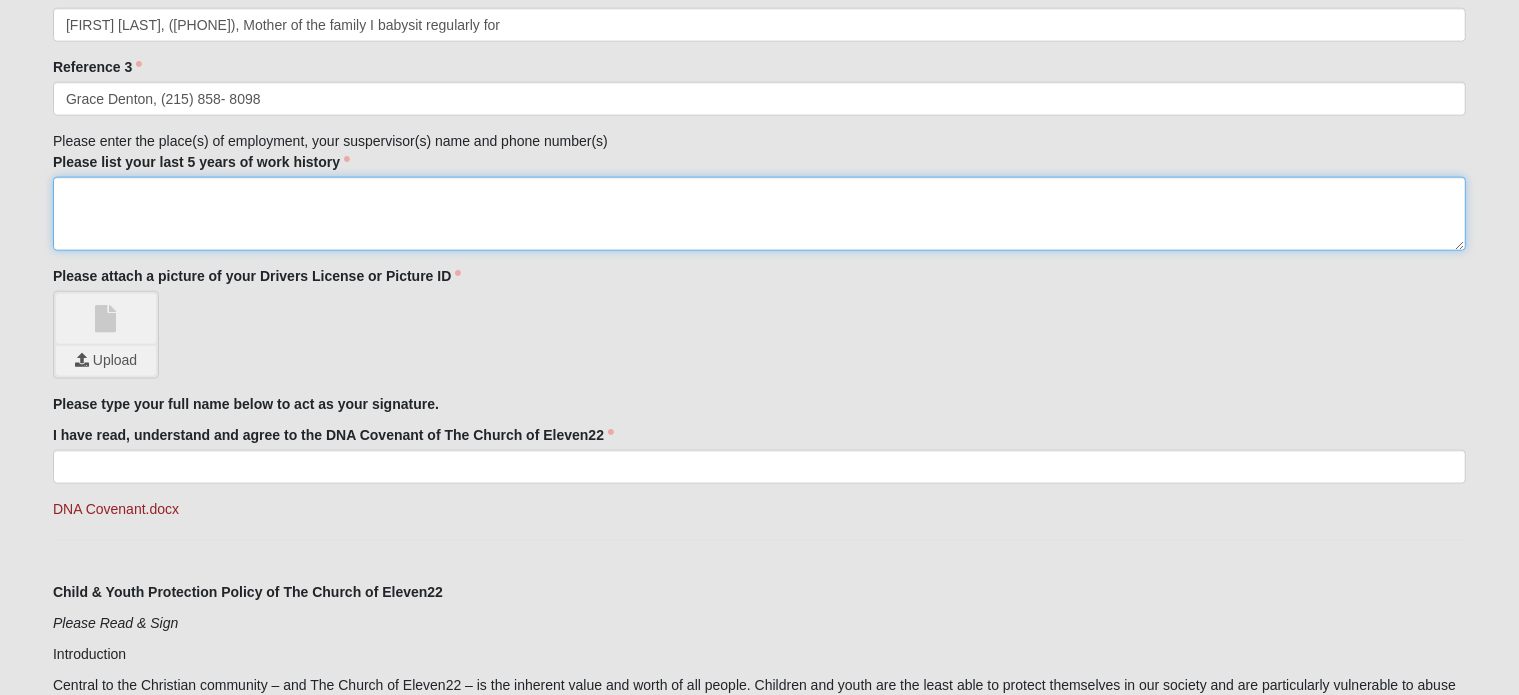 scroll, scrollTop: 2362, scrollLeft: 0, axis: vertical 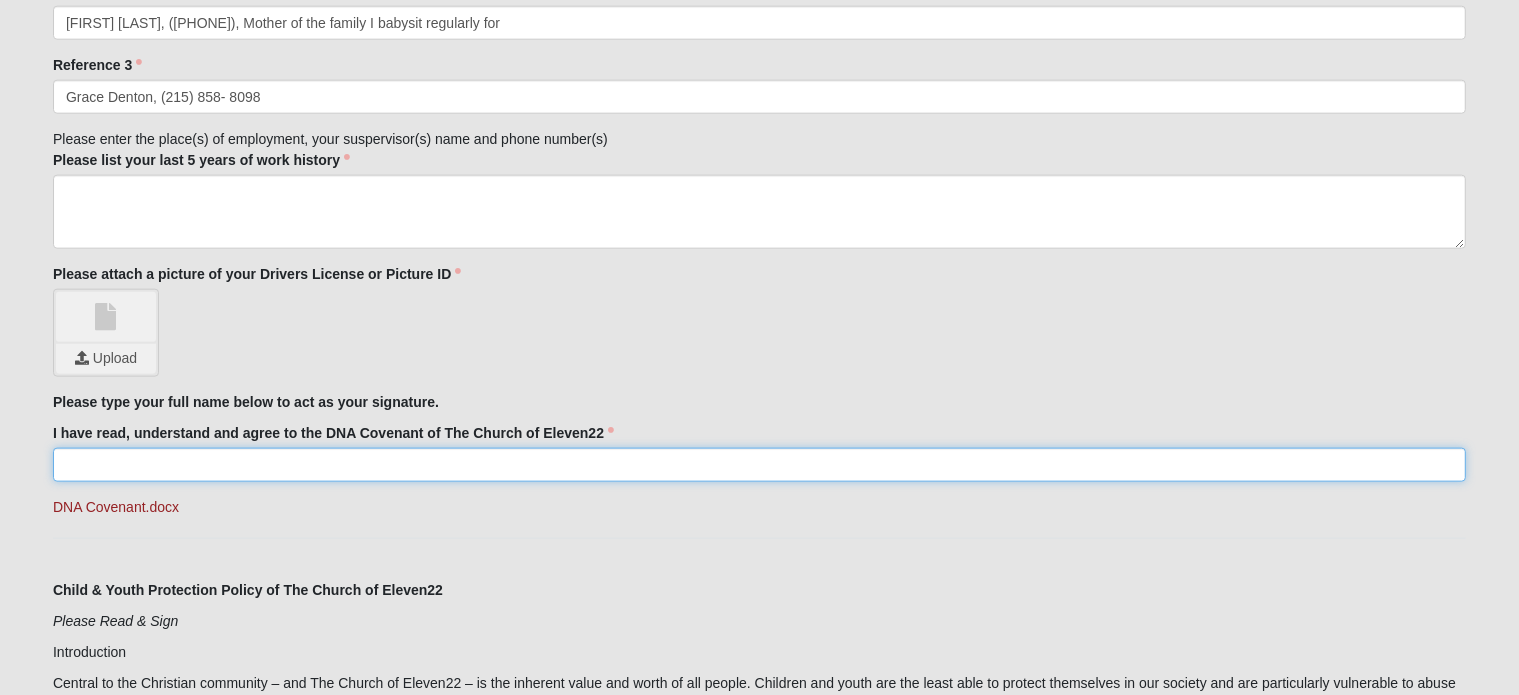 click on "I have read, understand and agree to the DNA Covenant of The Church of Eleven22" at bounding box center (759, 465) 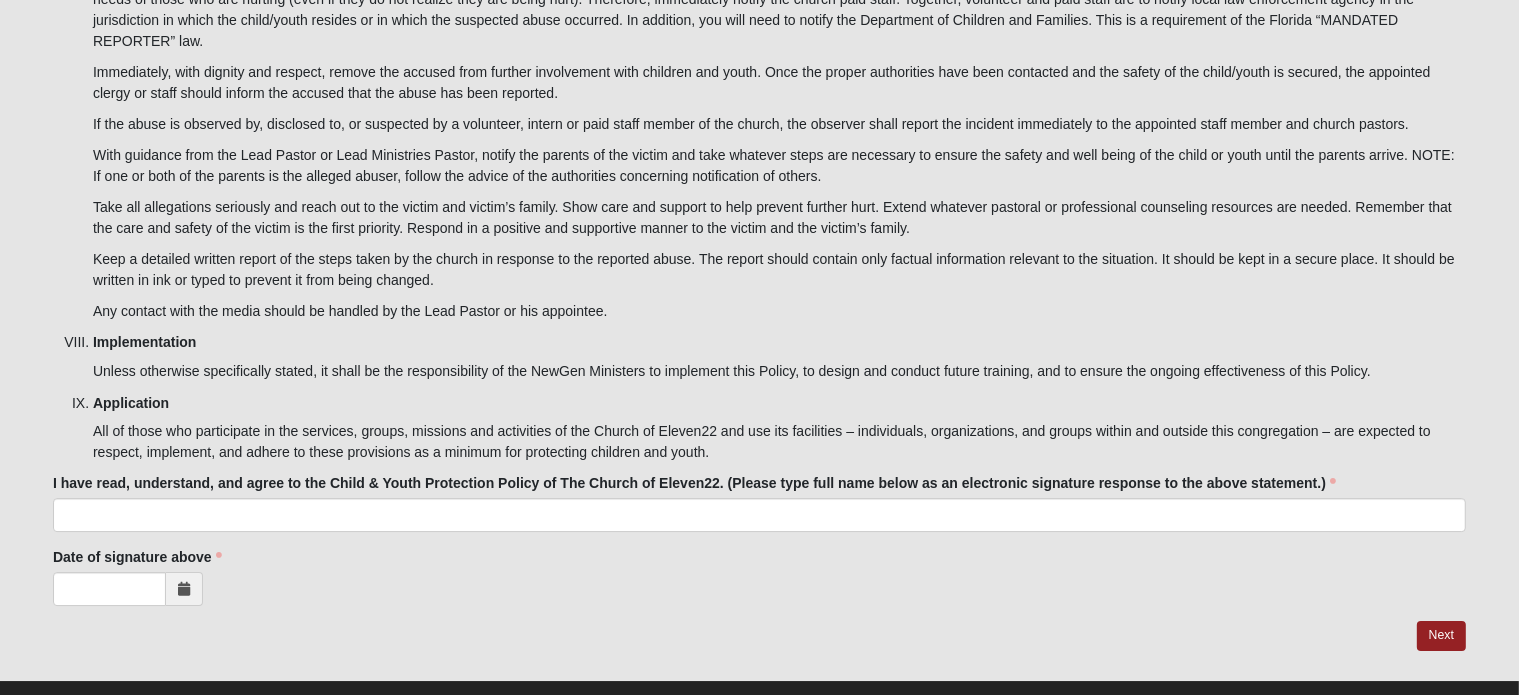 scroll, scrollTop: 6416, scrollLeft: 0, axis: vertical 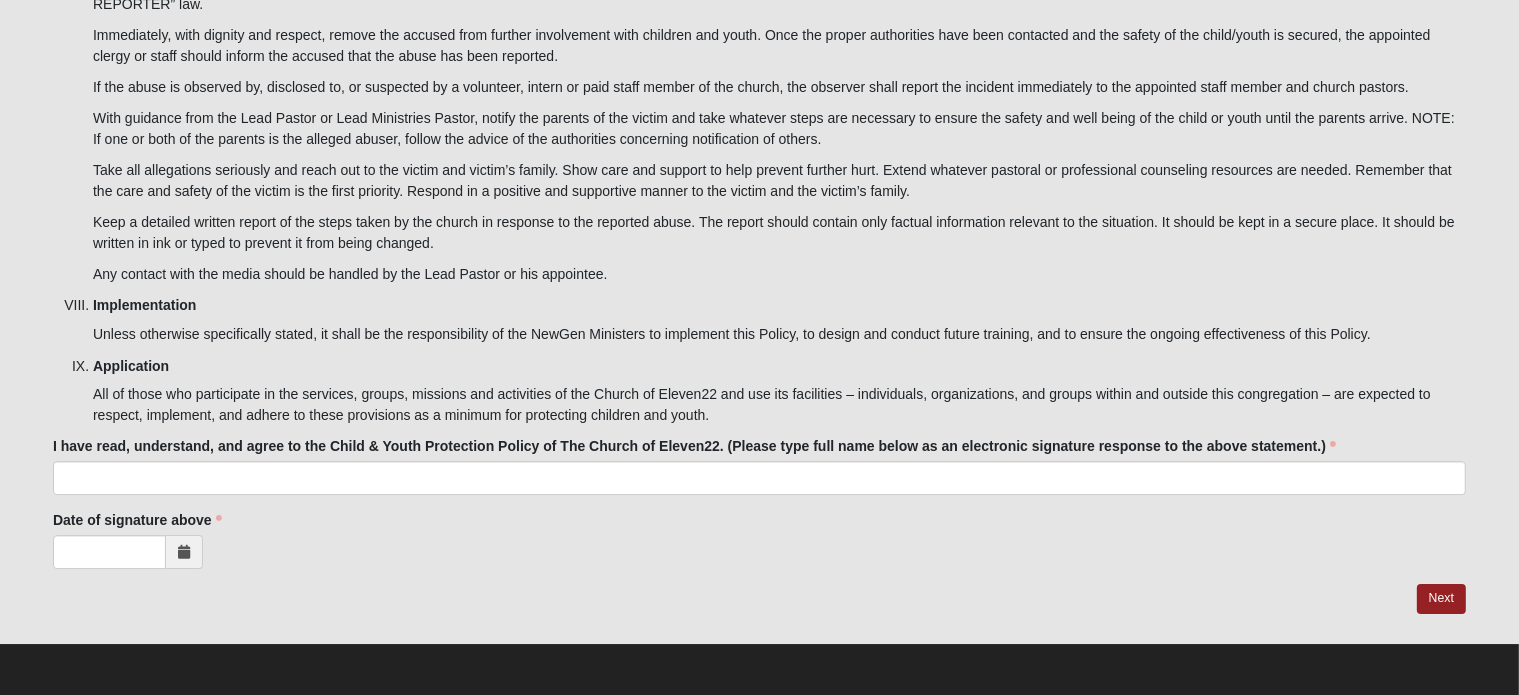 type on "[FIRST] [LAST] [INITIAL]" 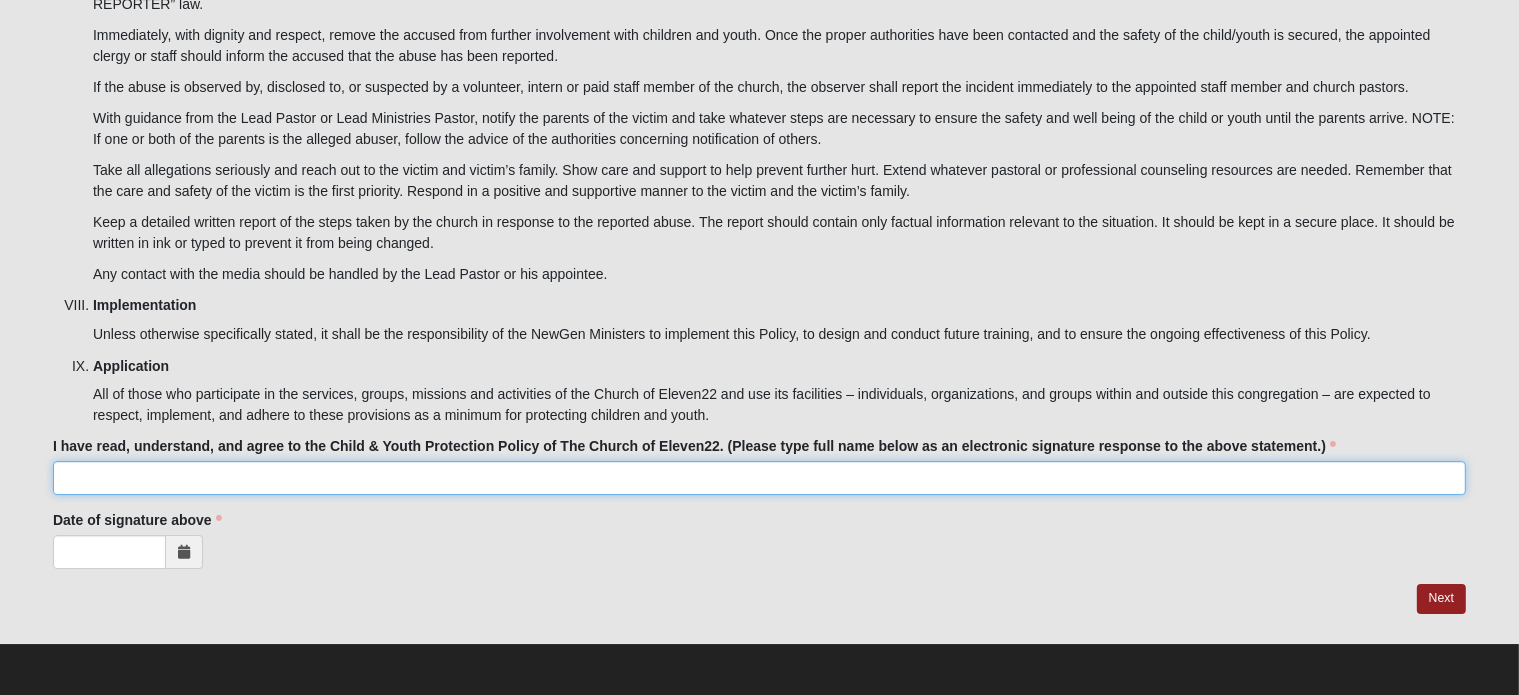 click on "I have read, understand, and agree to the Child & Youth Protection Policy of The Church of Eleven22. (Please type full name below as an electronic signature response to the above statement.)" at bounding box center (759, 478) 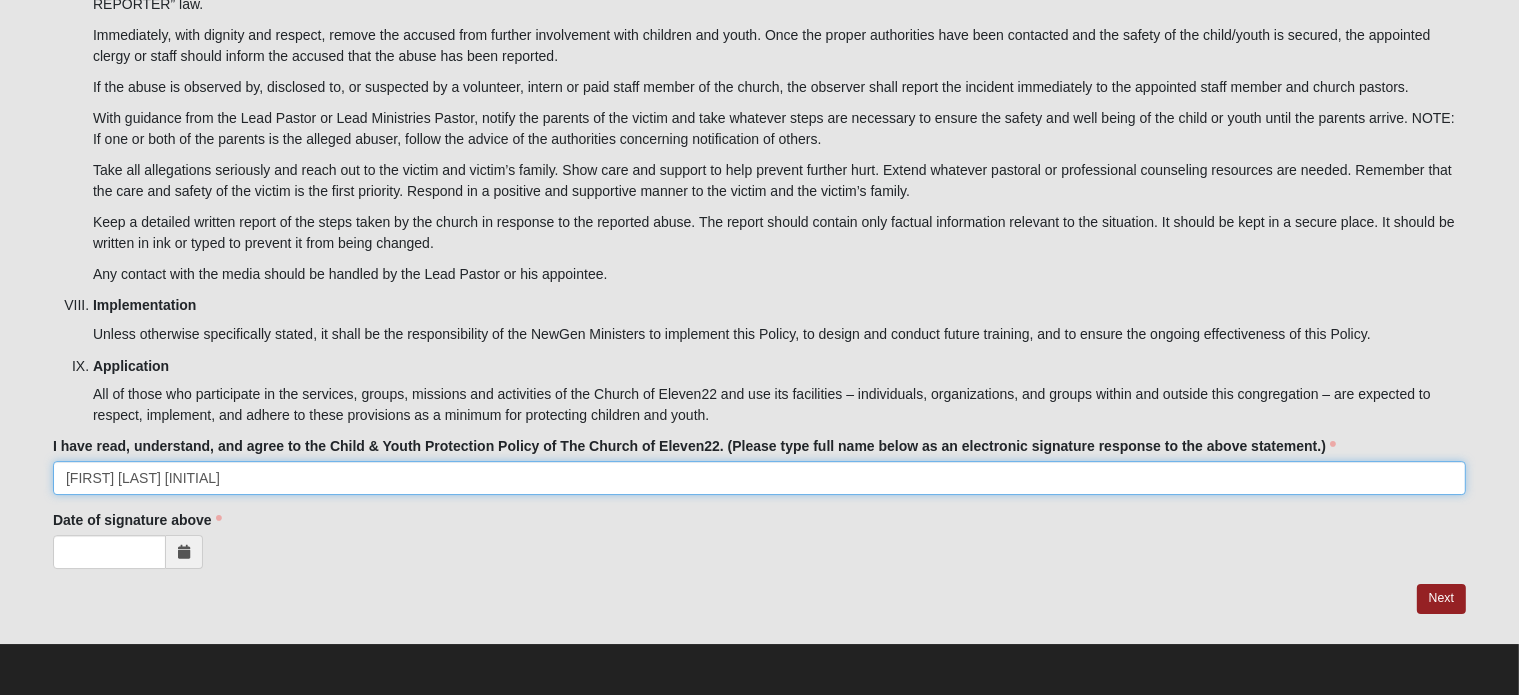 type on "[FIRST] [LAST] [INITIAL]" 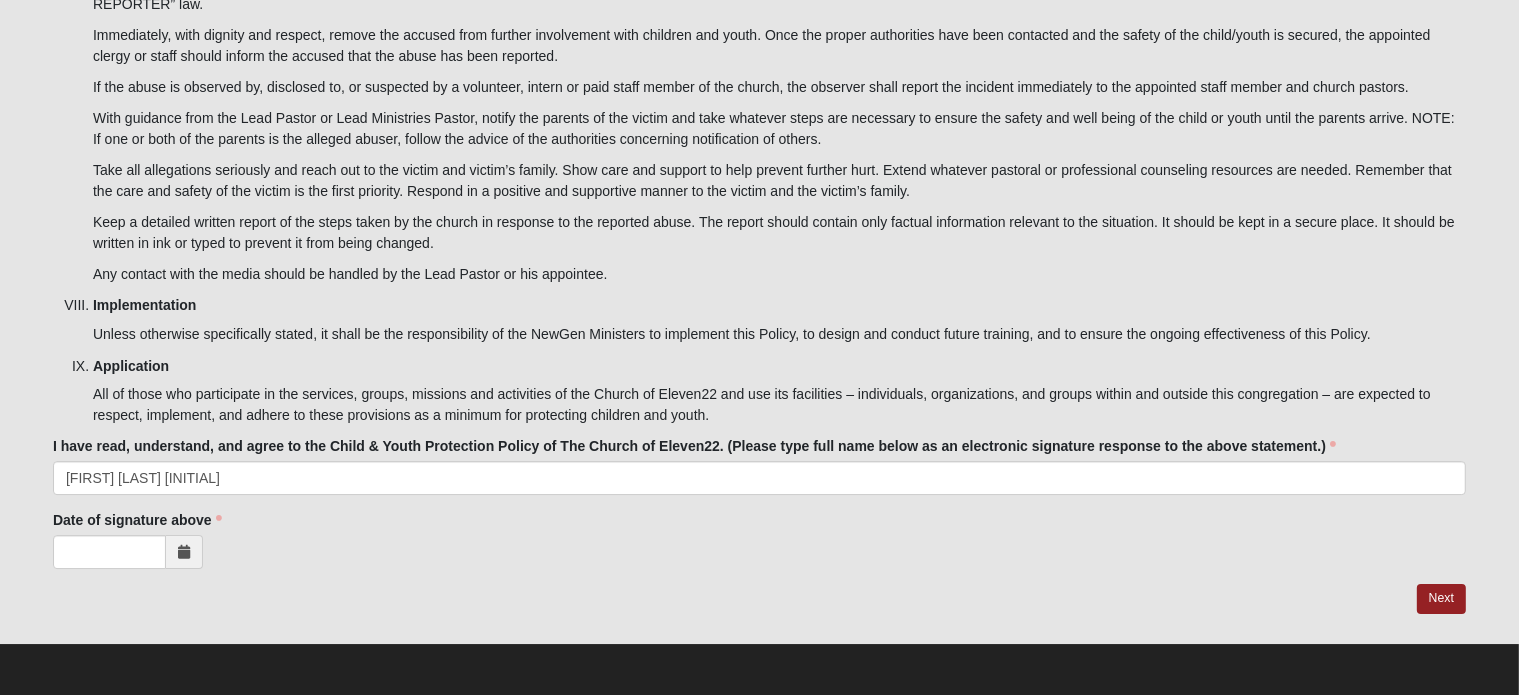 click at bounding box center (184, 552) 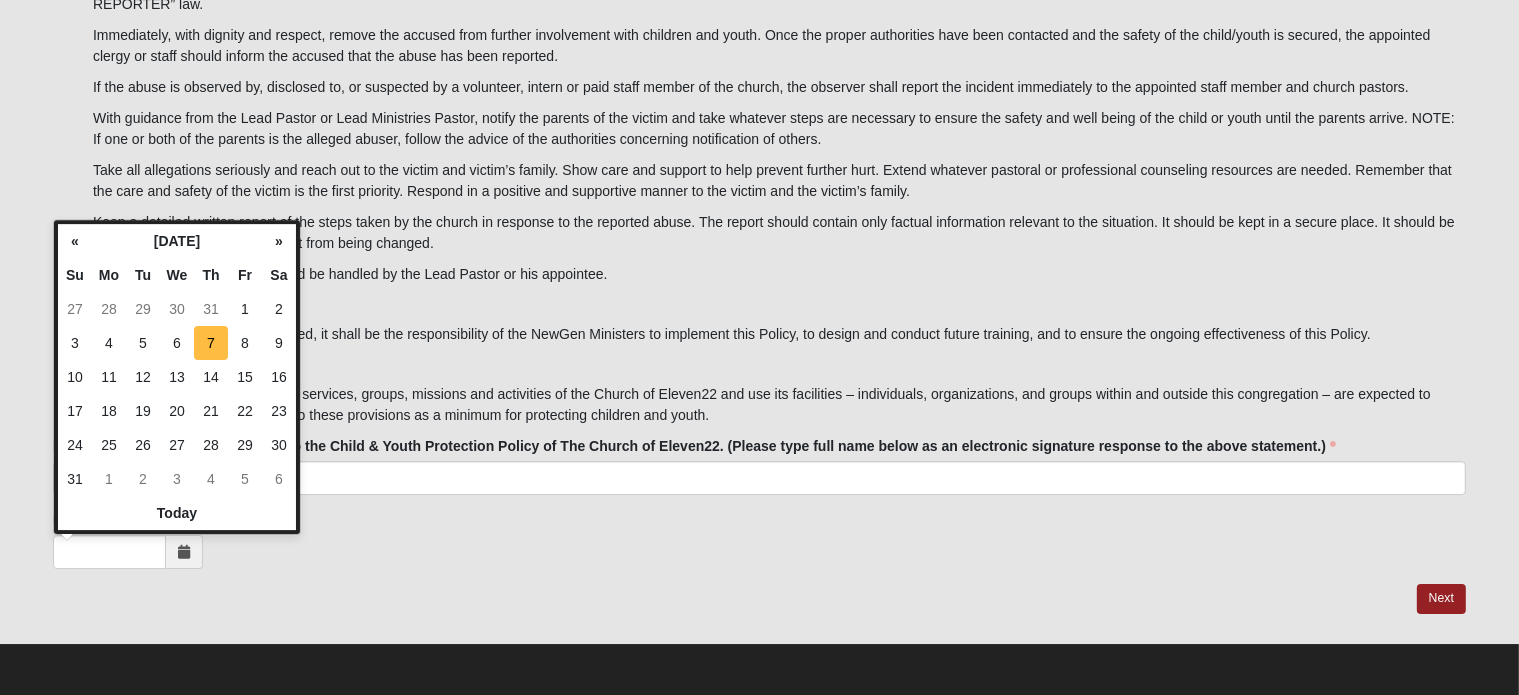 click on "7" at bounding box center (211, 343) 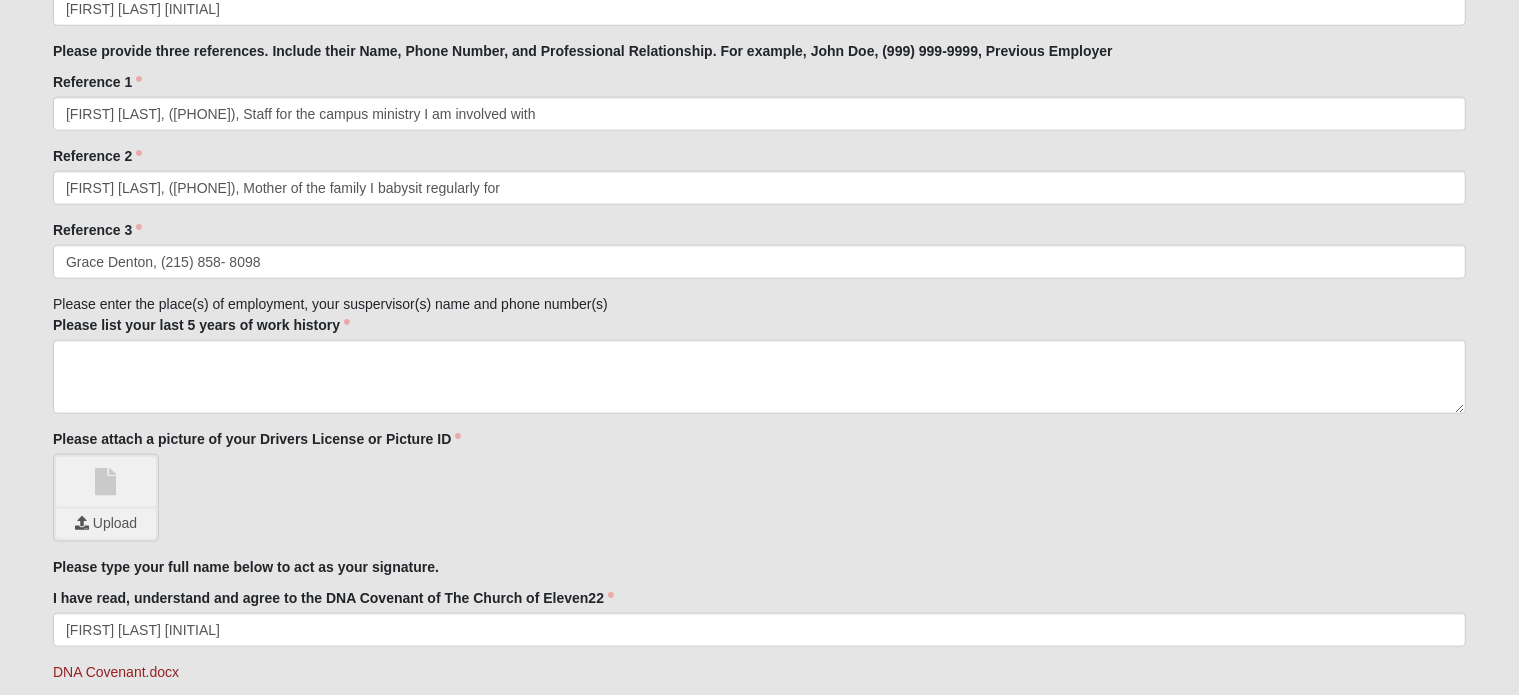 scroll, scrollTop: 2116, scrollLeft: 0, axis: vertical 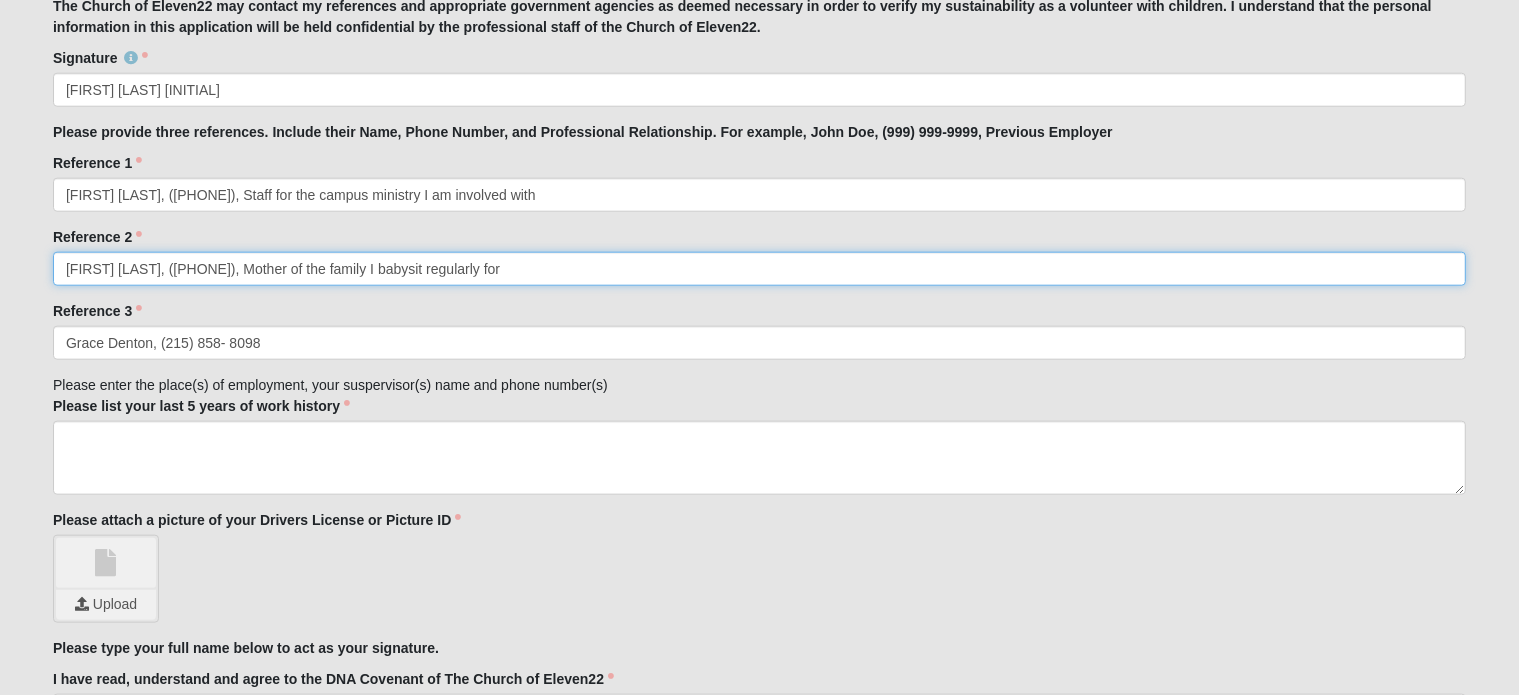 click on "[FIRST] [LAST], ([PHONE]), Mother of the family I babysit regularly for" at bounding box center [759, 269] 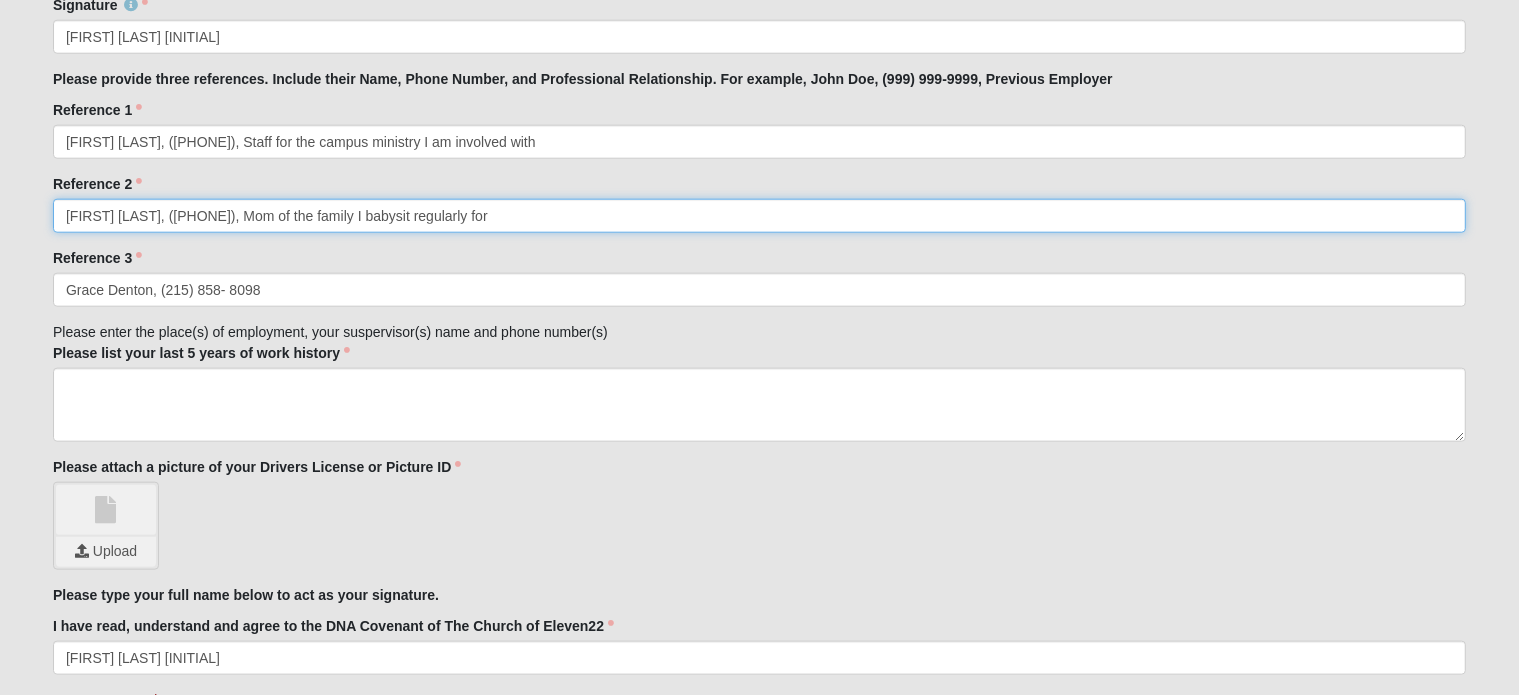 scroll, scrollTop: 2216, scrollLeft: 0, axis: vertical 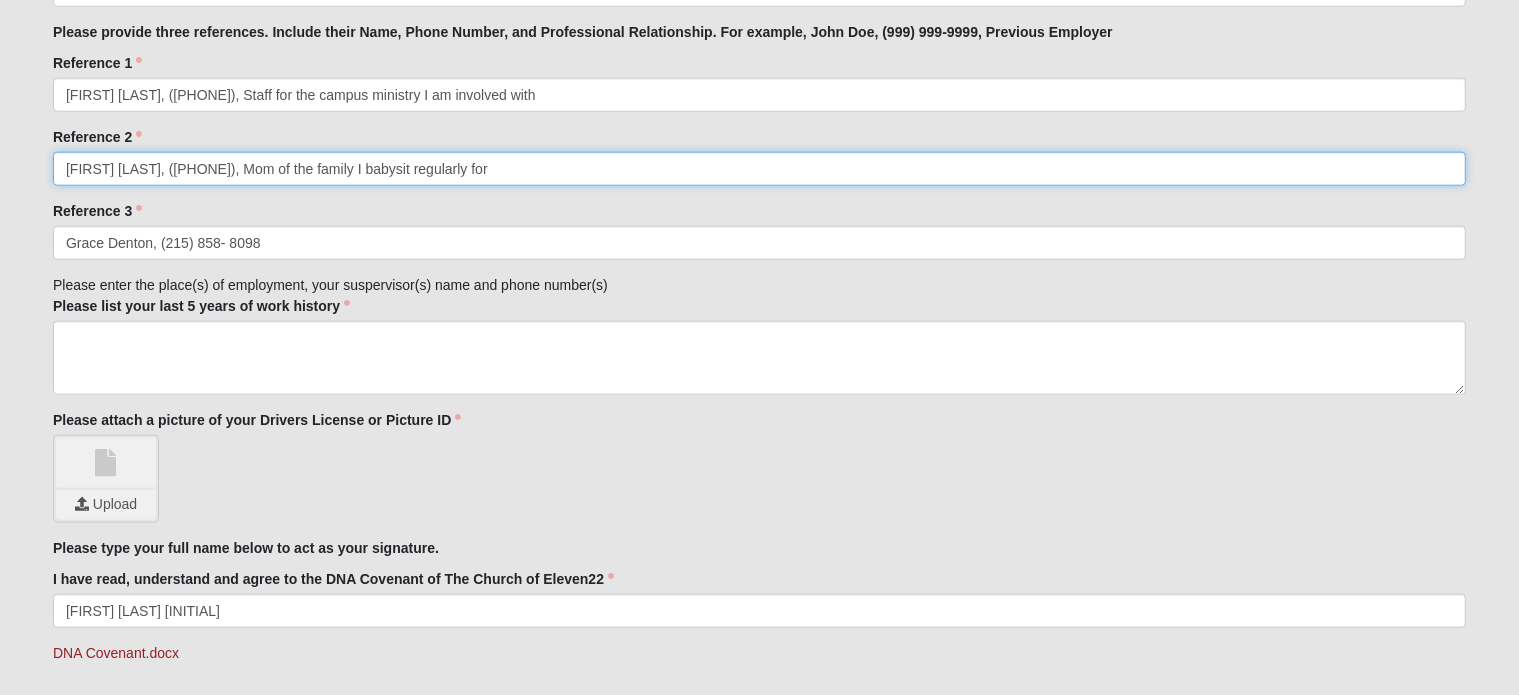 type on "[FIRST] [LAST], ([PHONE]), Mom of the family I babysit regularly for" 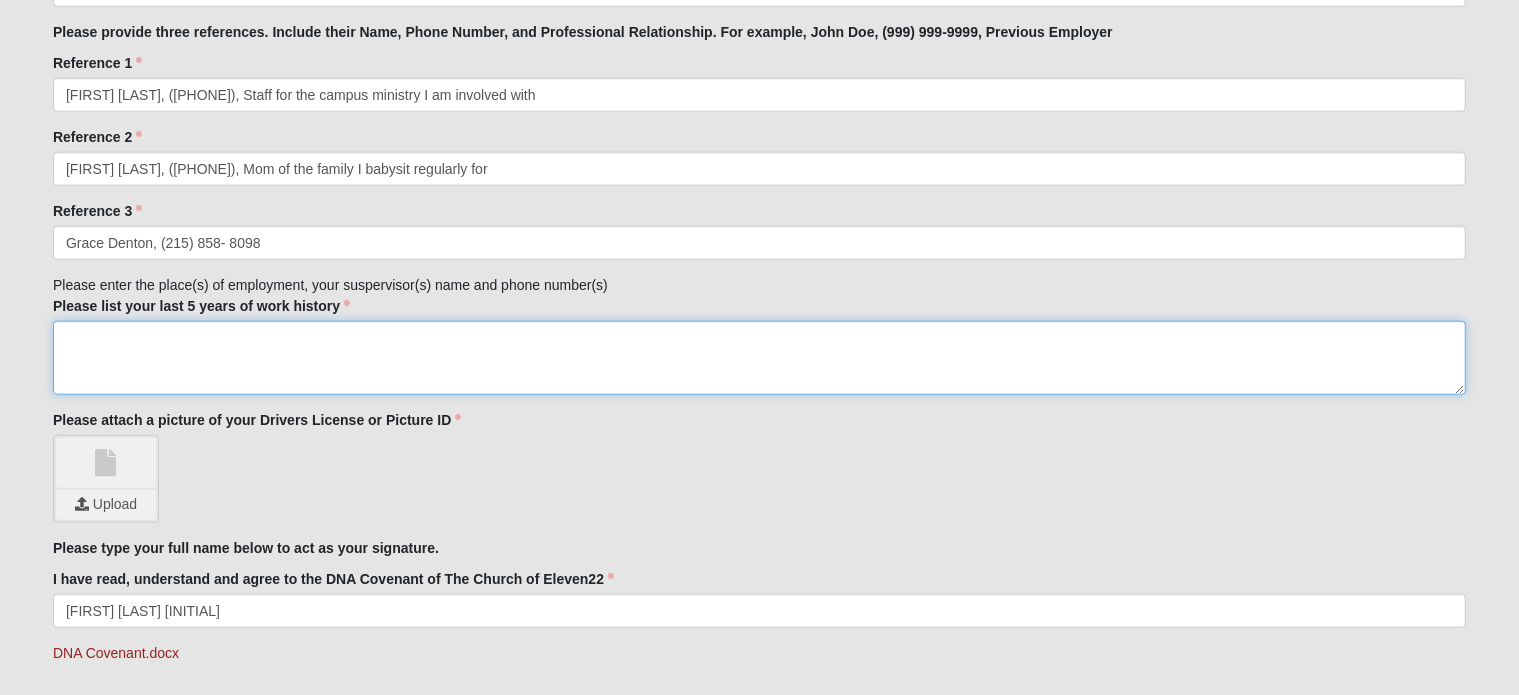 click on "Please list your last 5 years of work history" at bounding box center [759, 358] 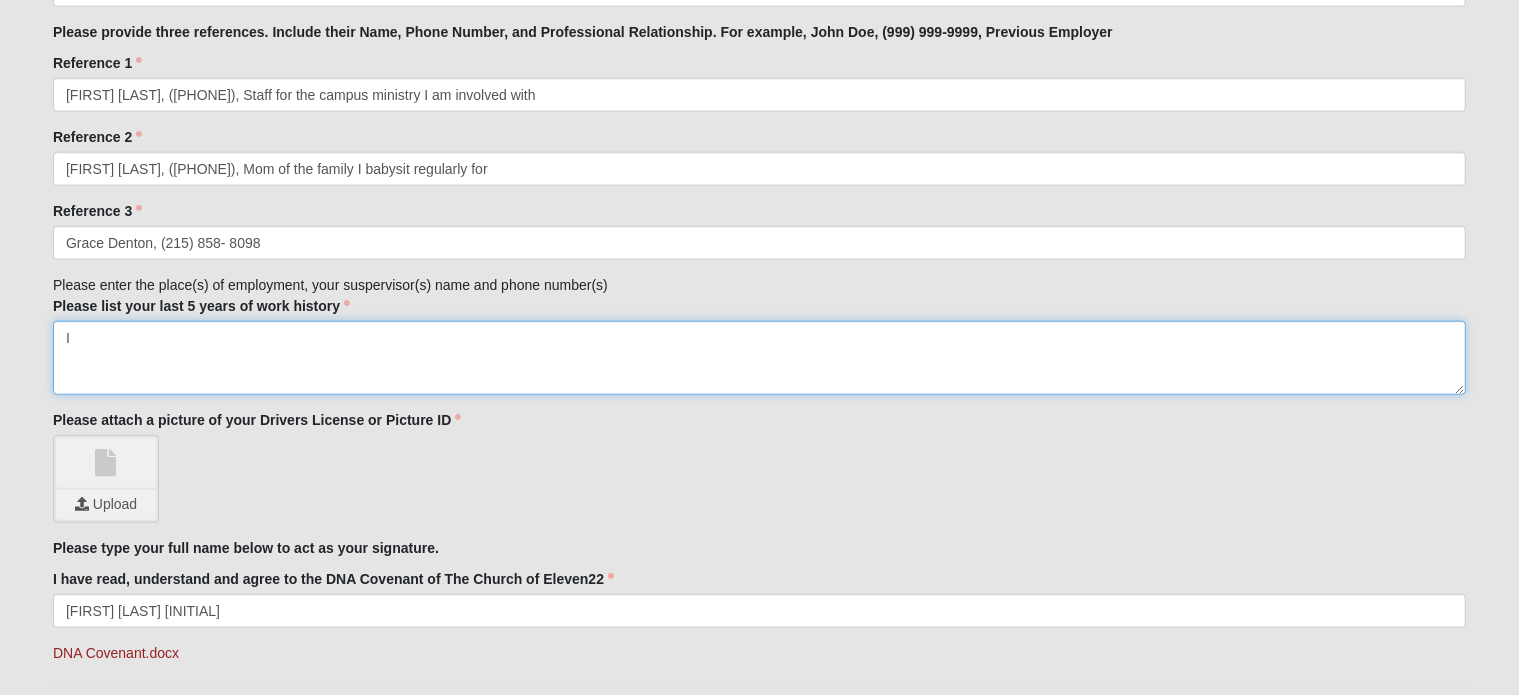type on "I" 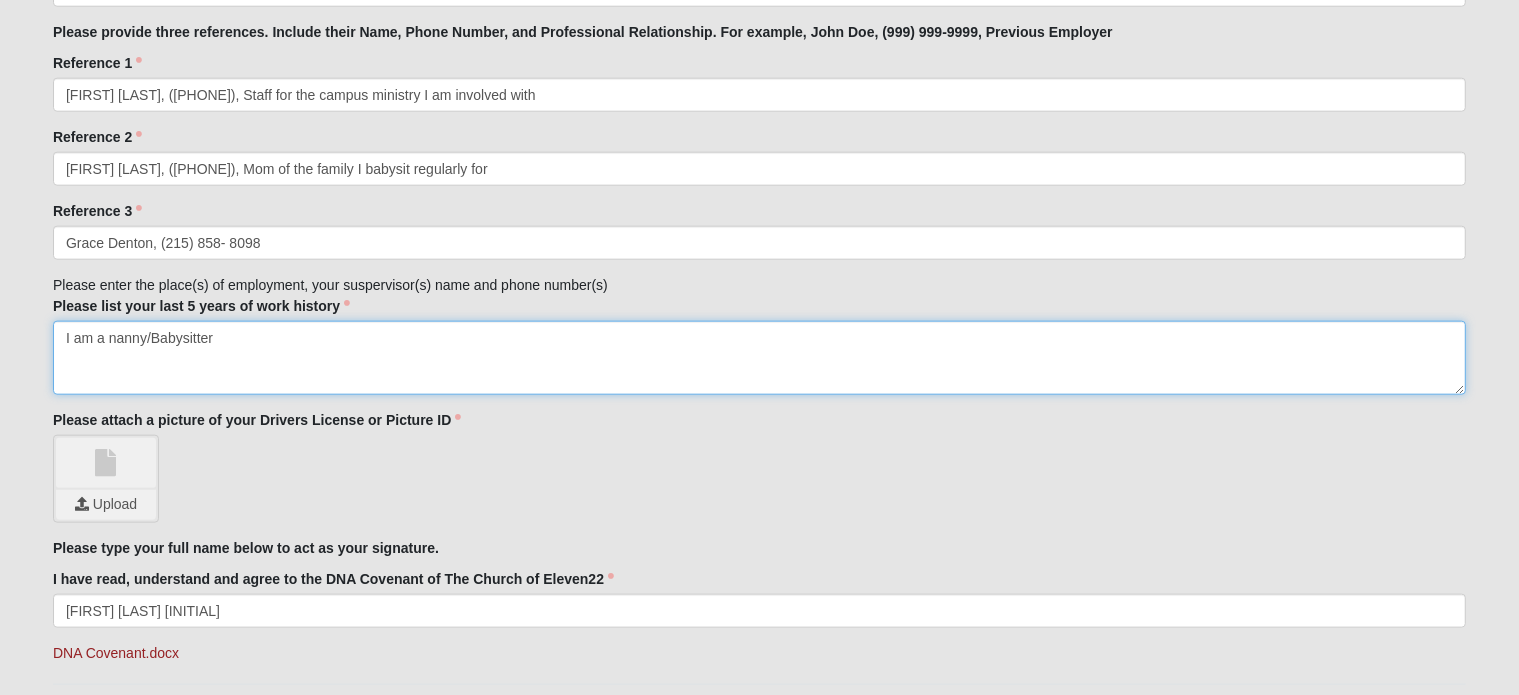 click on "I am a nanny/Babysitter" at bounding box center (759, 358) 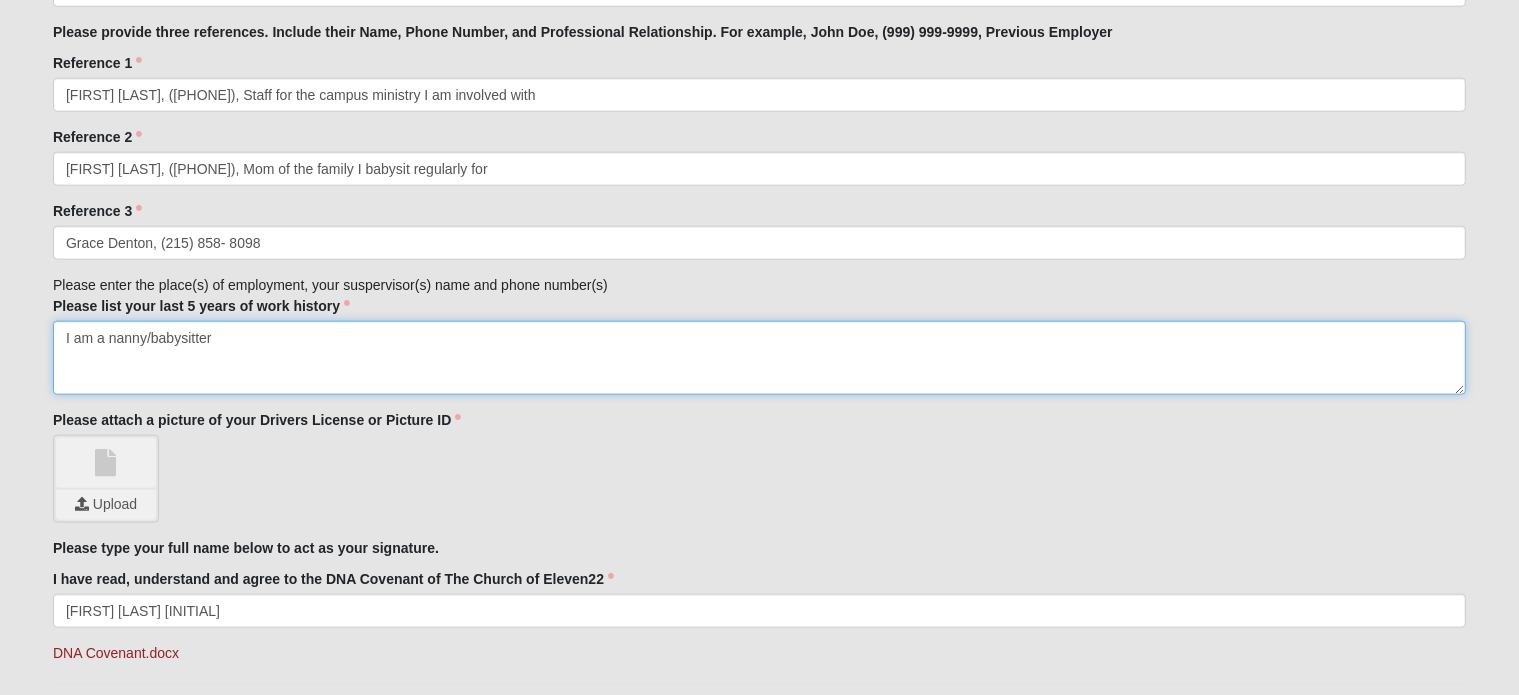 click on "I am a nanny/babysitter" at bounding box center (759, 358) 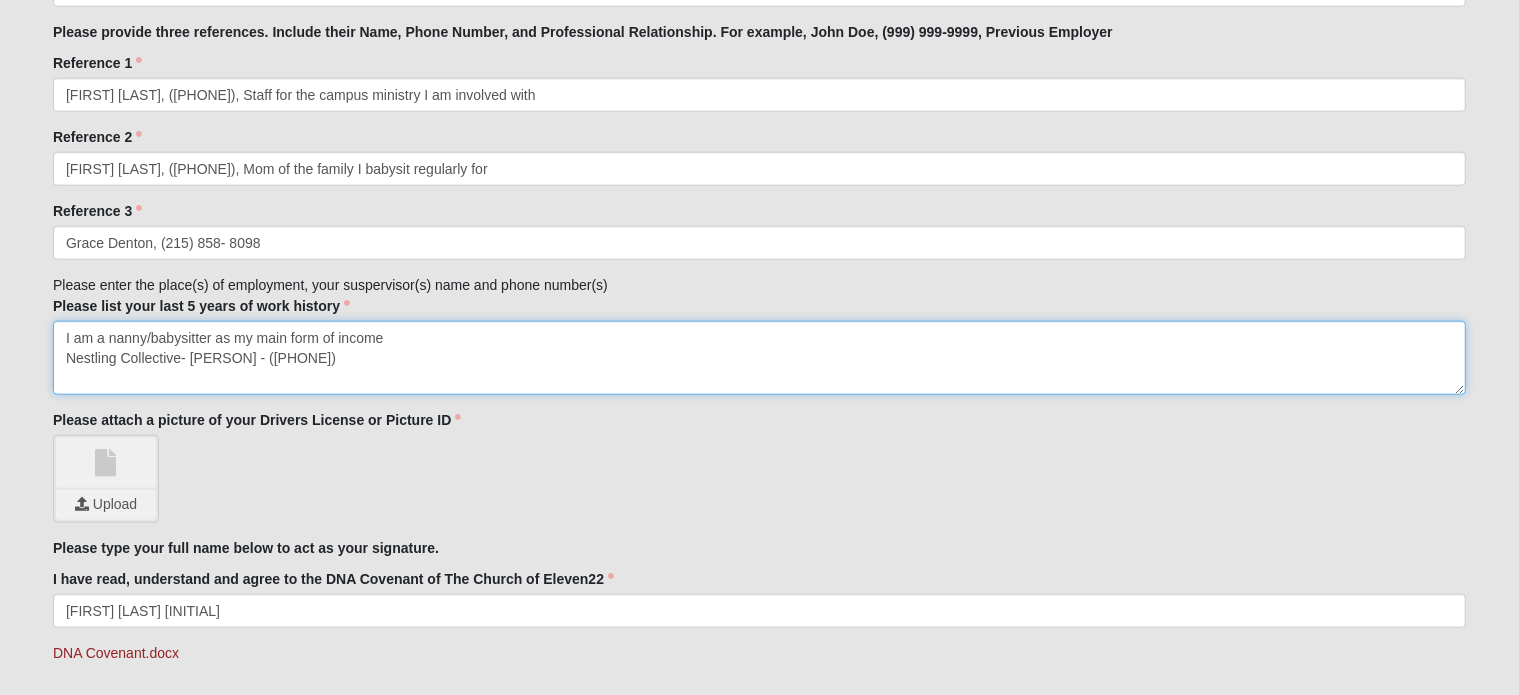drag, startPoint x: 390, startPoint y: 330, endPoint x: 8, endPoint y: 332, distance: 382.00525 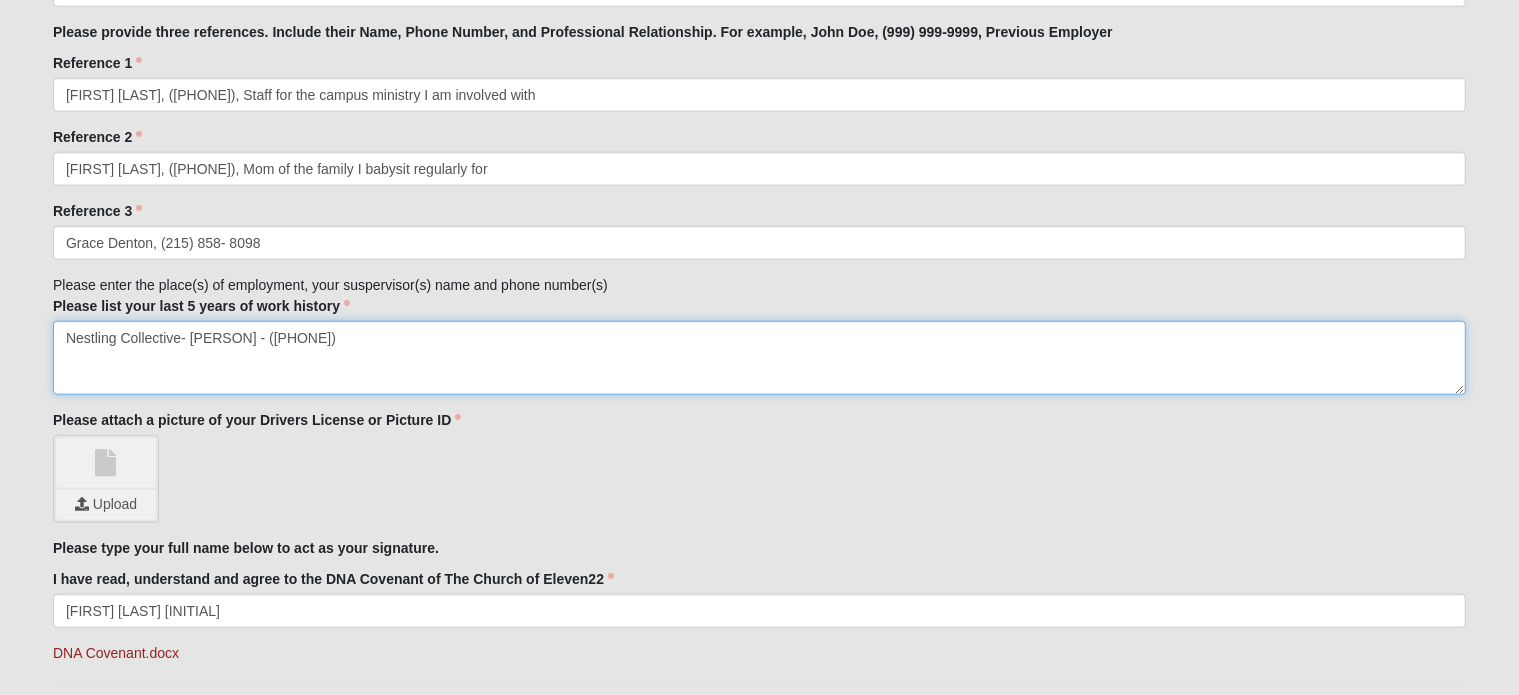 type on "Nestling Collective- [PERSON] - ([PHONE])" 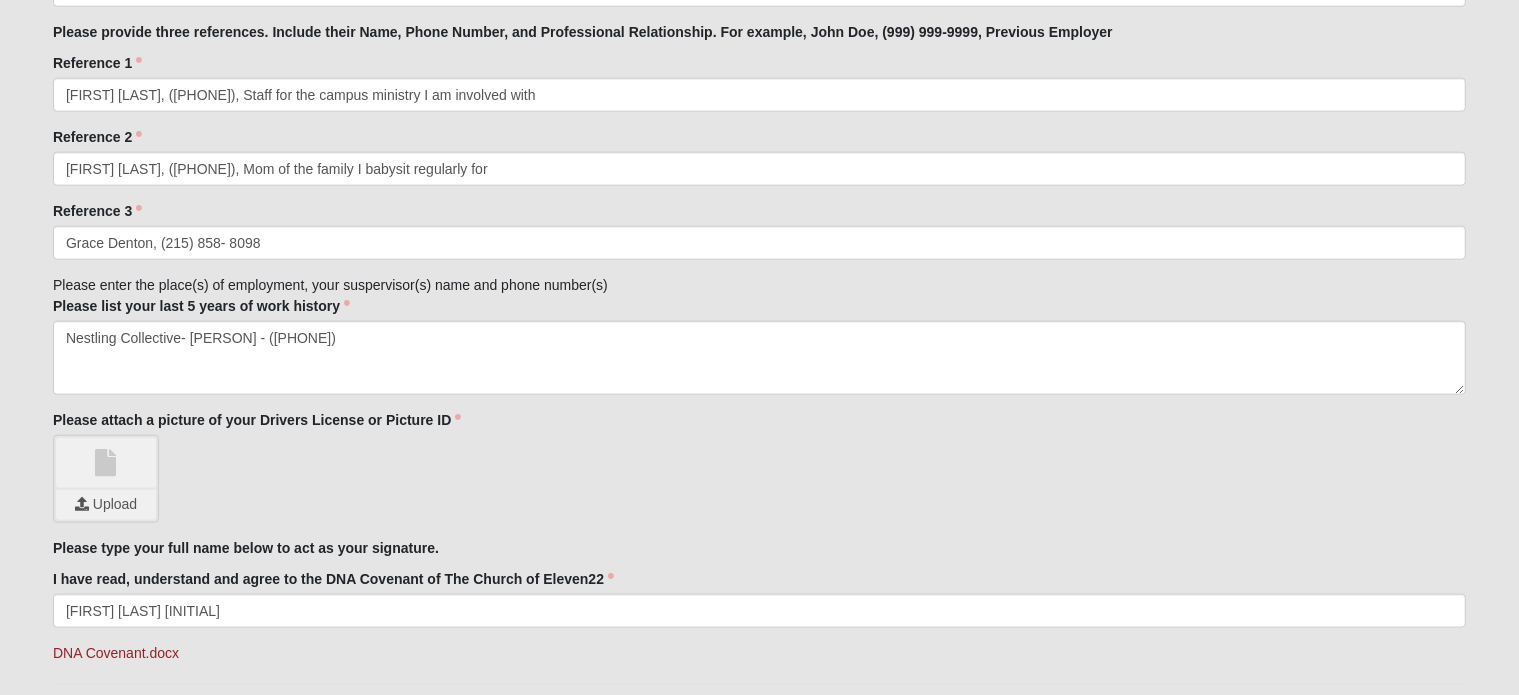 click on "Upload" at bounding box center (759, 479) 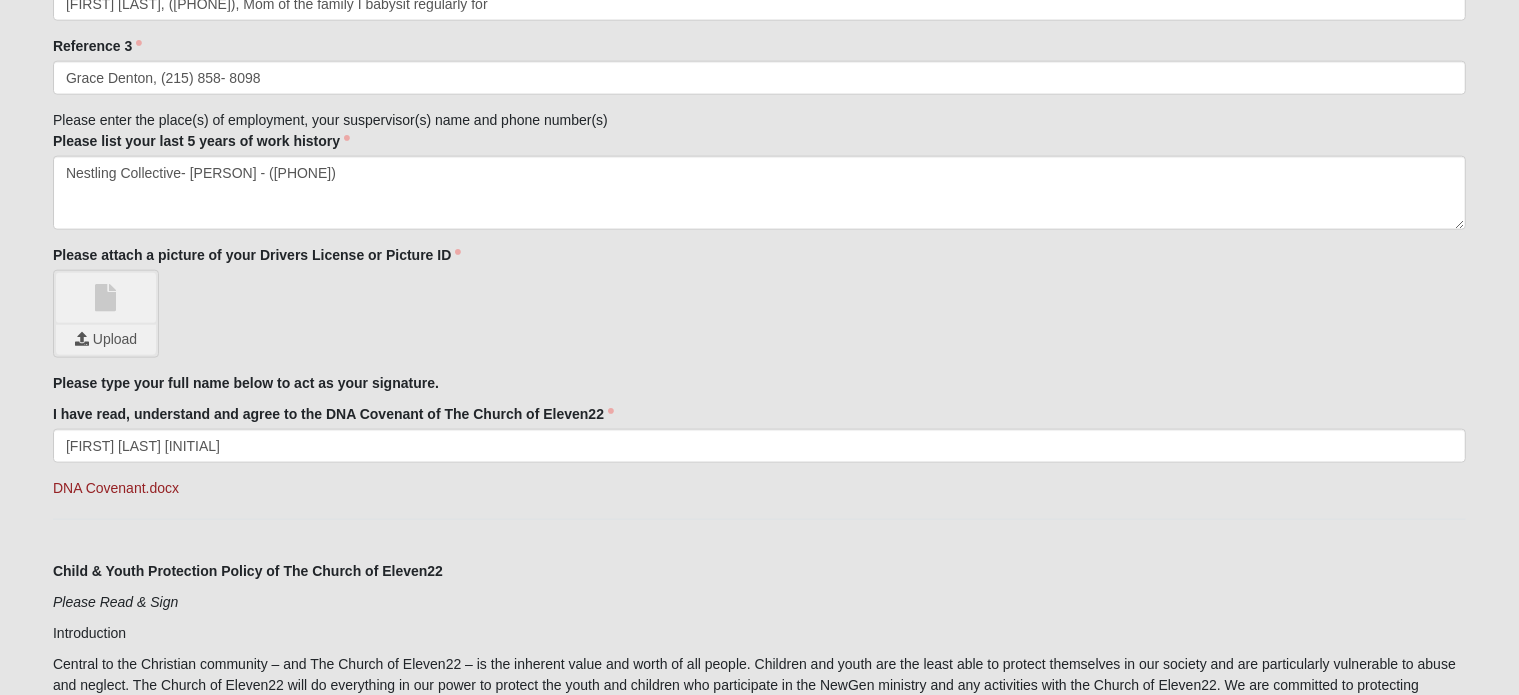 scroll, scrollTop: 2416, scrollLeft: 0, axis: vertical 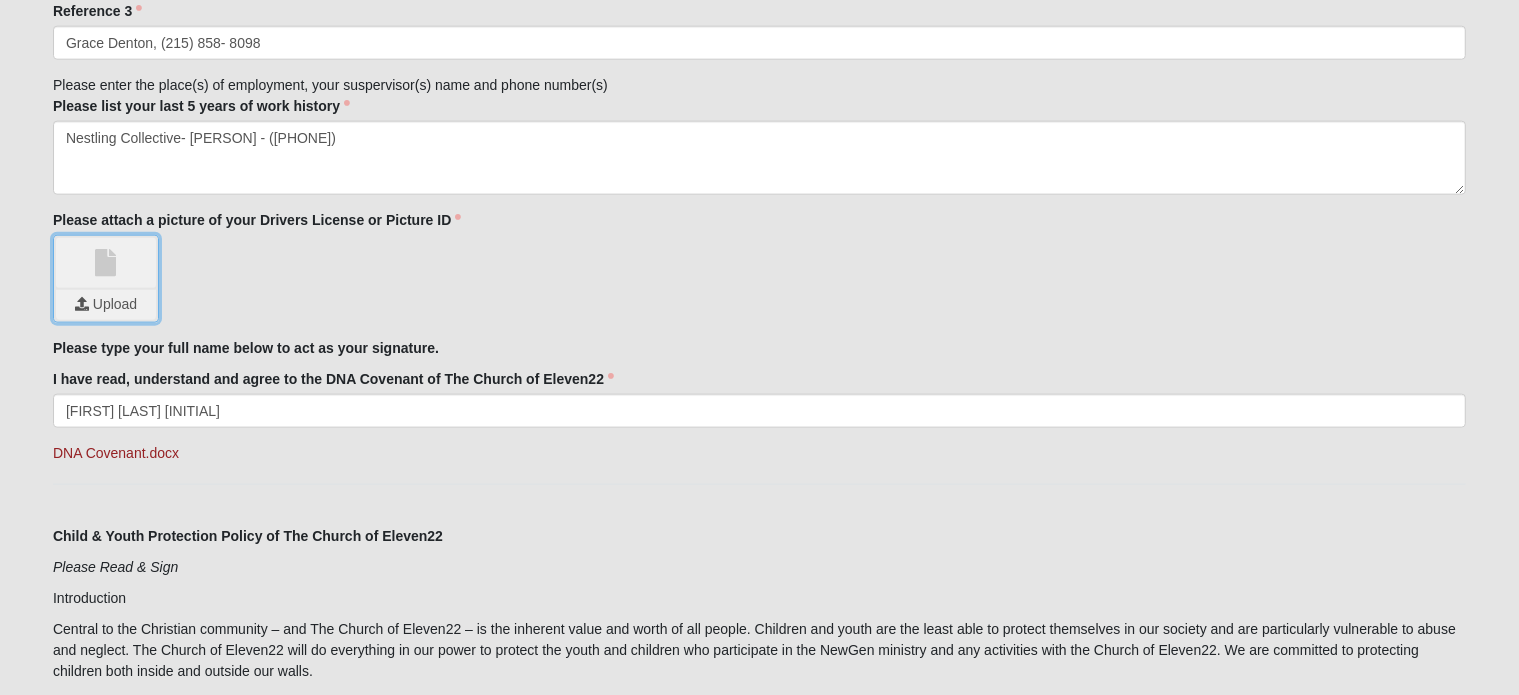 click at bounding box center [106, 305] 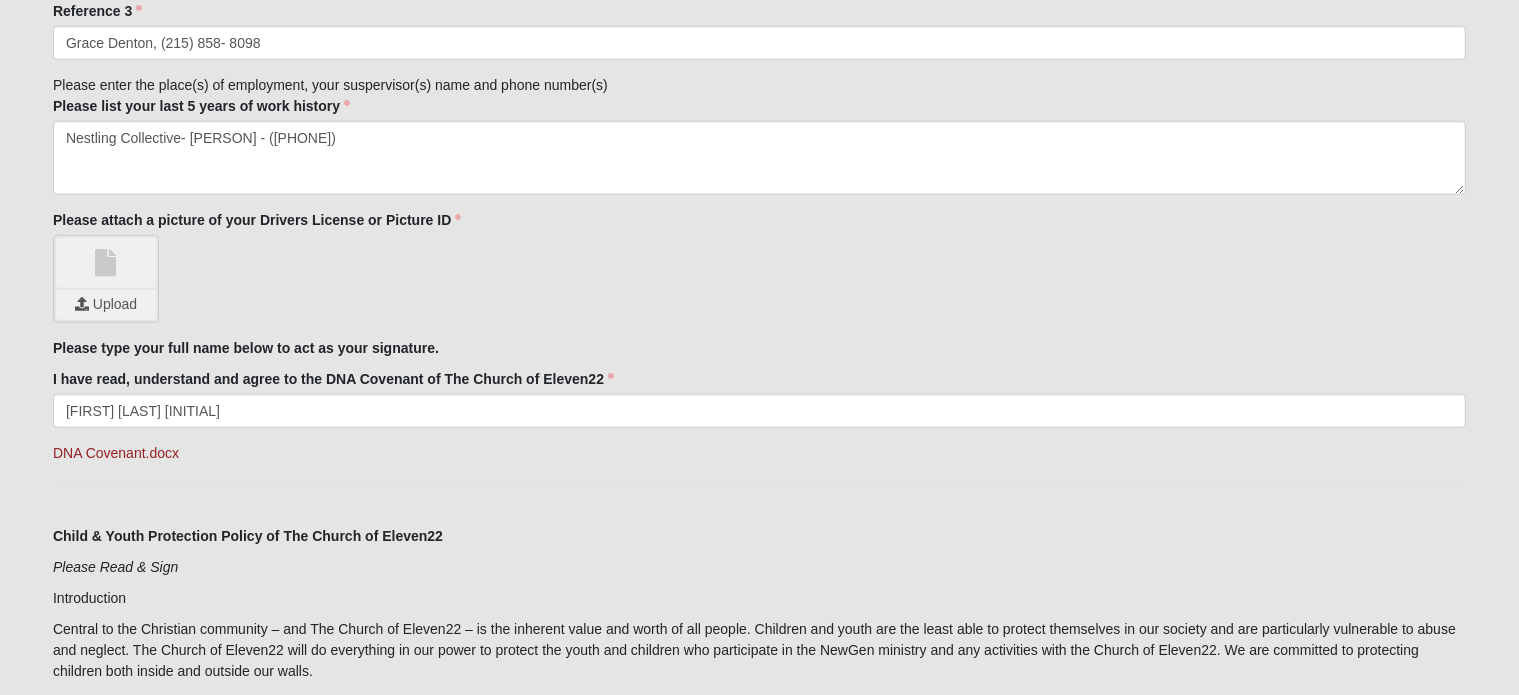 click at bounding box center (106, 263) 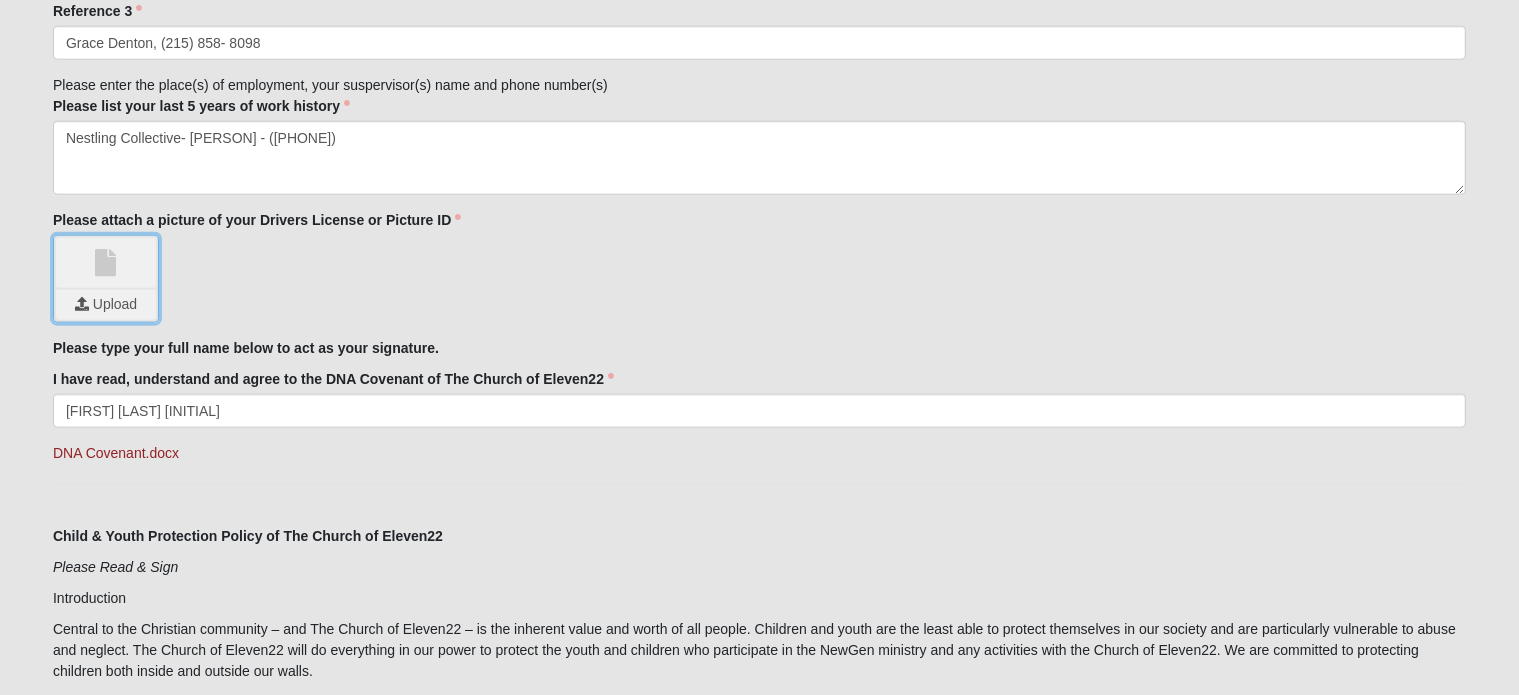 click at bounding box center [106, 305] 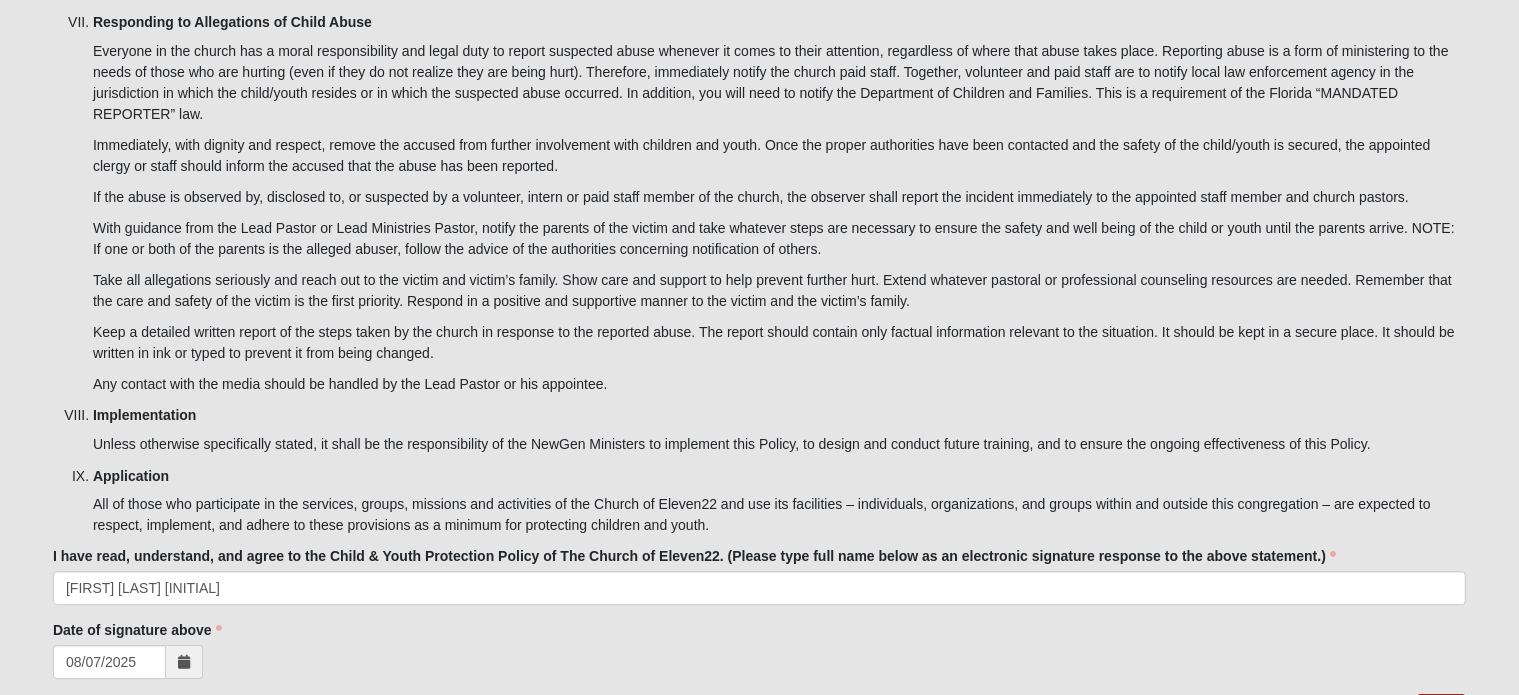 scroll, scrollTop: 6416, scrollLeft: 0, axis: vertical 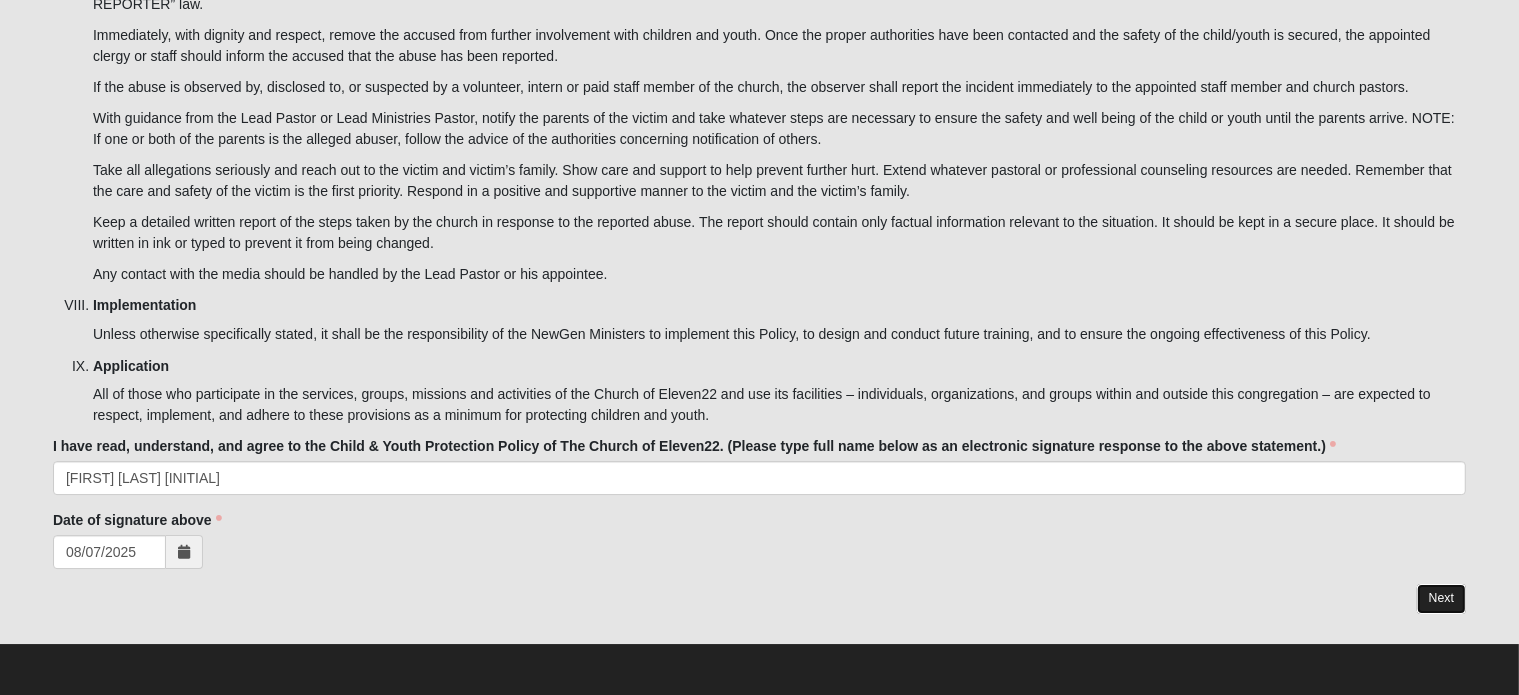 click on "Next" at bounding box center [1441, 598] 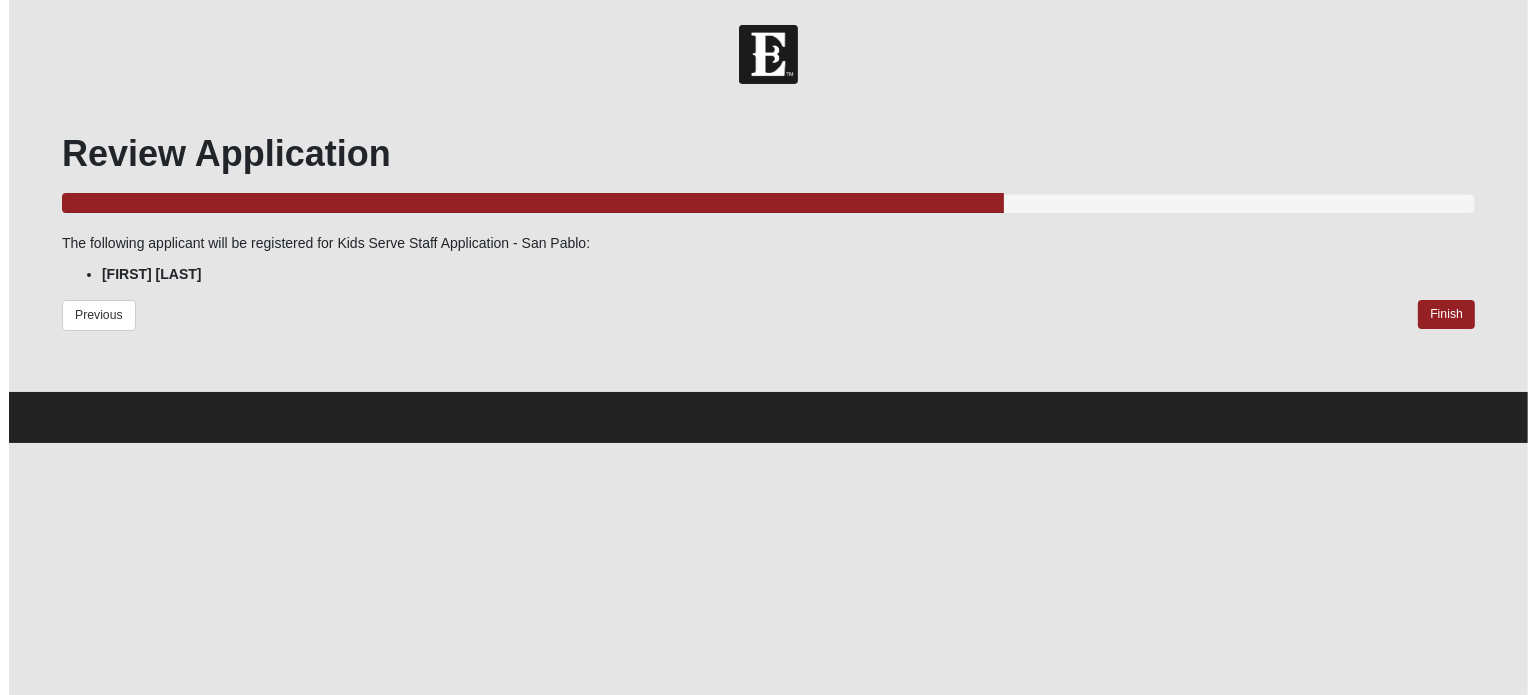 scroll, scrollTop: 0, scrollLeft: 0, axis: both 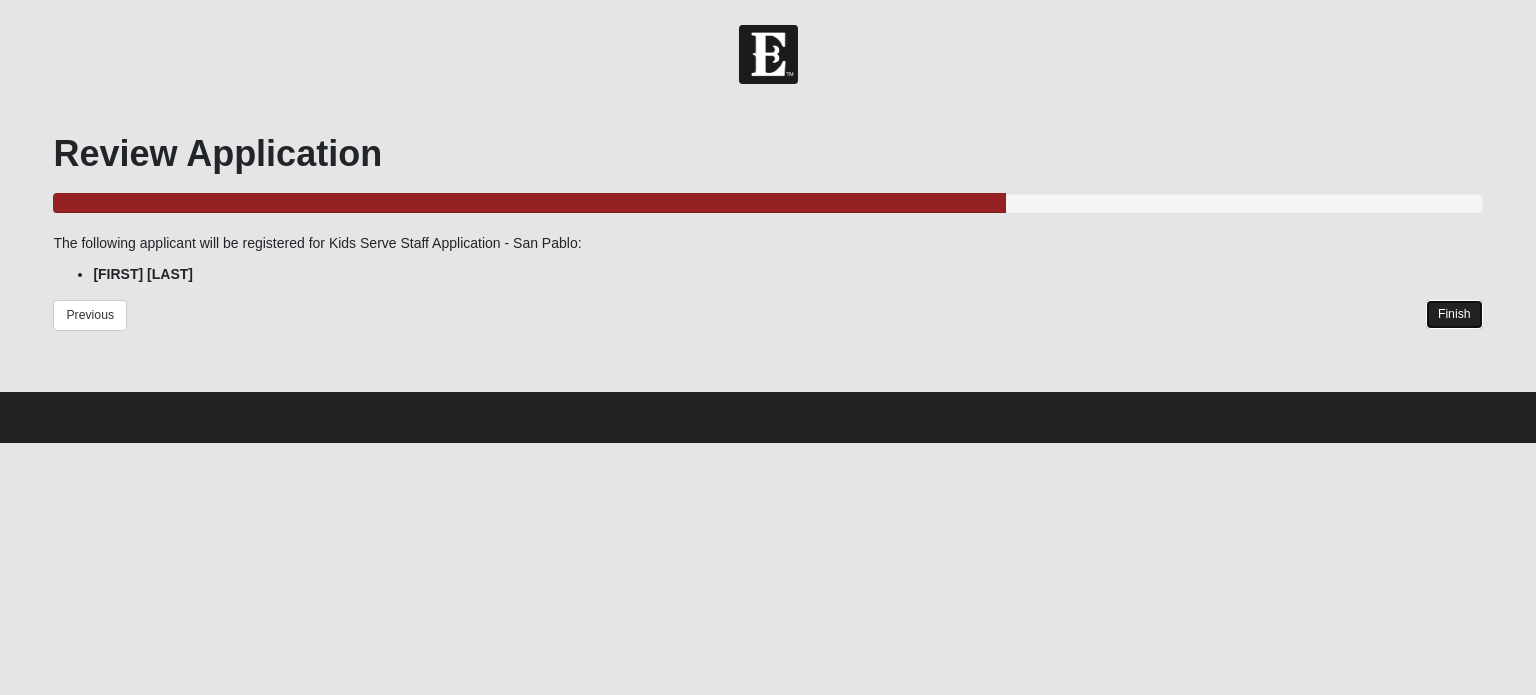 click on "Finish" at bounding box center [1454, 314] 